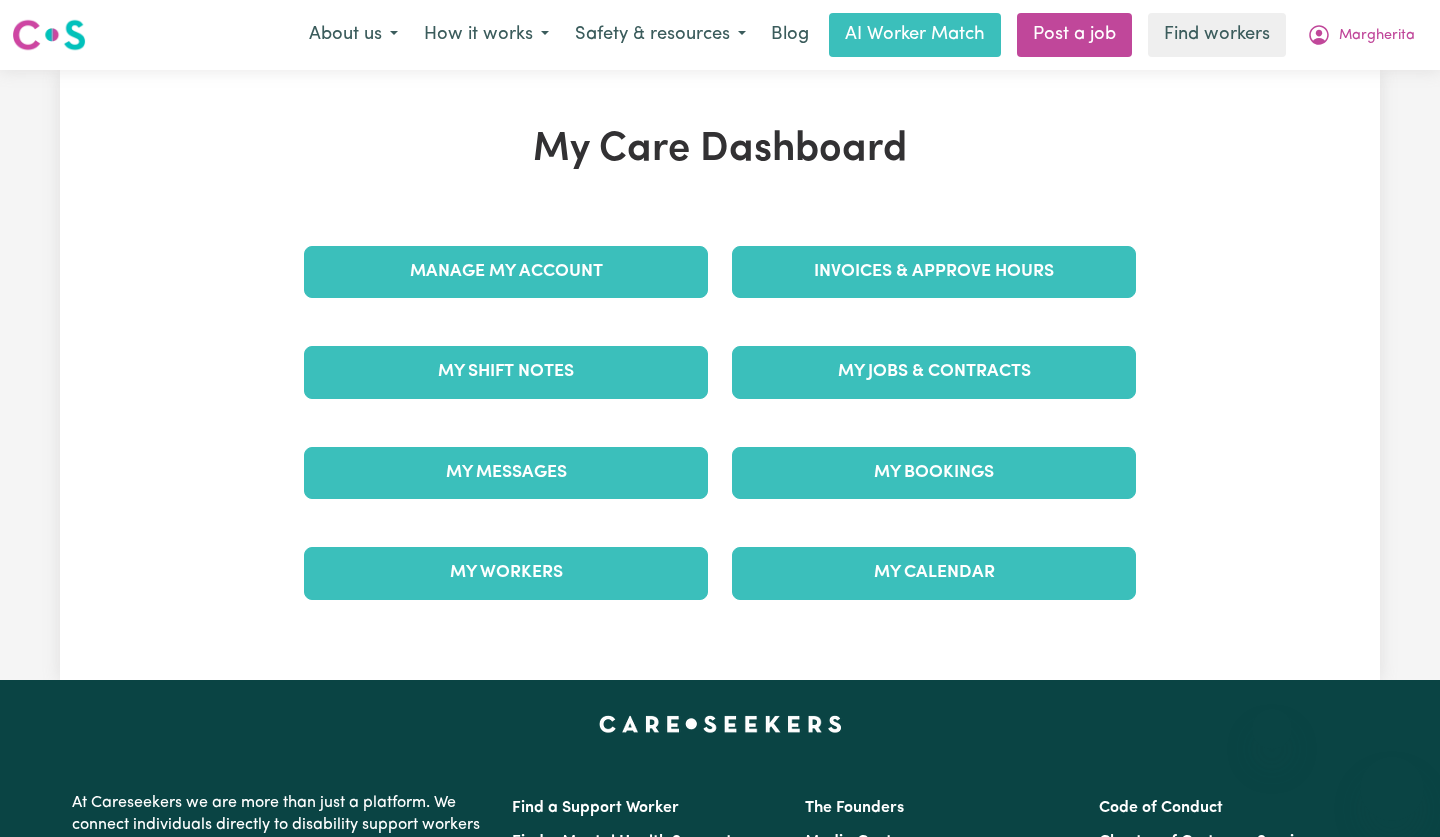 scroll, scrollTop: 0, scrollLeft: 0, axis: both 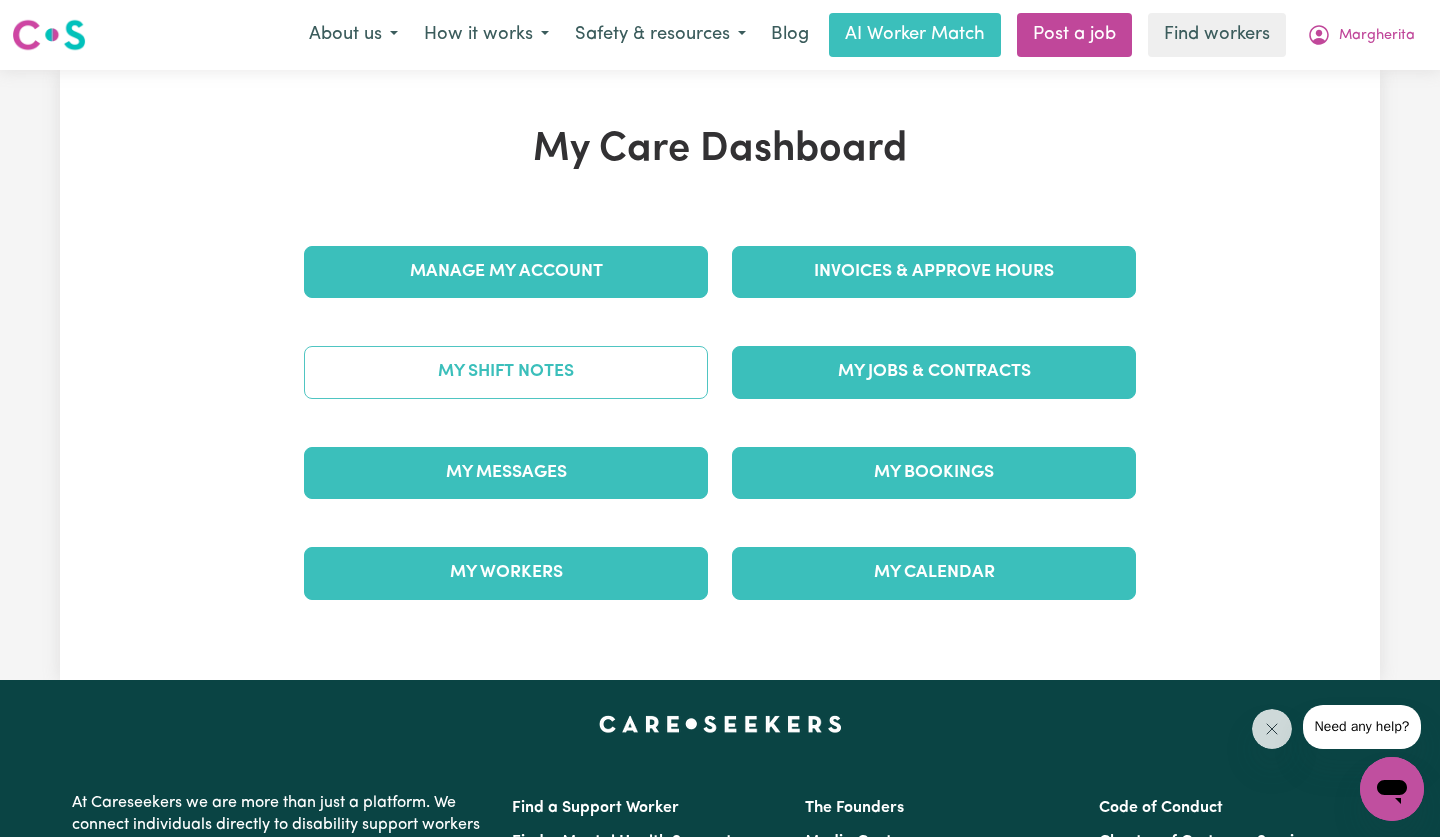click on "My Shift Notes" at bounding box center [506, 372] 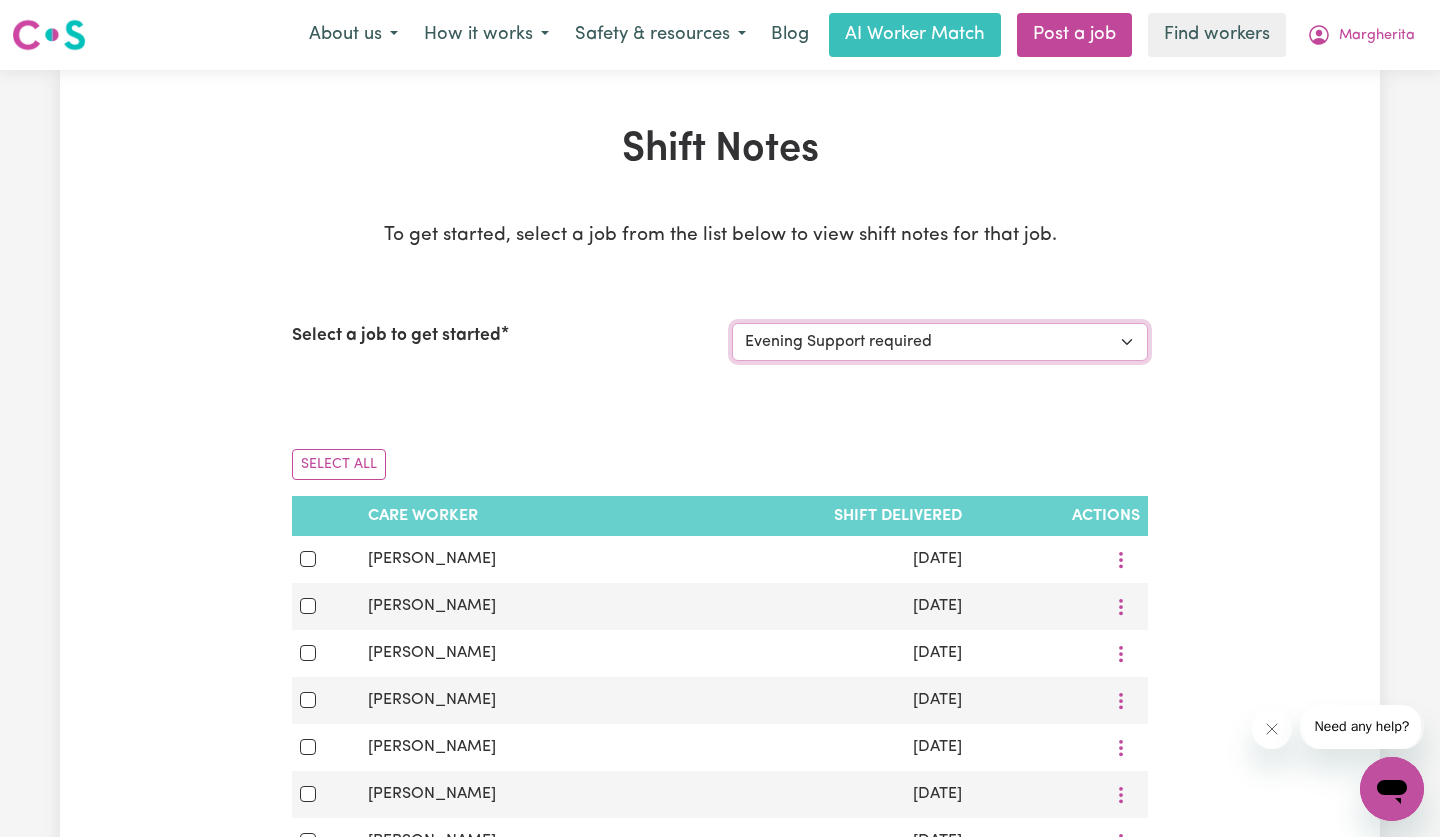 scroll, scrollTop: 0, scrollLeft: 0, axis: both 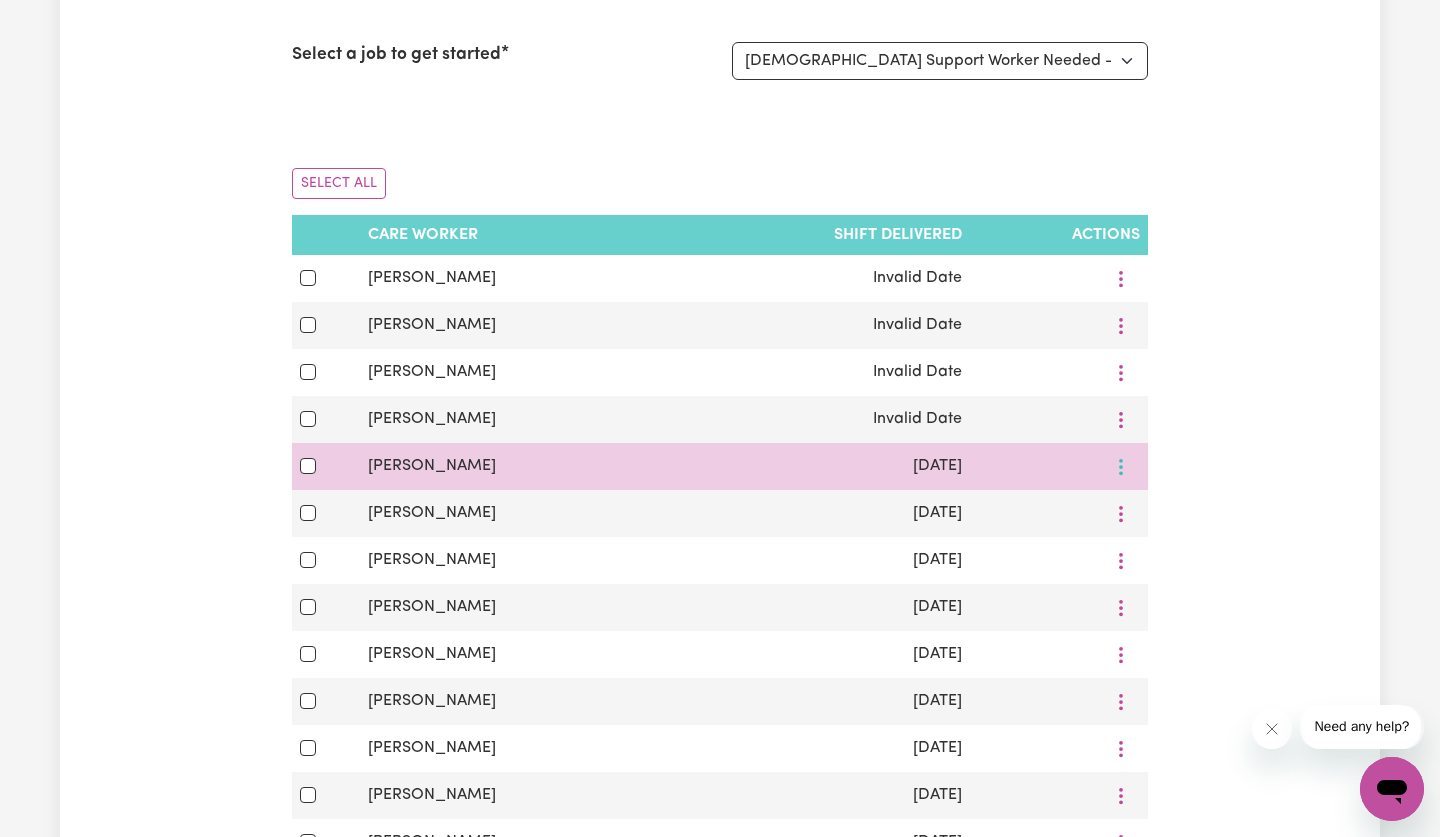 click 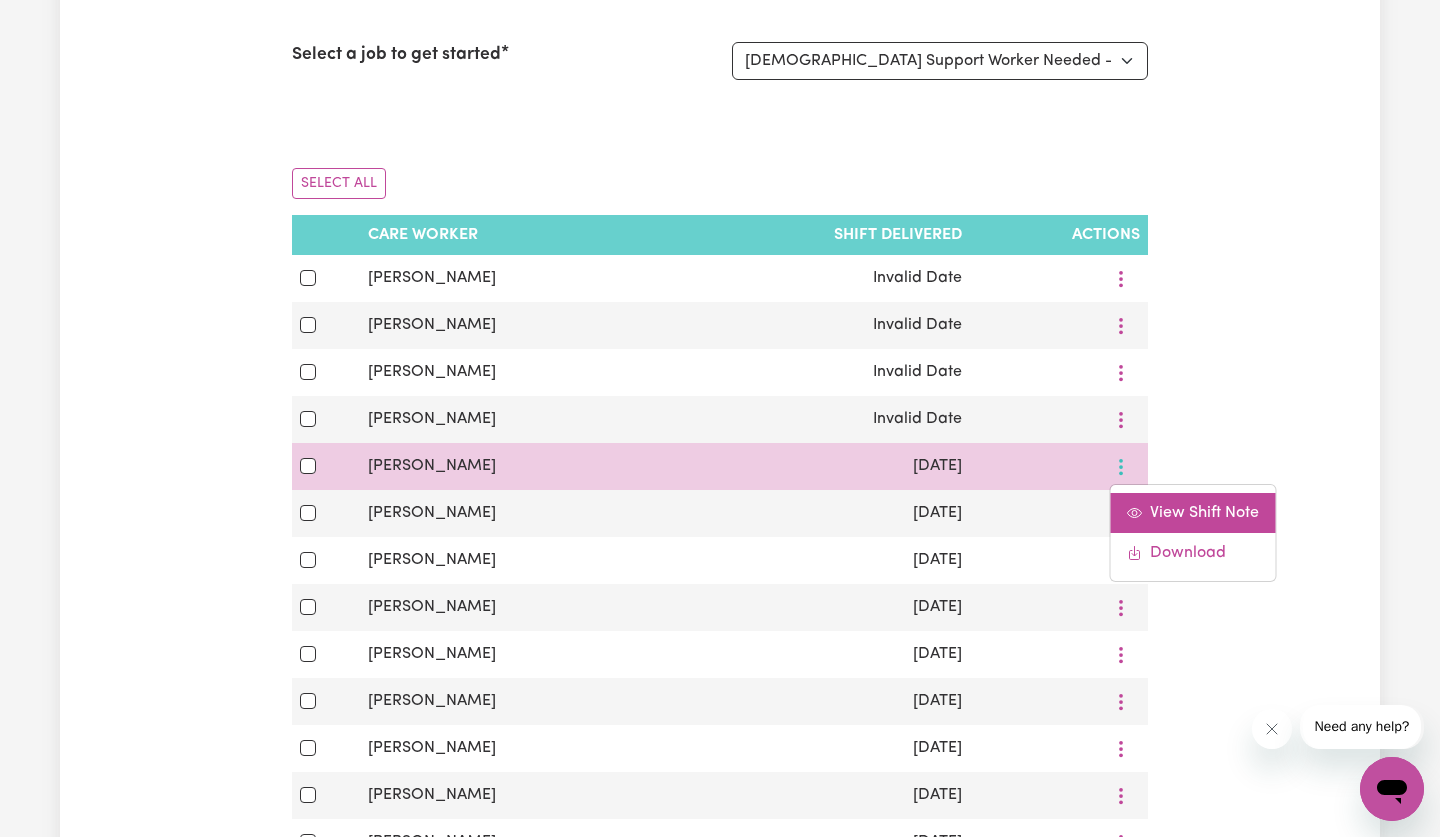 click on "View Shift Note" at bounding box center [1204, 513] 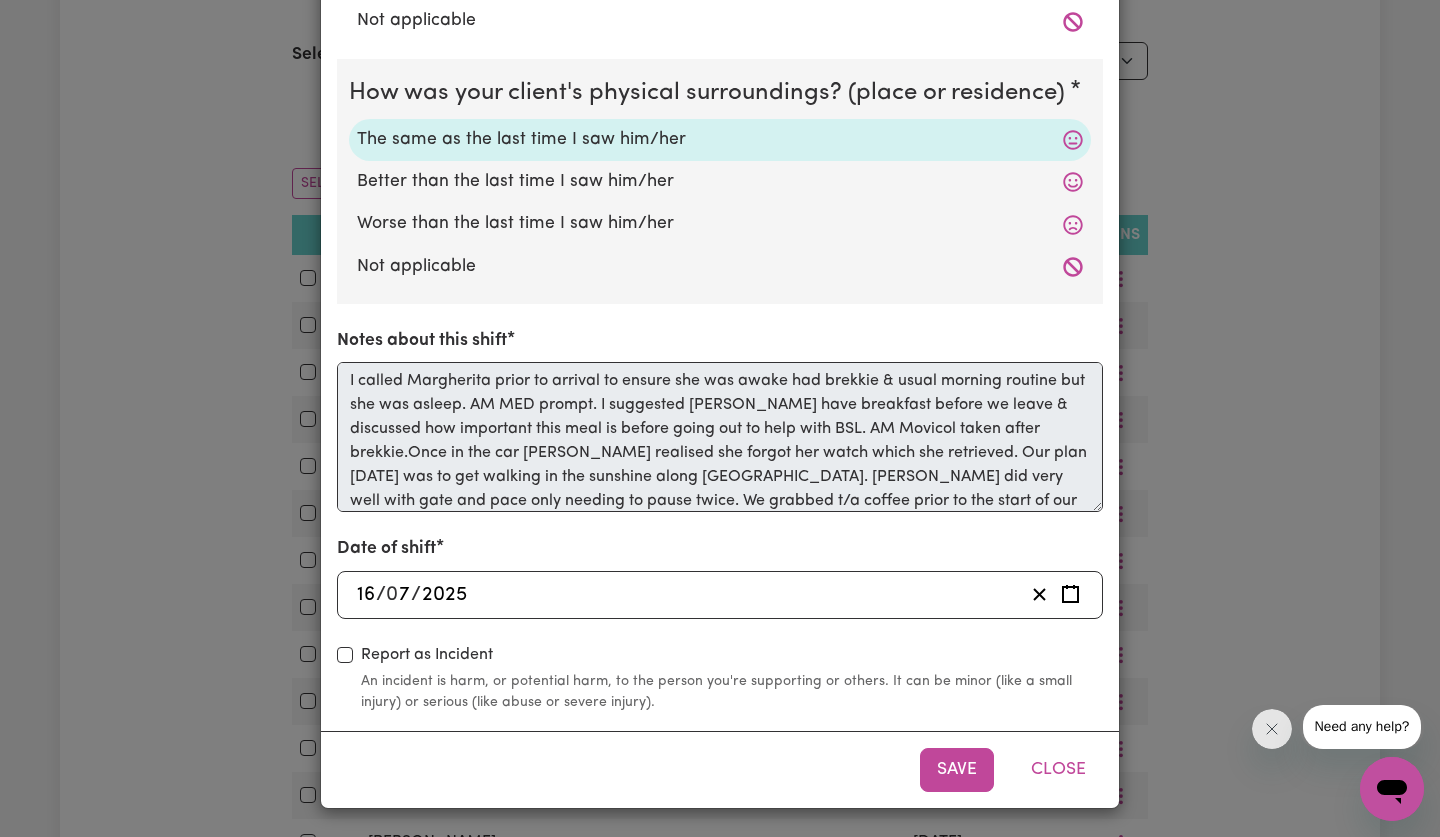 scroll, scrollTop: 566, scrollLeft: 0, axis: vertical 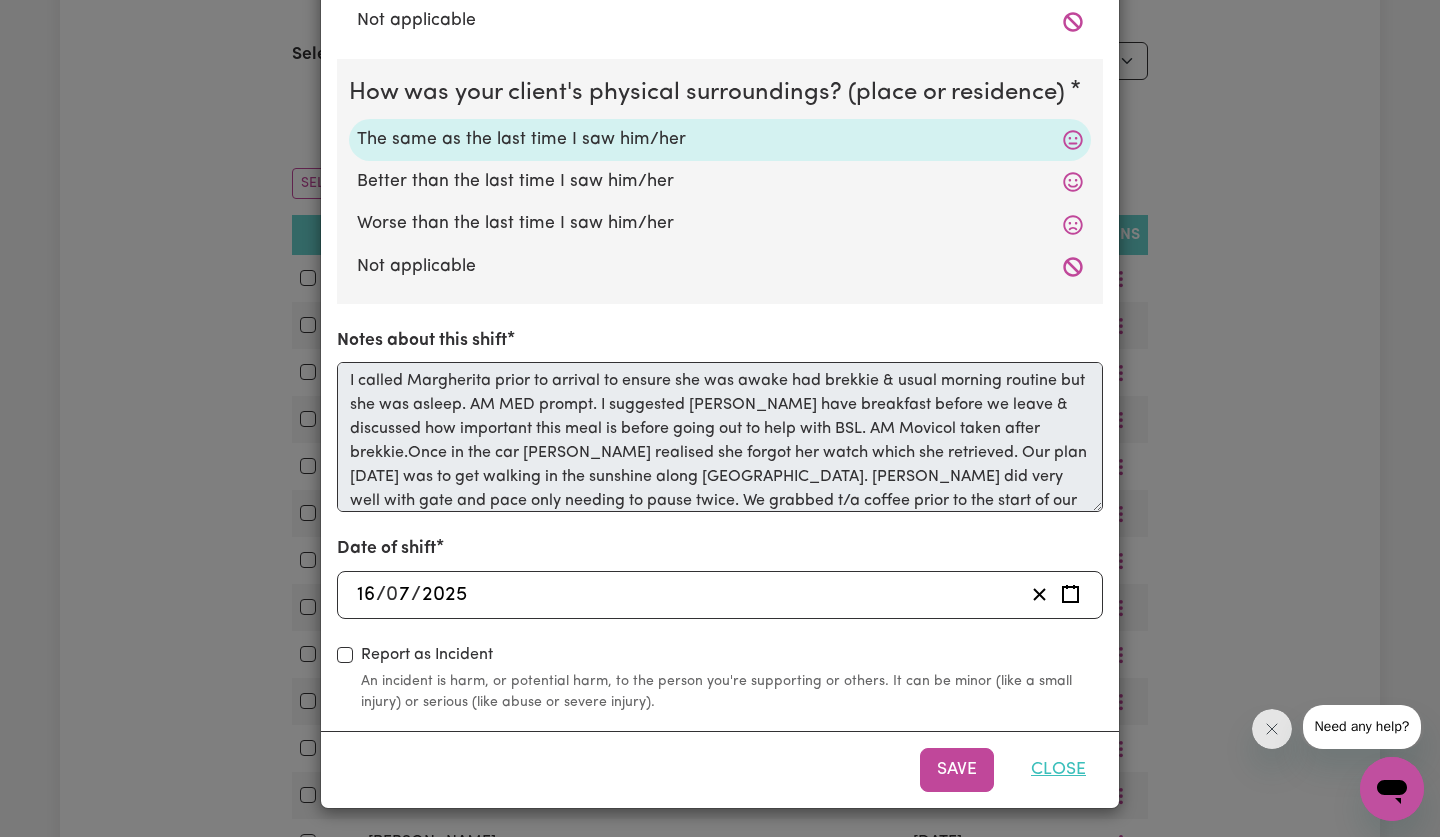 click on "Close" at bounding box center [1058, 770] 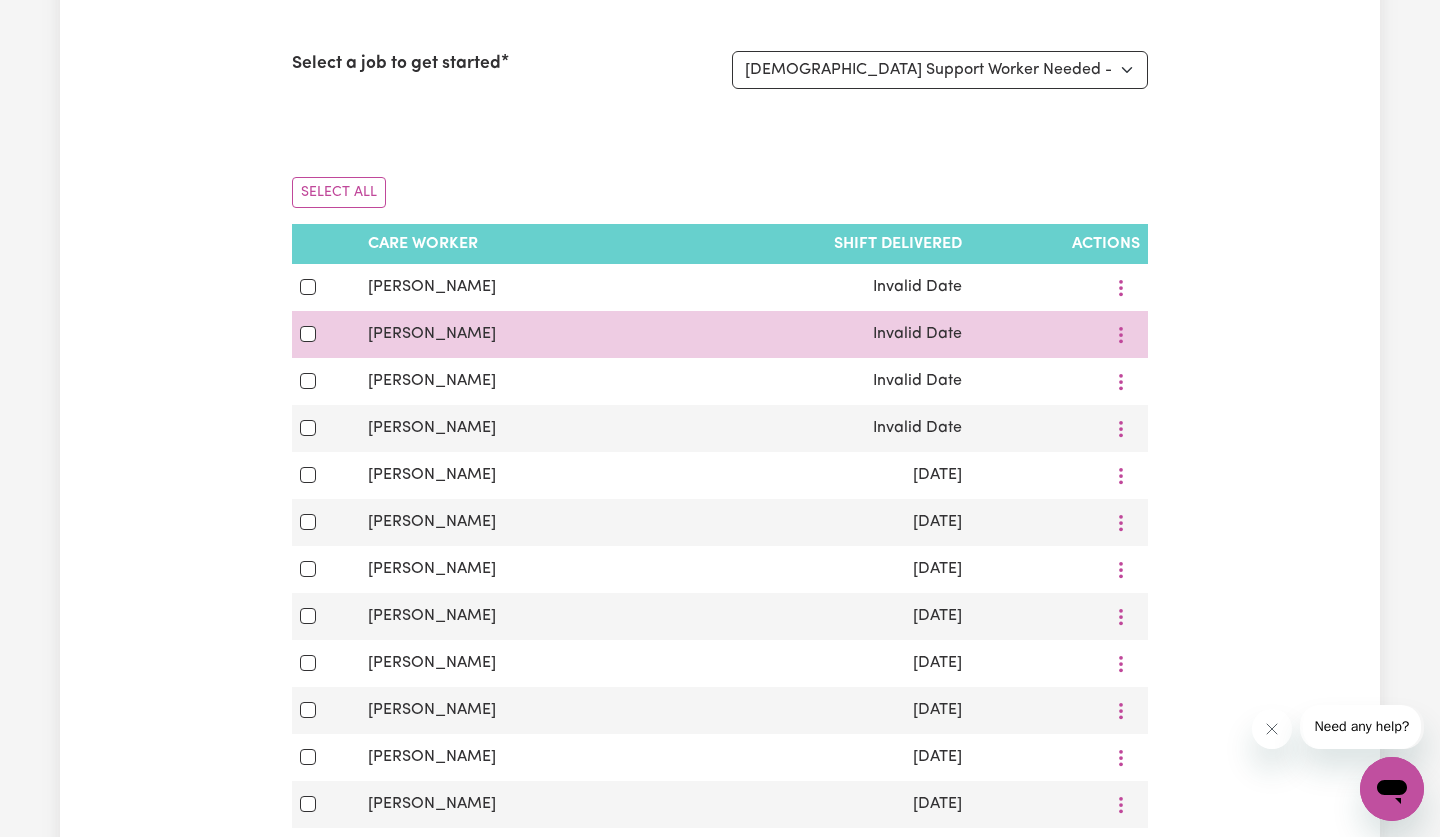scroll, scrollTop: 274, scrollLeft: 0, axis: vertical 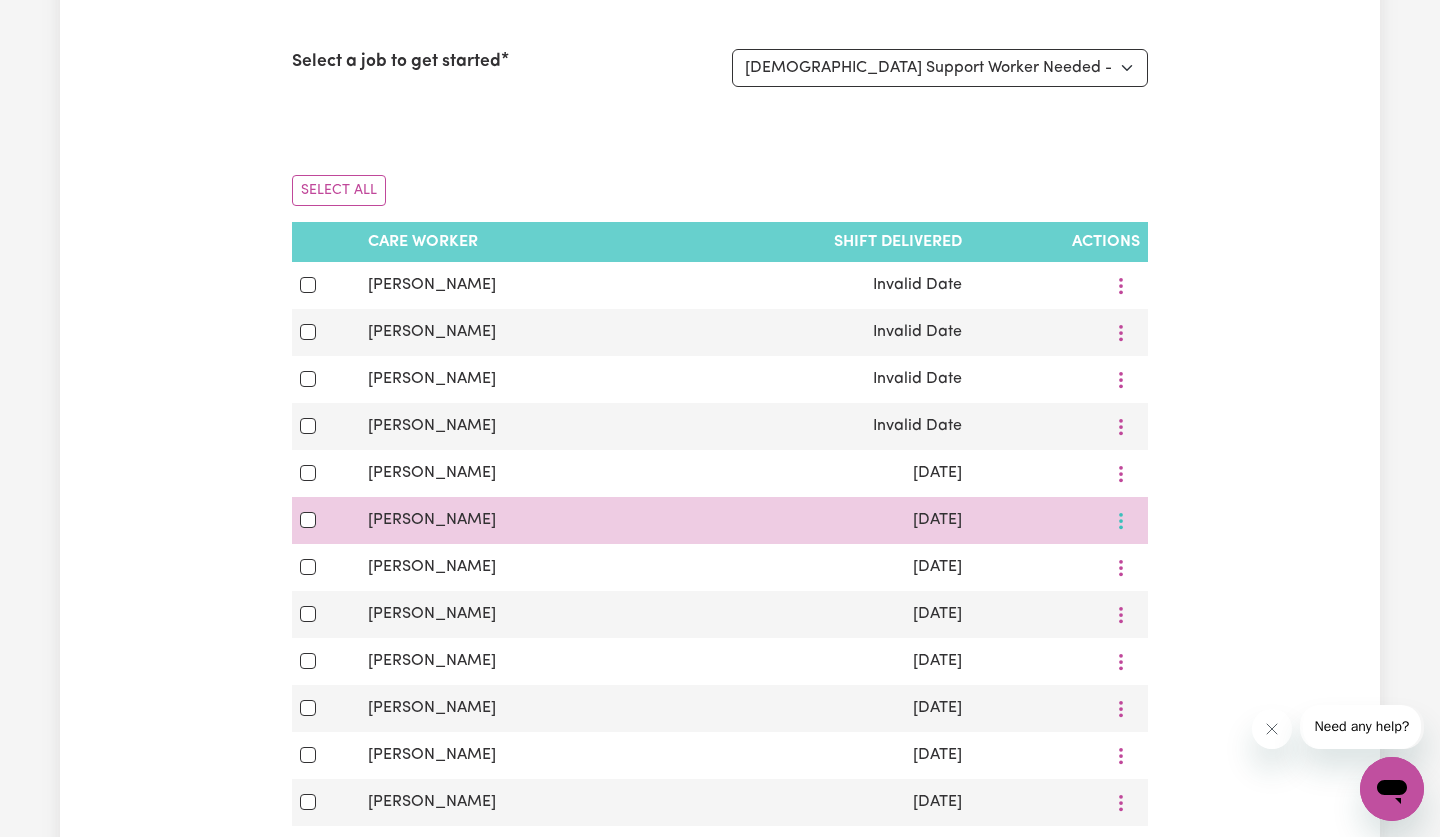 click 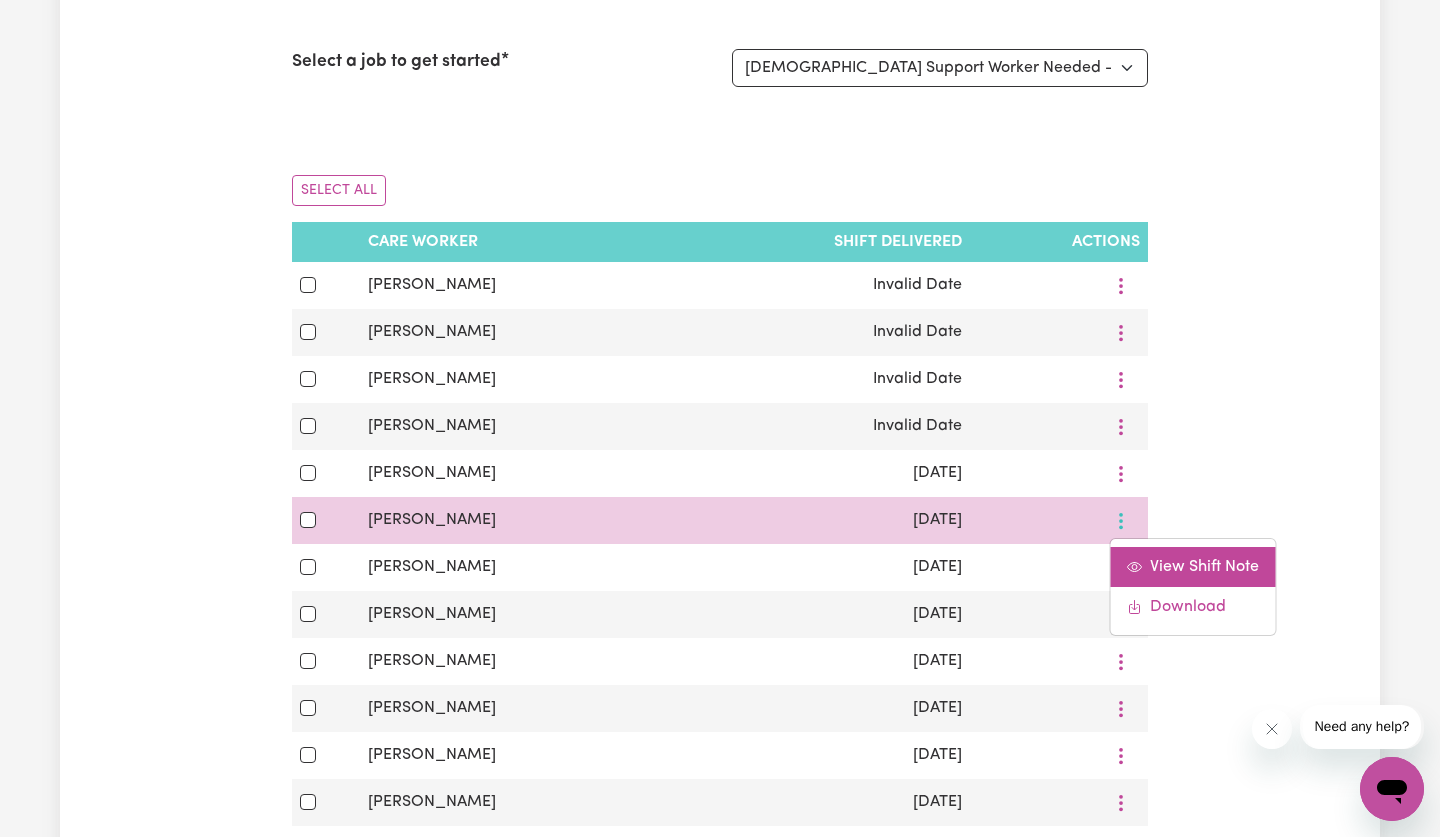 click on "View Shift Note" at bounding box center (1192, 567) 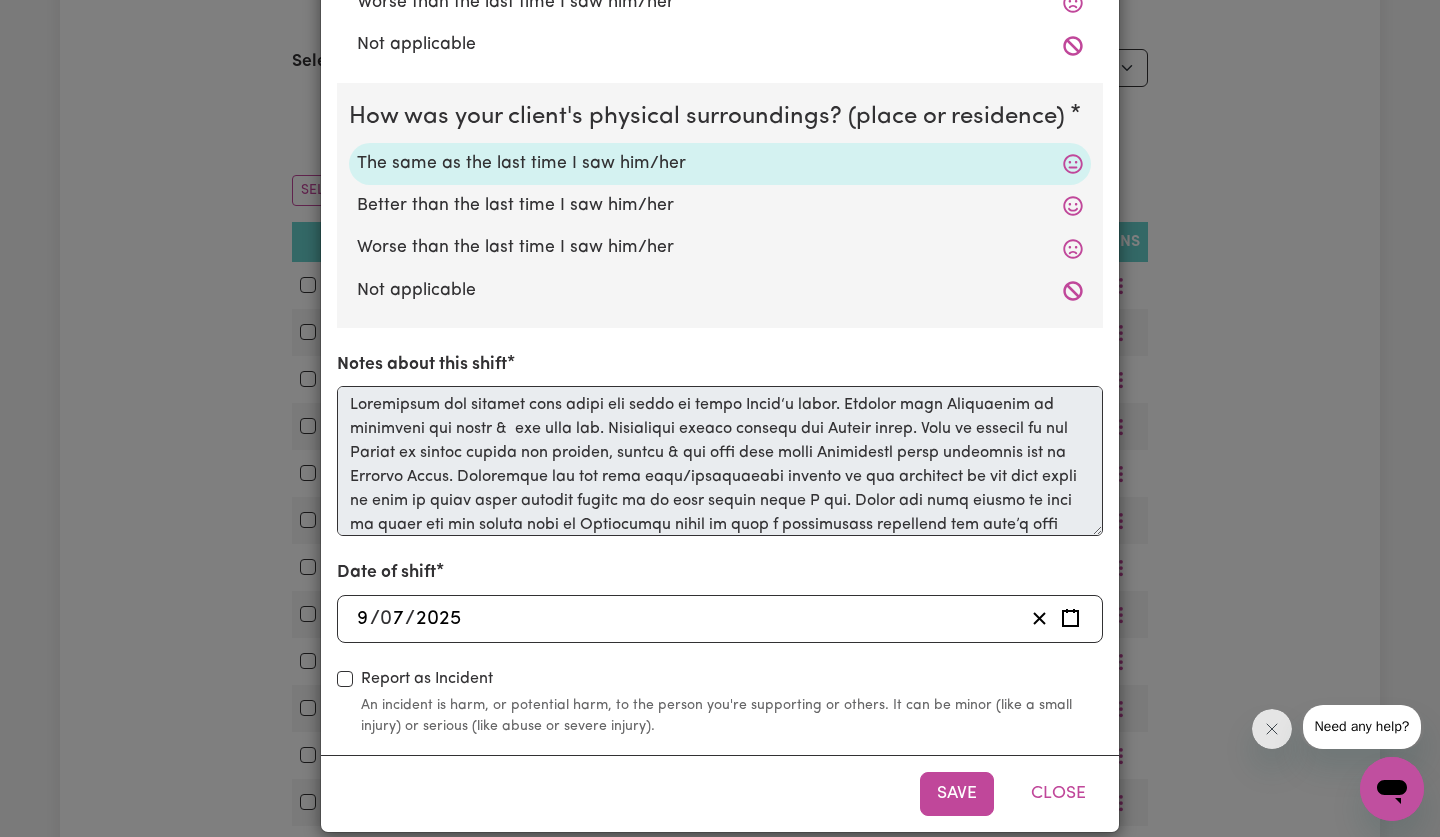 scroll, scrollTop: 537, scrollLeft: 0, axis: vertical 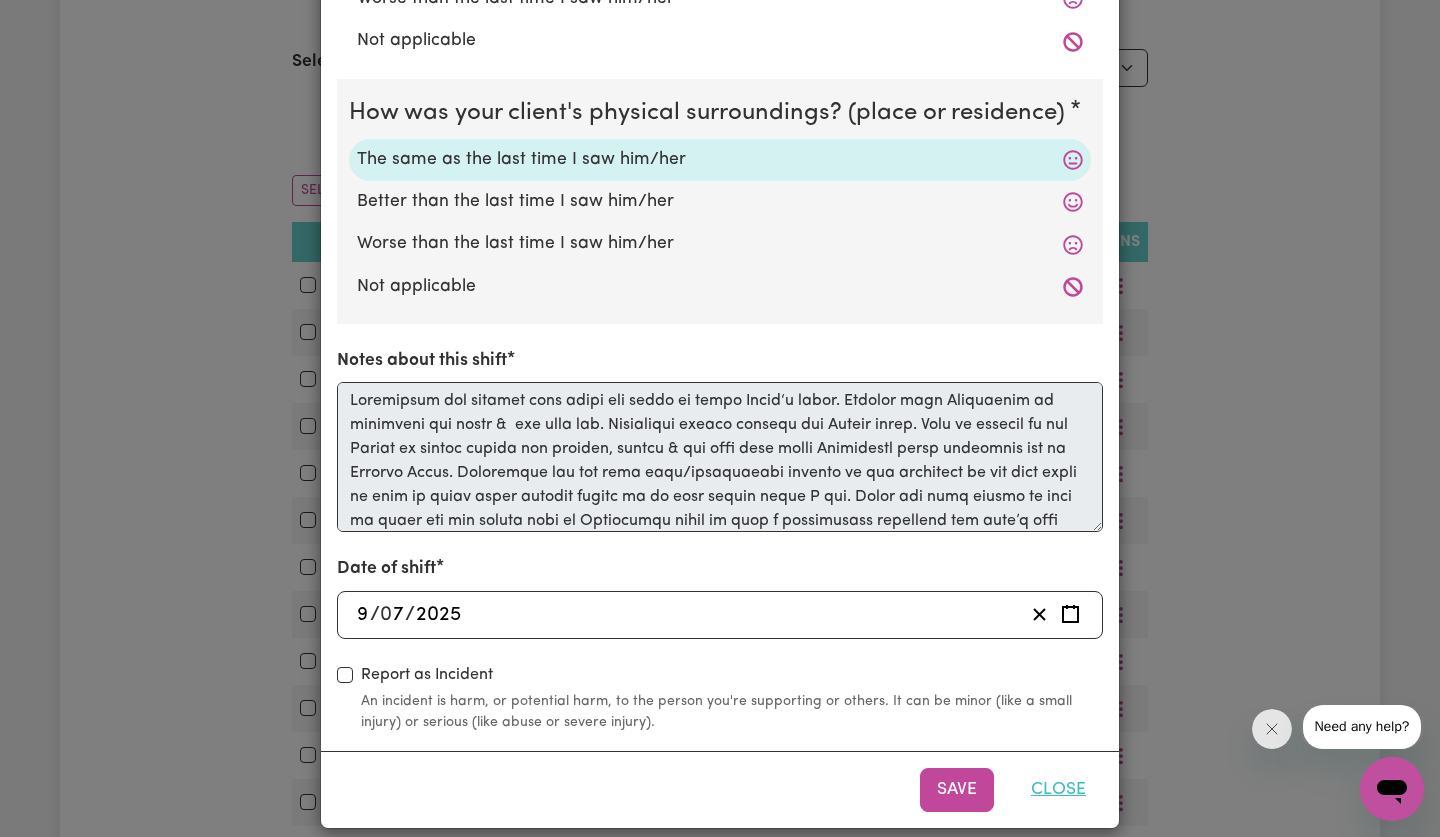 click on "Close" at bounding box center (1058, 790) 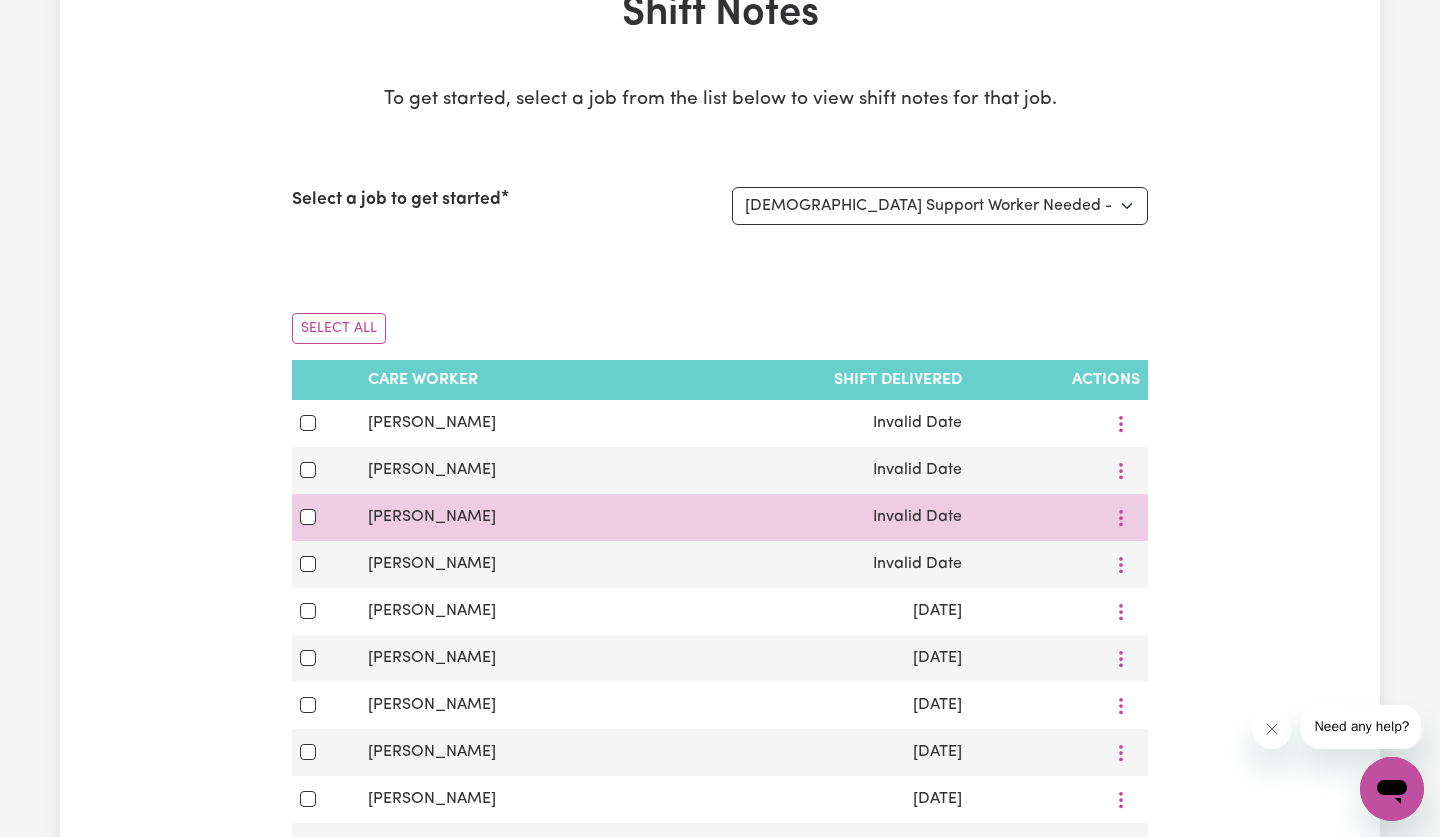 scroll, scrollTop: 33, scrollLeft: 0, axis: vertical 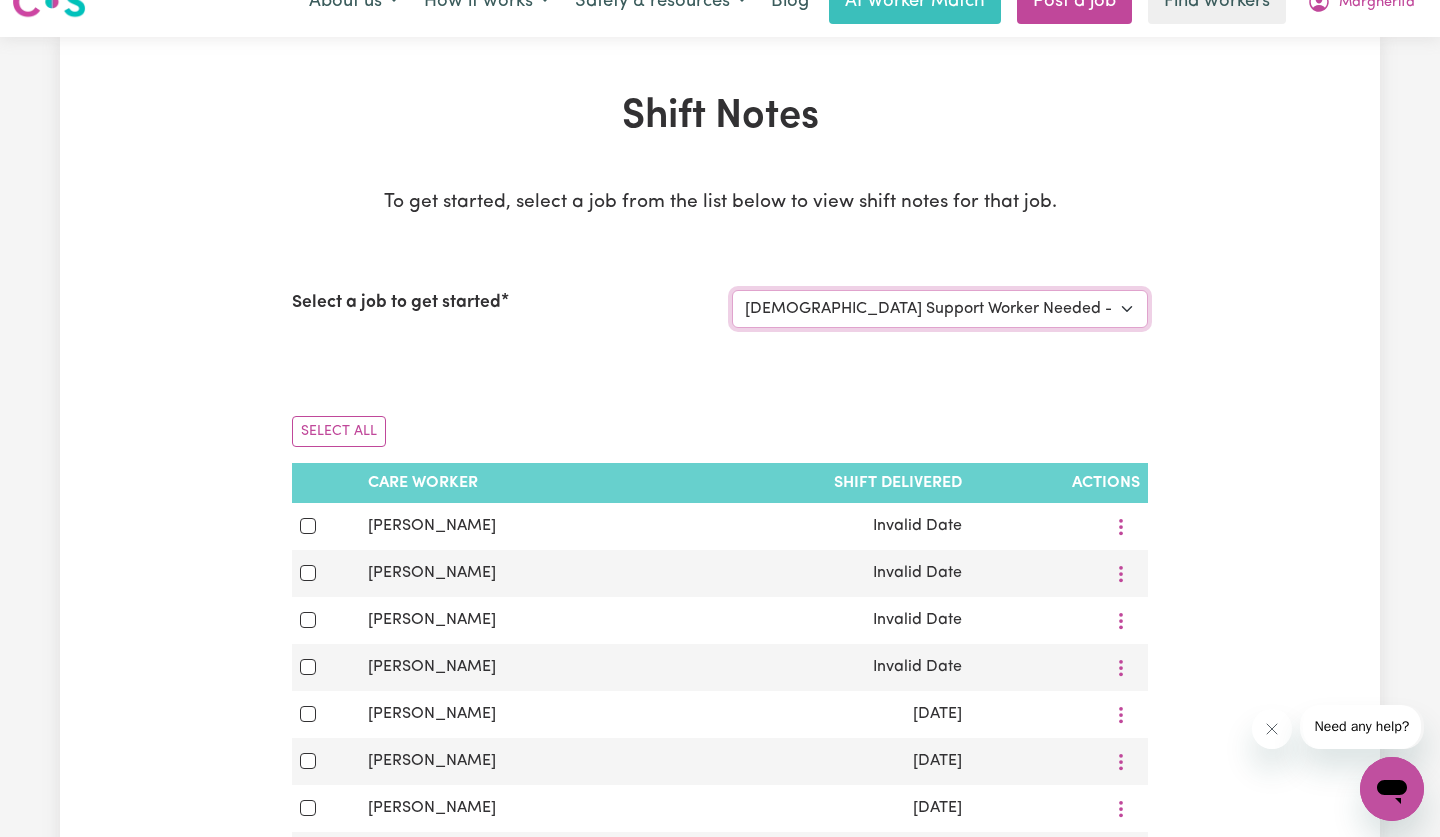 select on "11771" 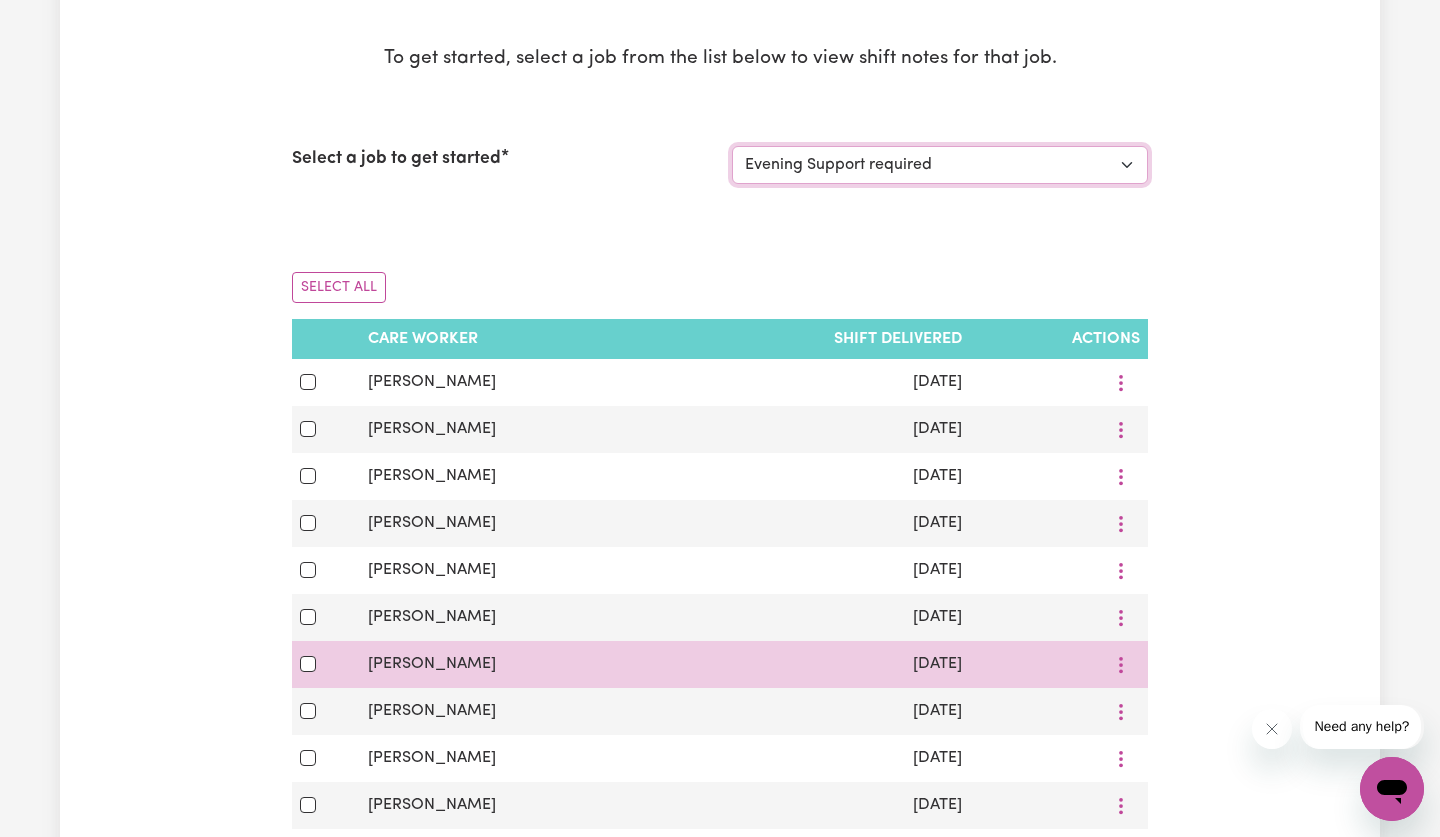 scroll, scrollTop: 166, scrollLeft: 0, axis: vertical 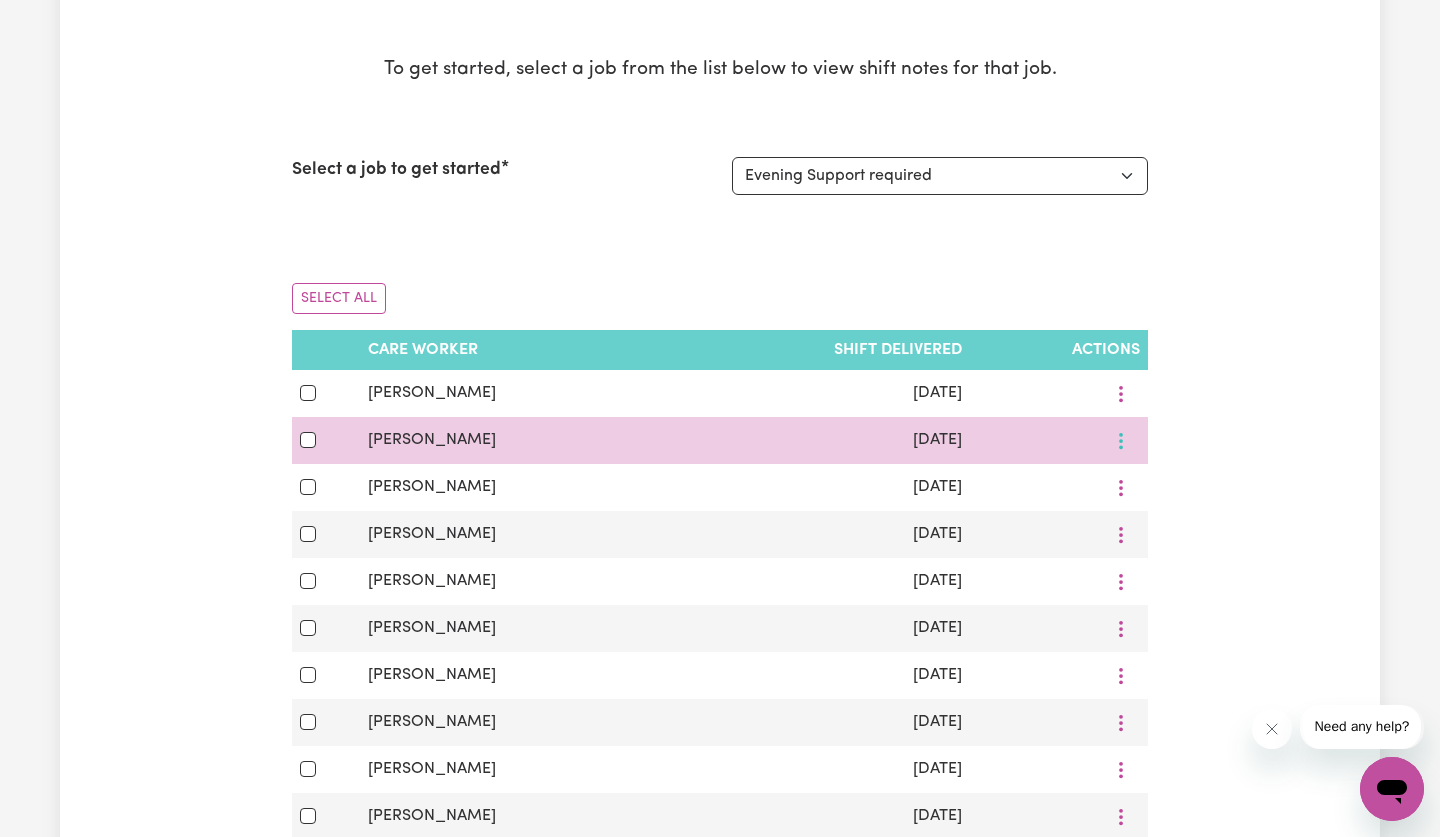 click 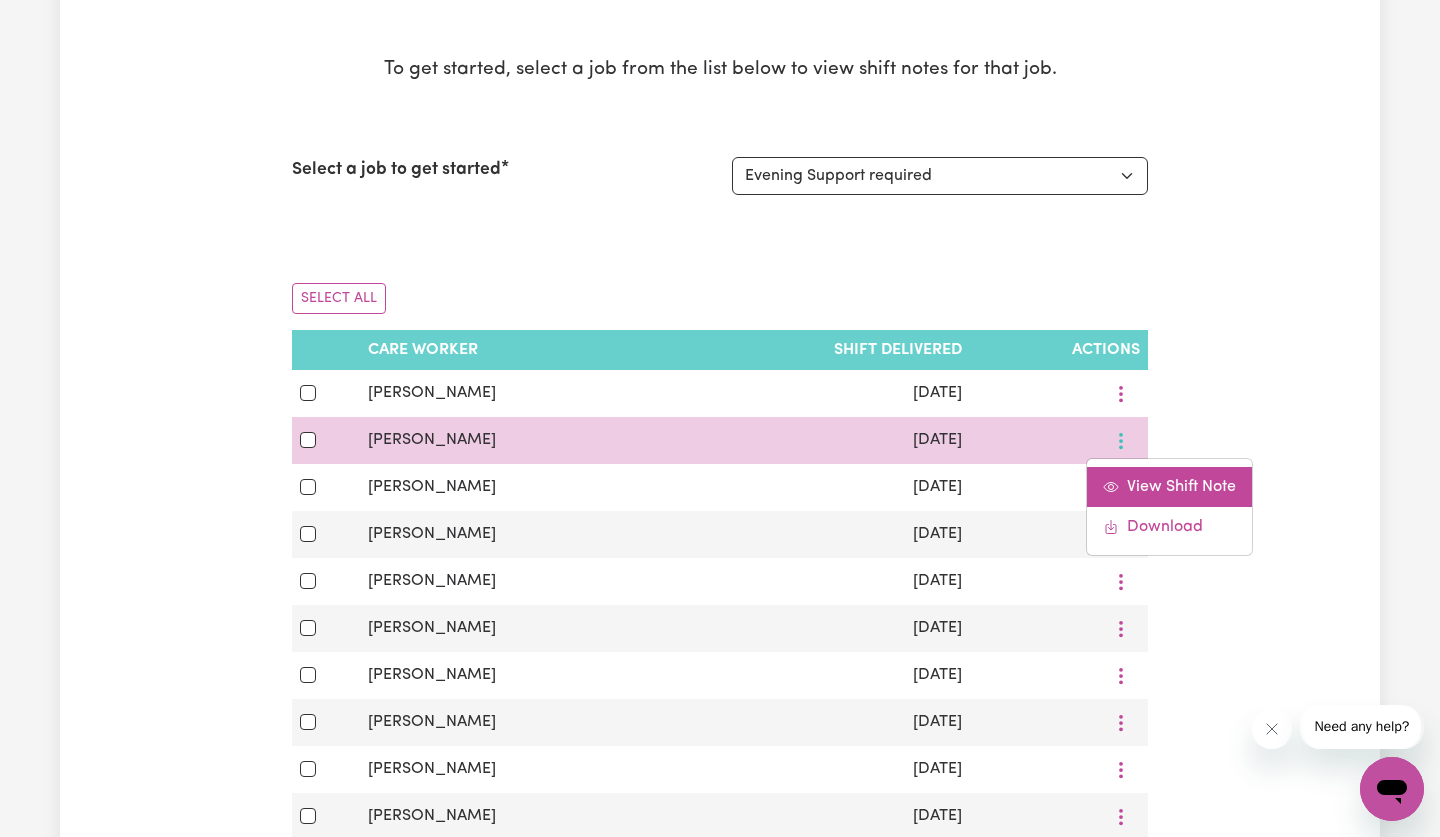 click on "View Shift Note" at bounding box center (1169, 487) 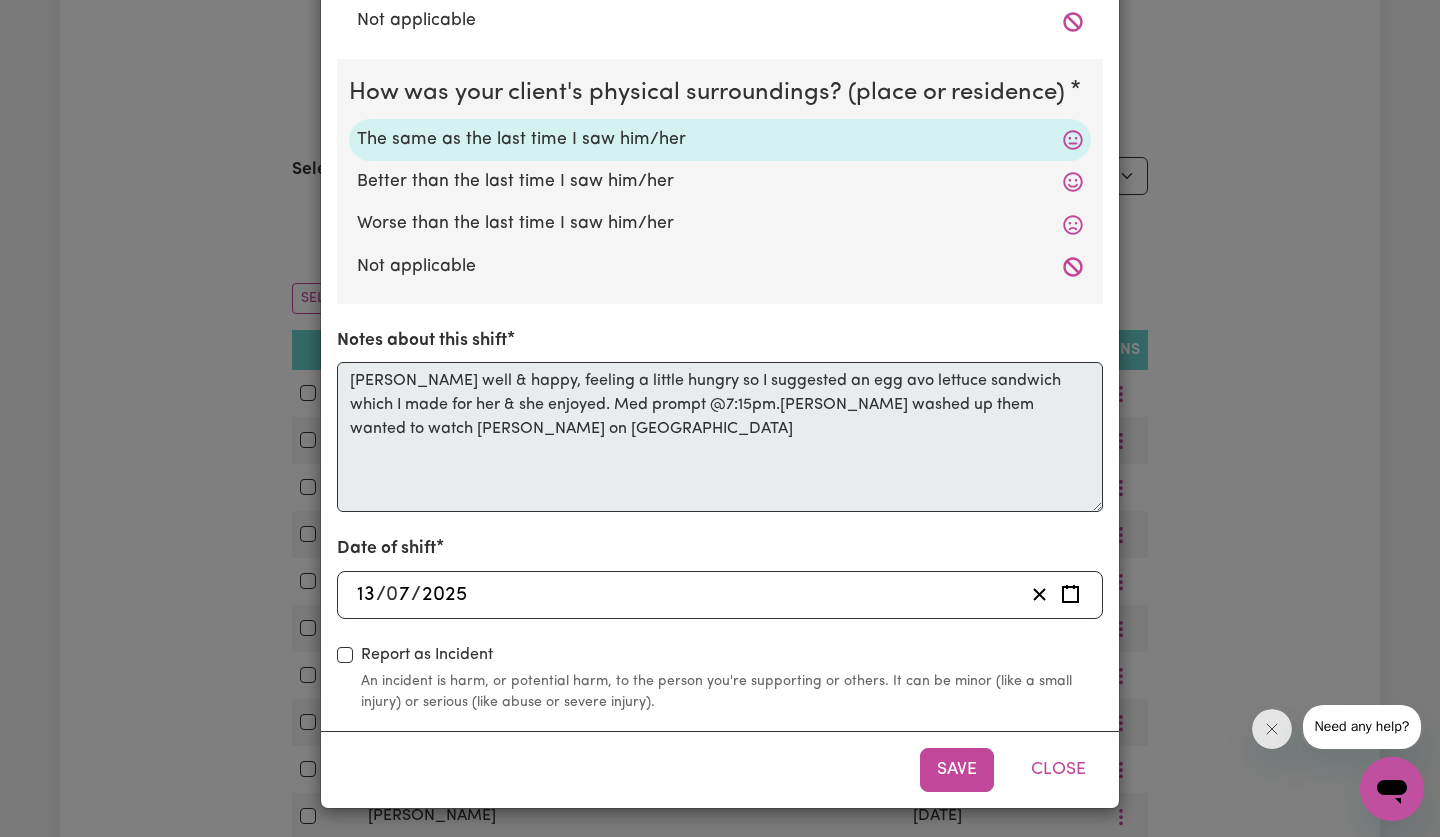 scroll, scrollTop: 566, scrollLeft: 0, axis: vertical 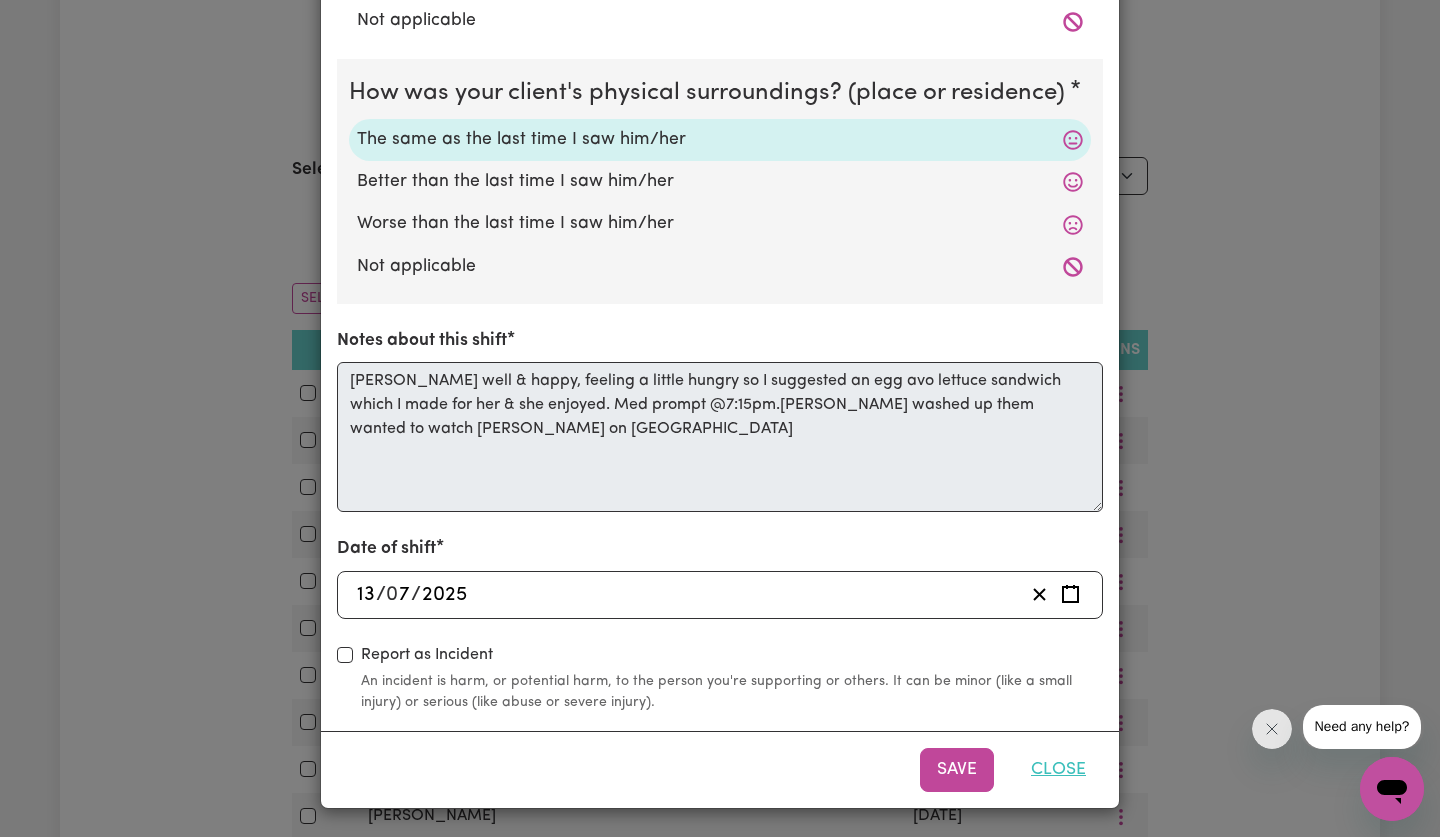 click on "Close" at bounding box center (1058, 770) 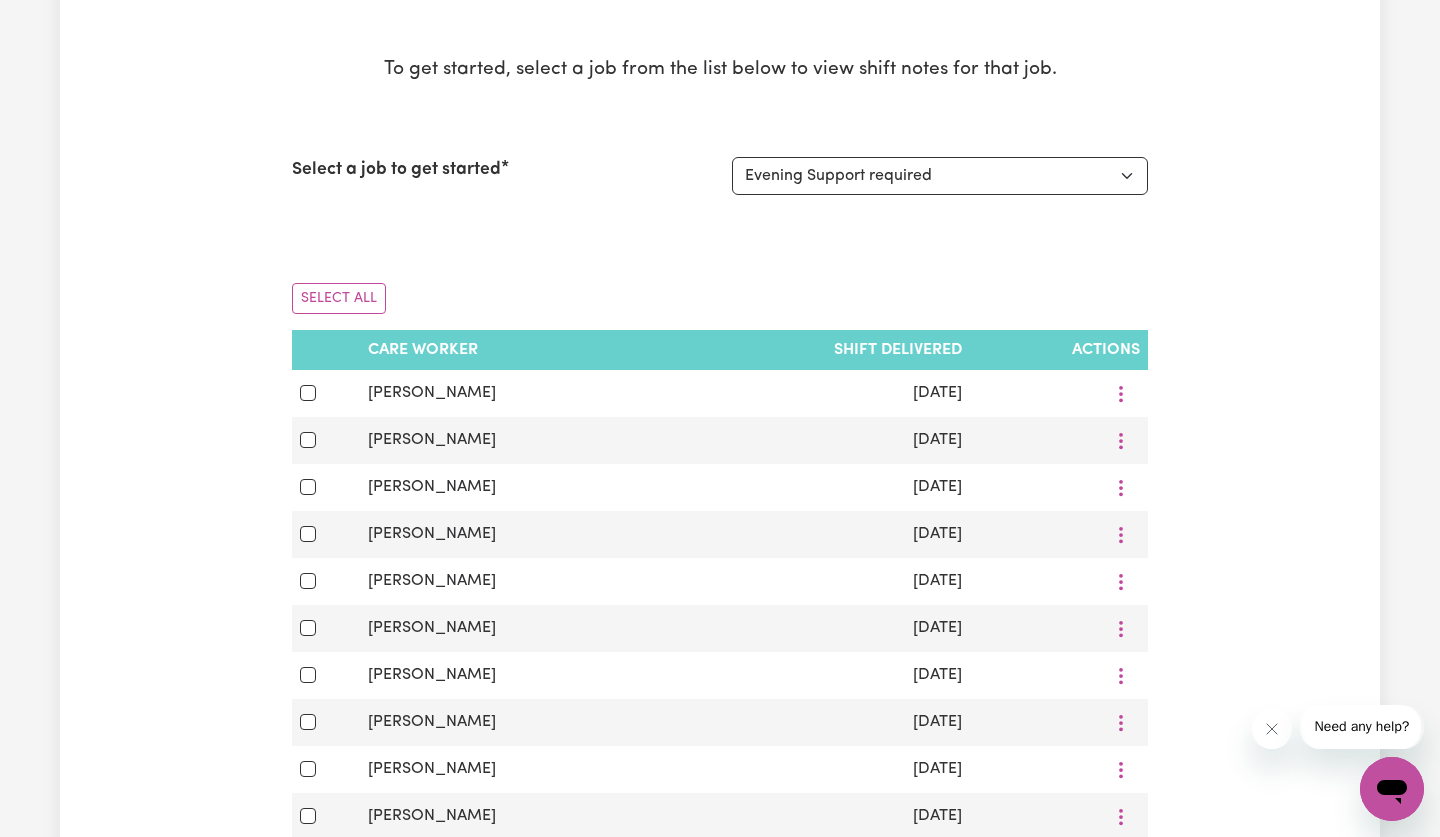 scroll, scrollTop: 0, scrollLeft: 0, axis: both 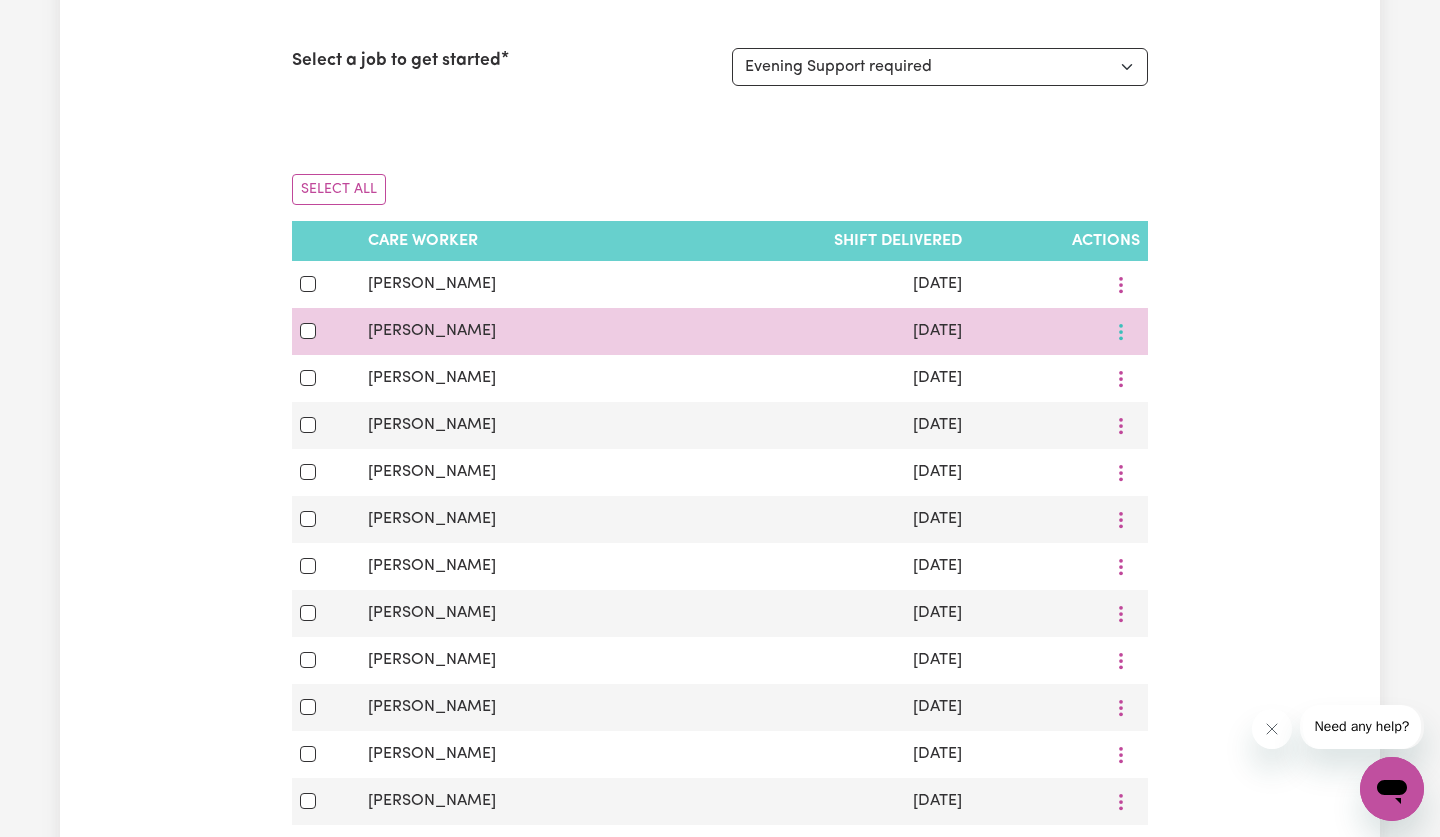 click at bounding box center (1121, 284) 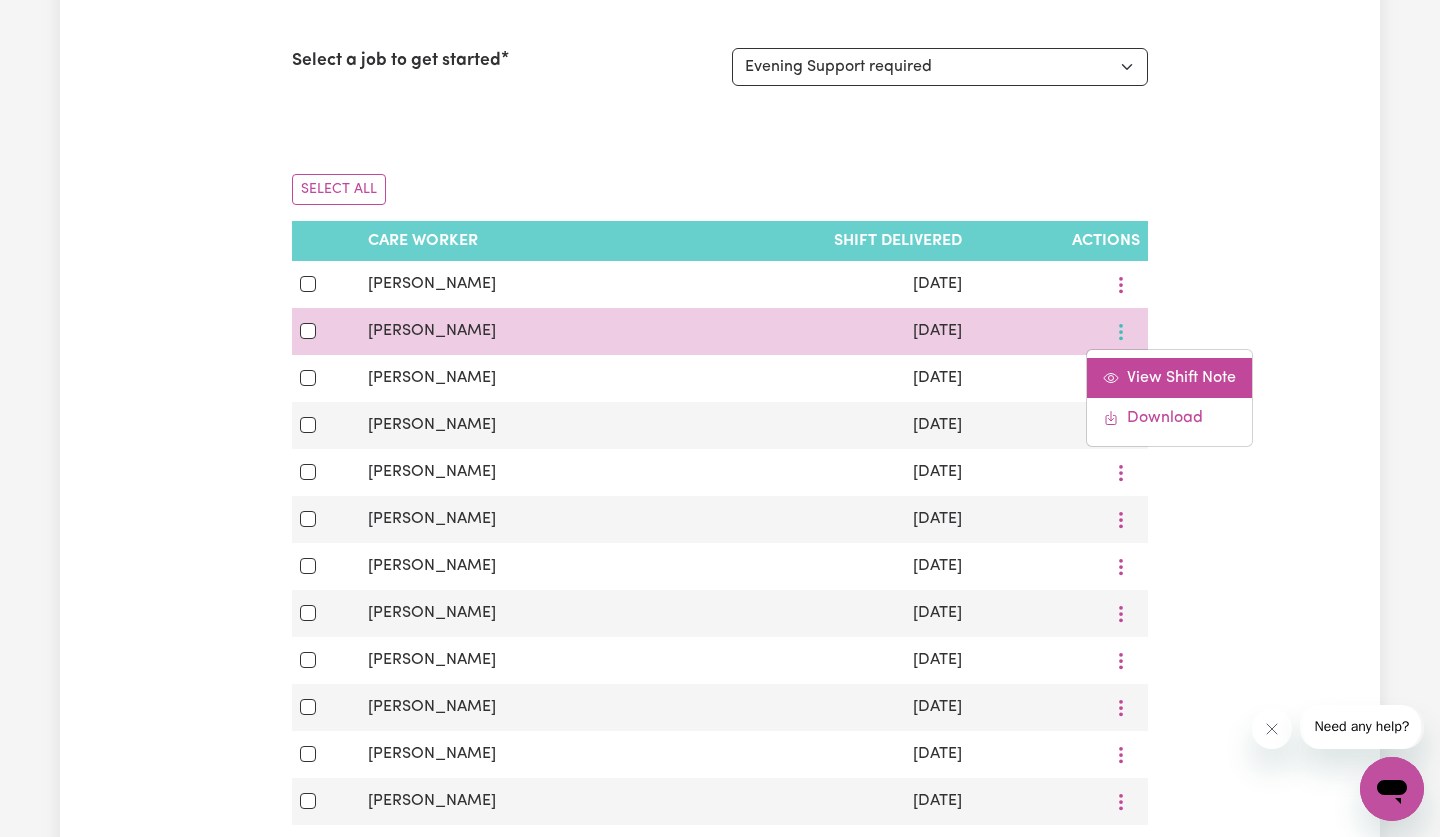 click on "View Shift Note" at bounding box center [1181, 378] 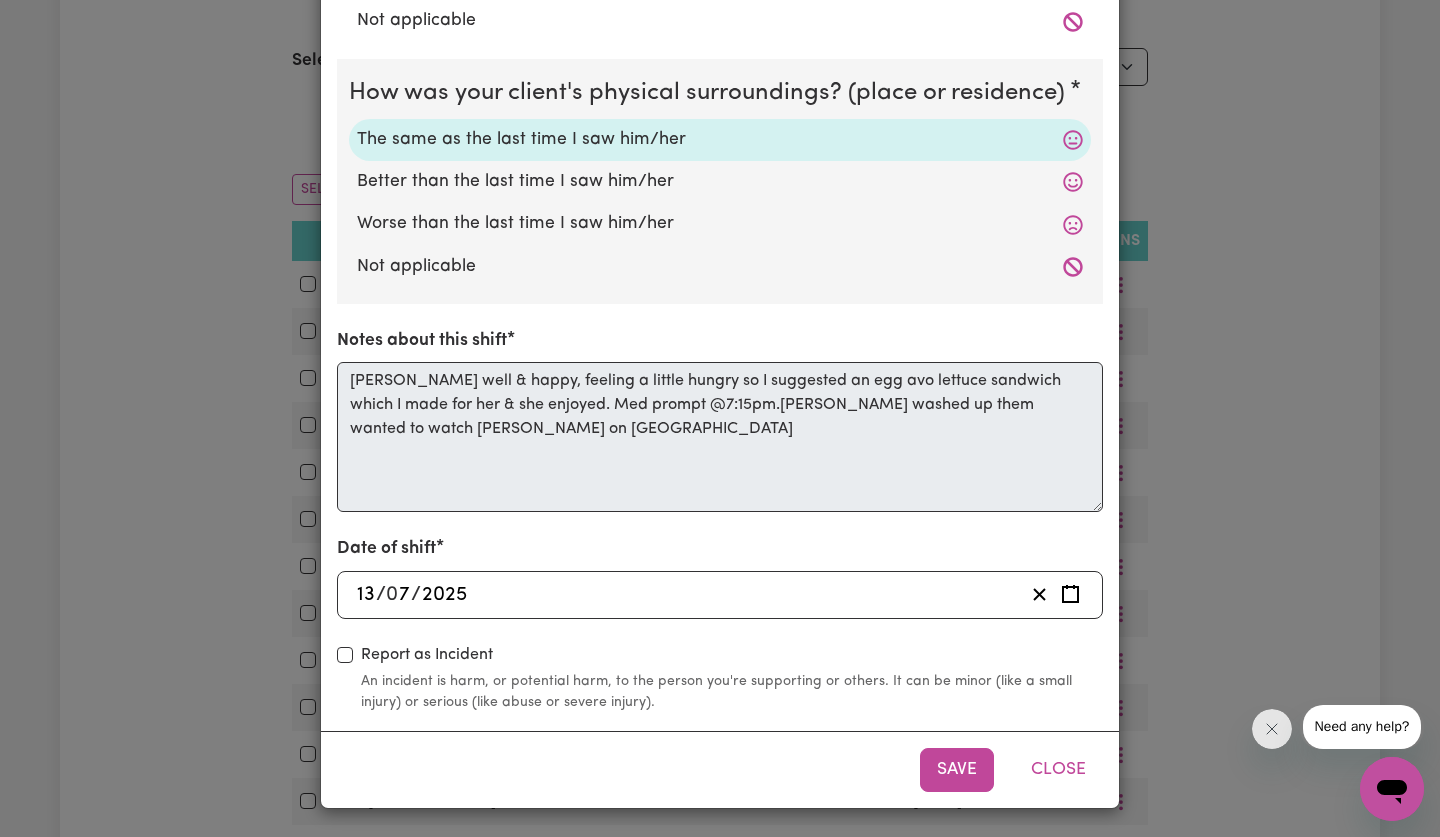 scroll, scrollTop: 566, scrollLeft: 0, axis: vertical 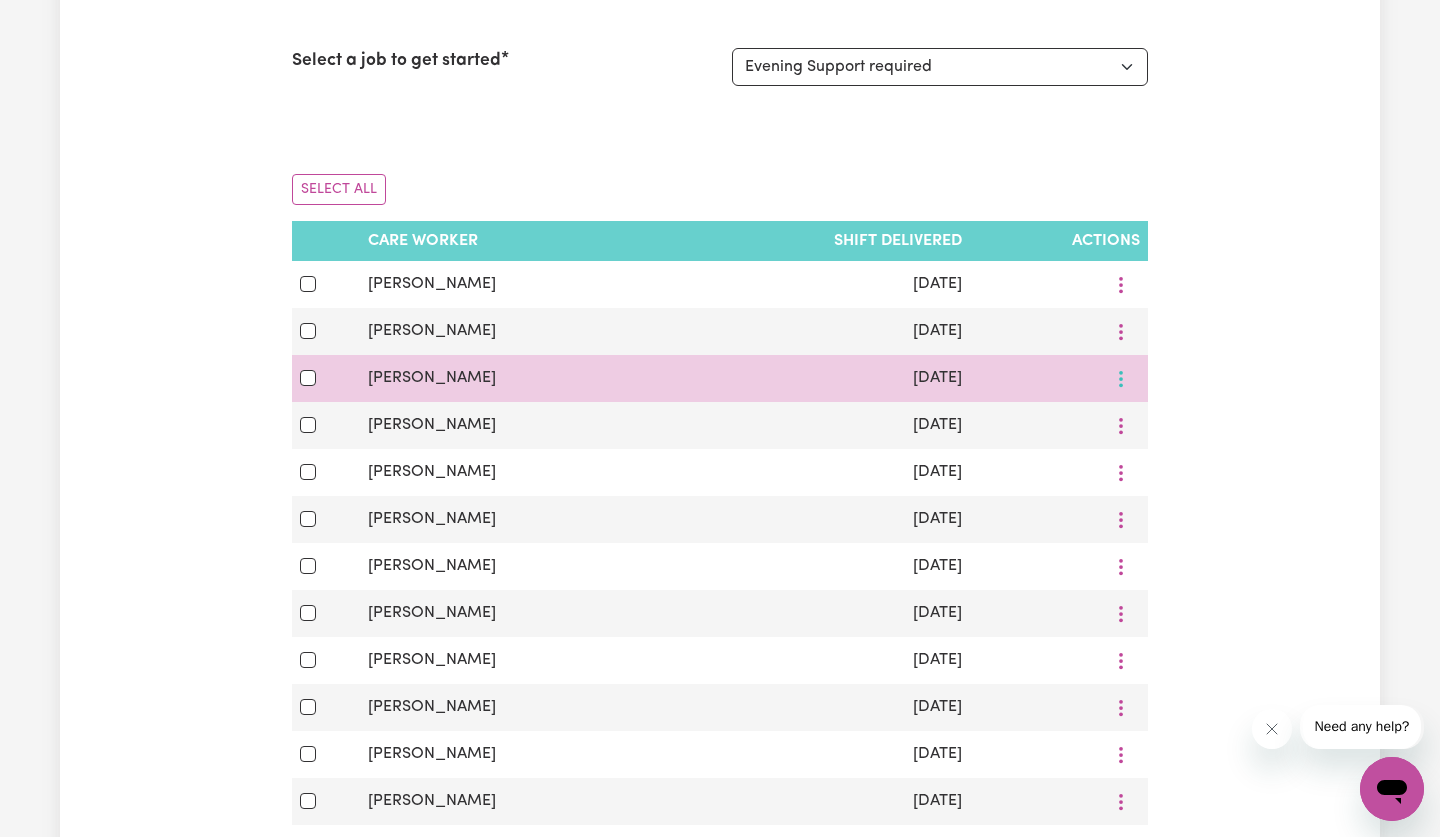 click 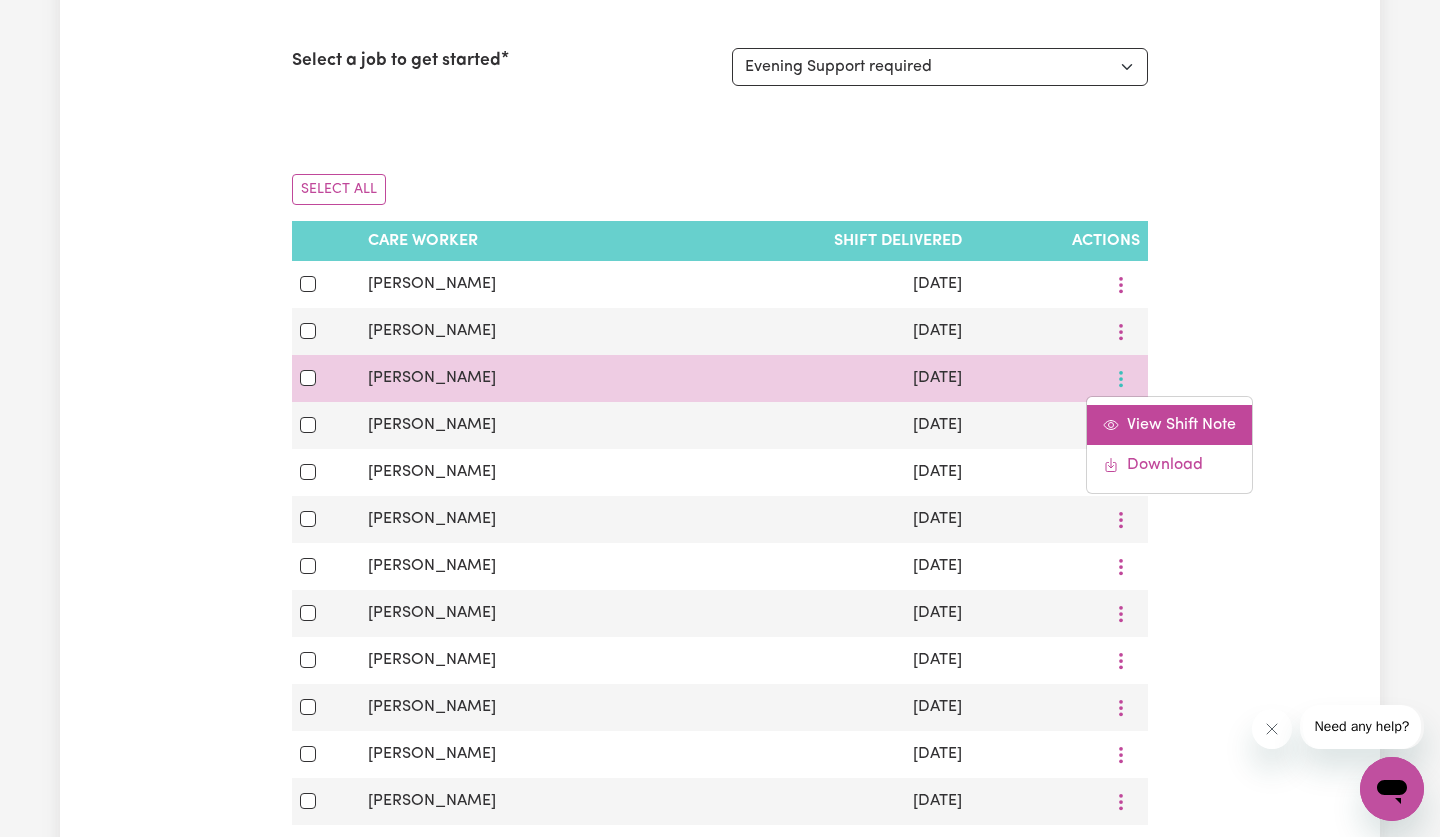 click on "View Shift Note" at bounding box center (1169, 425) 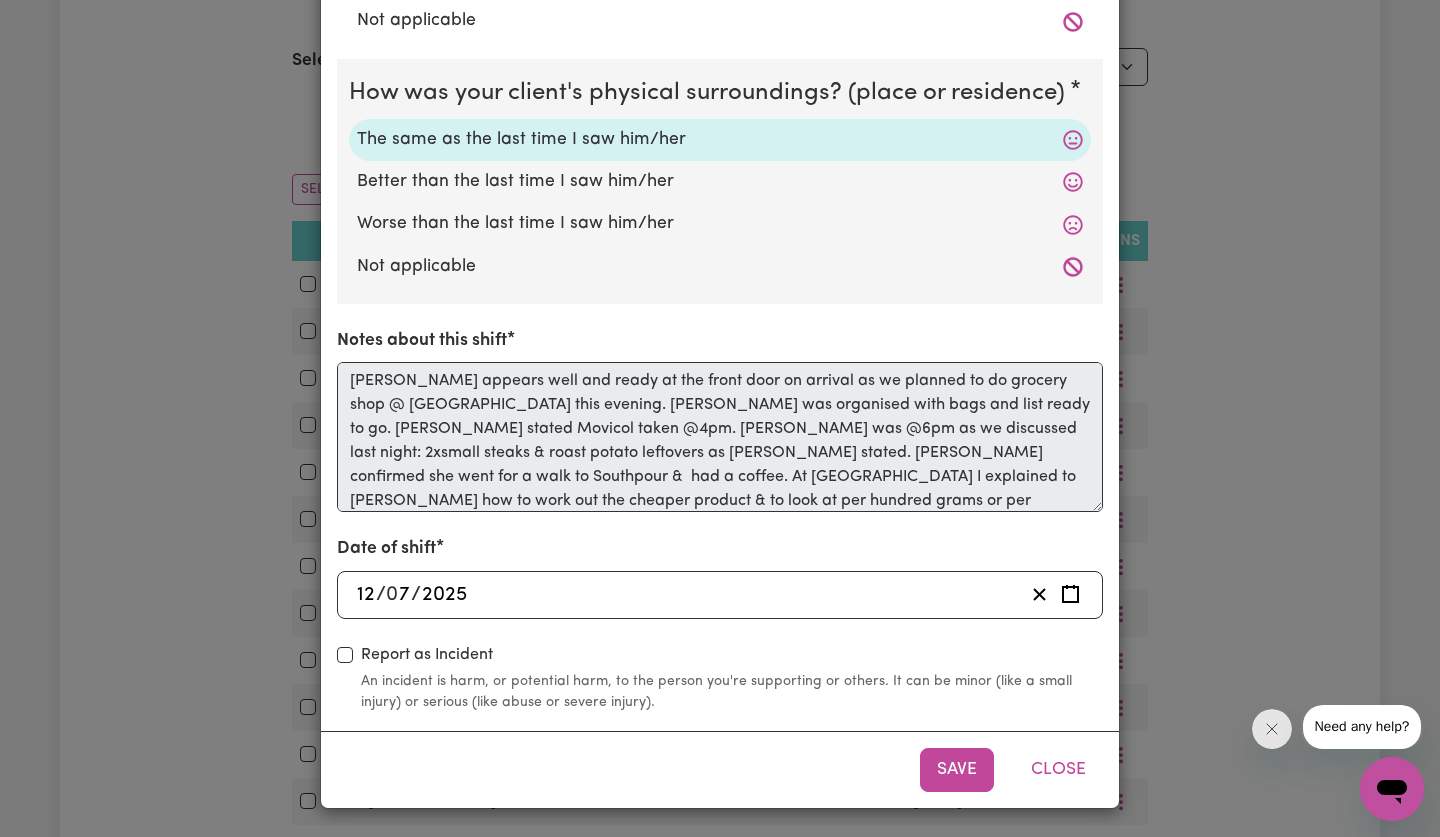 scroll, scrollTop: 566, scrollLeft: 0, axis: vertical 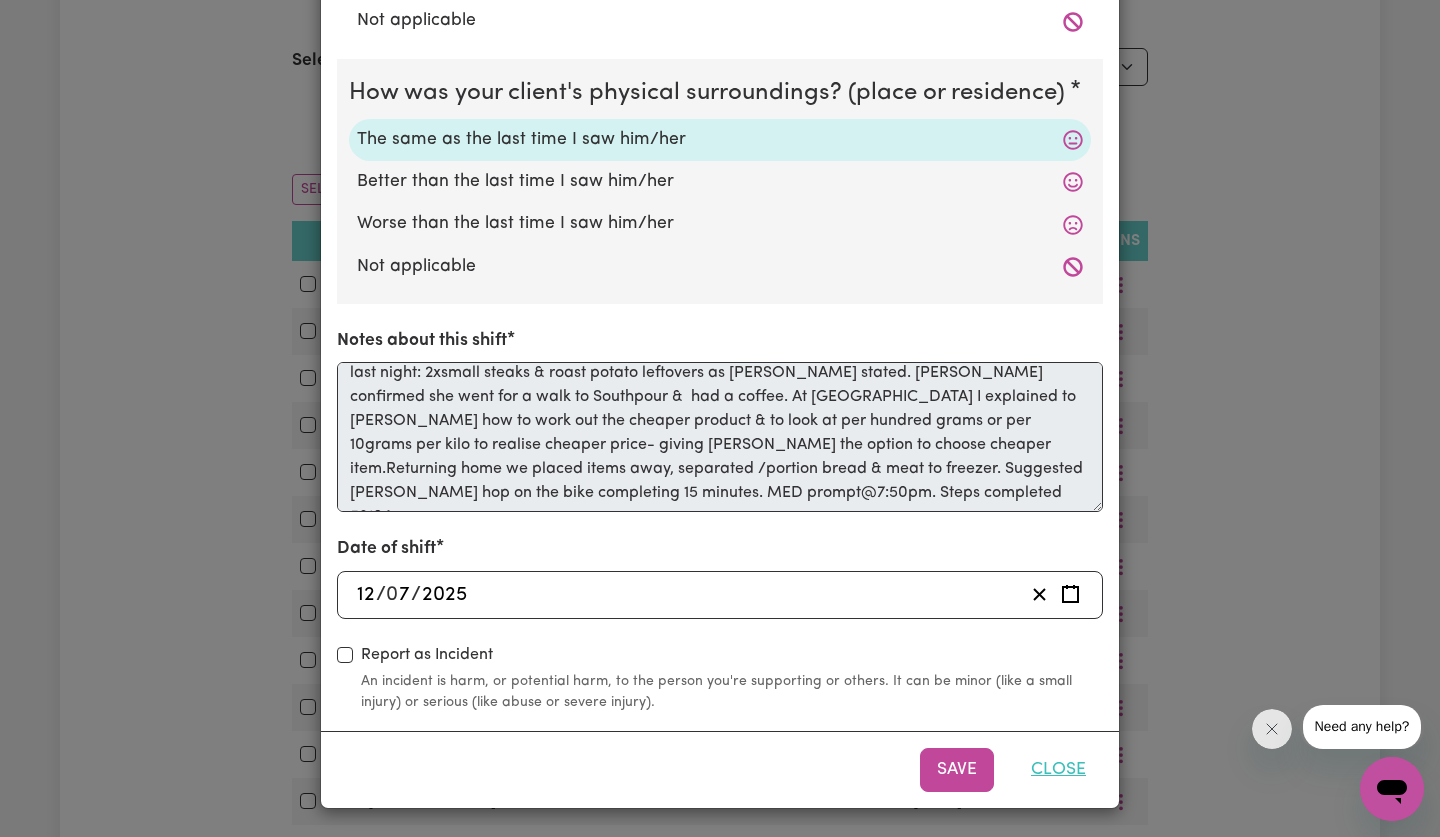 click on "Close" at bounding box center [1058, 770] 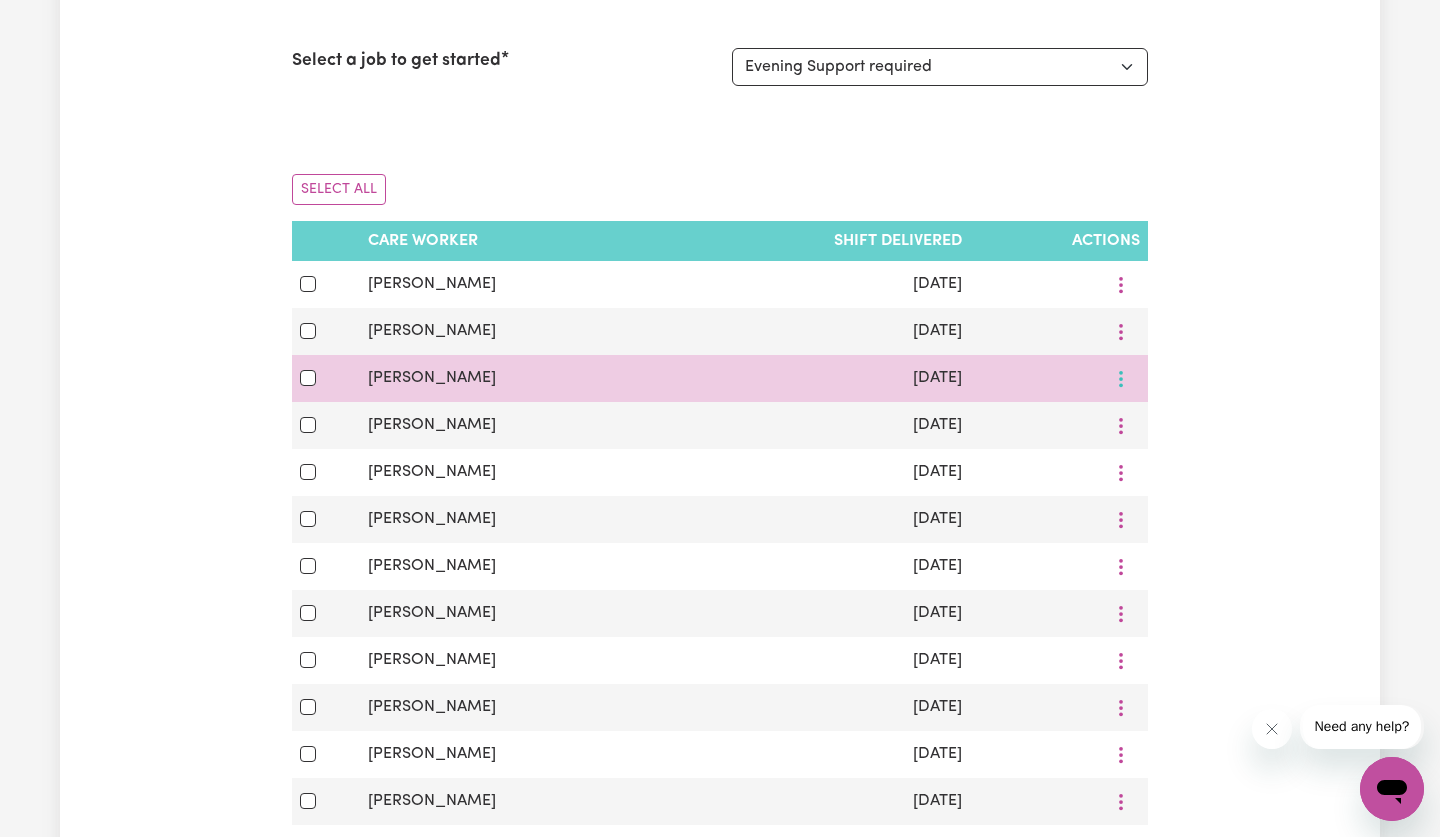 click at bounding box center (1121, 284) 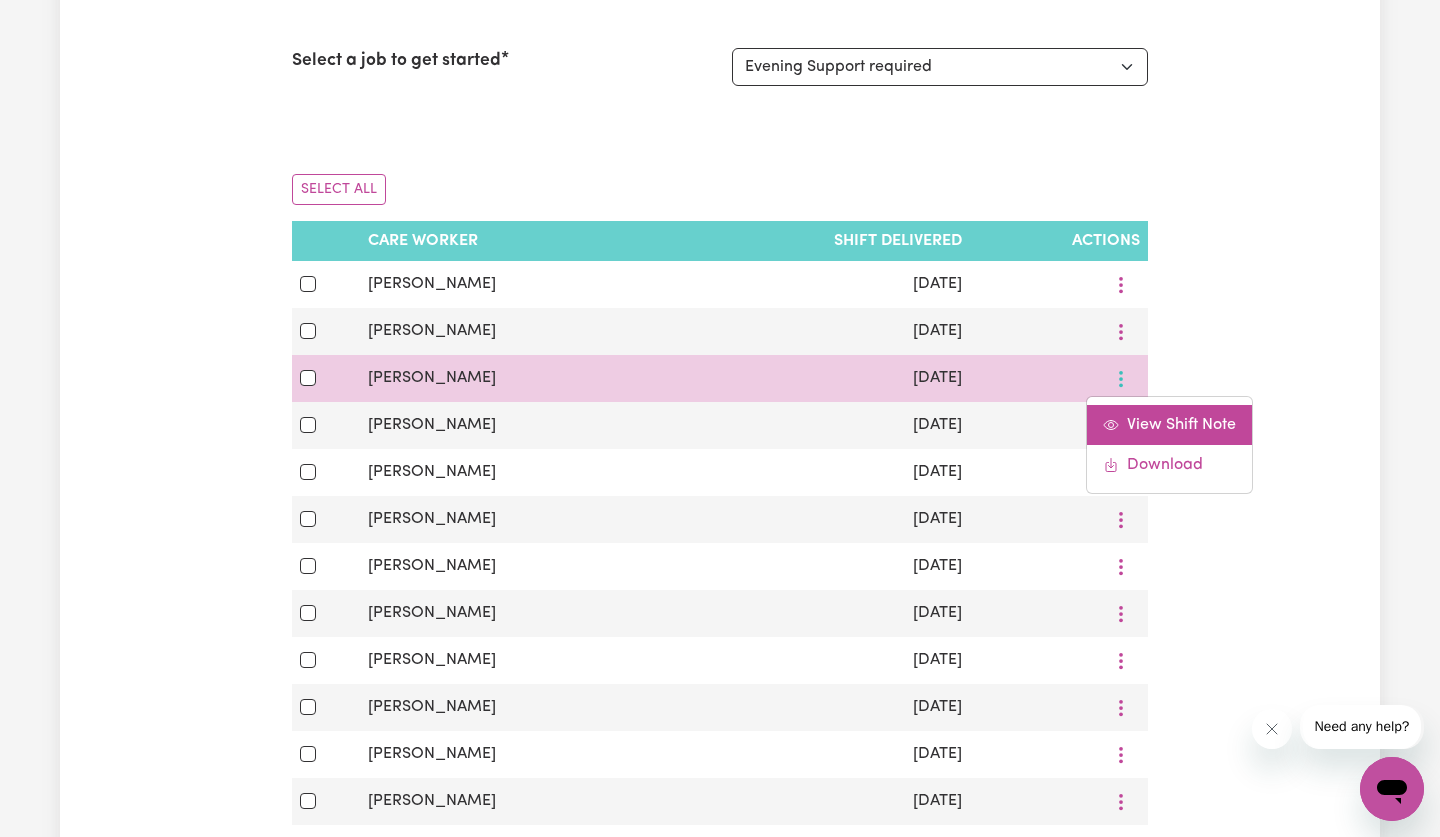 click on "View Shift Note" at bounding box center [1169, 425] 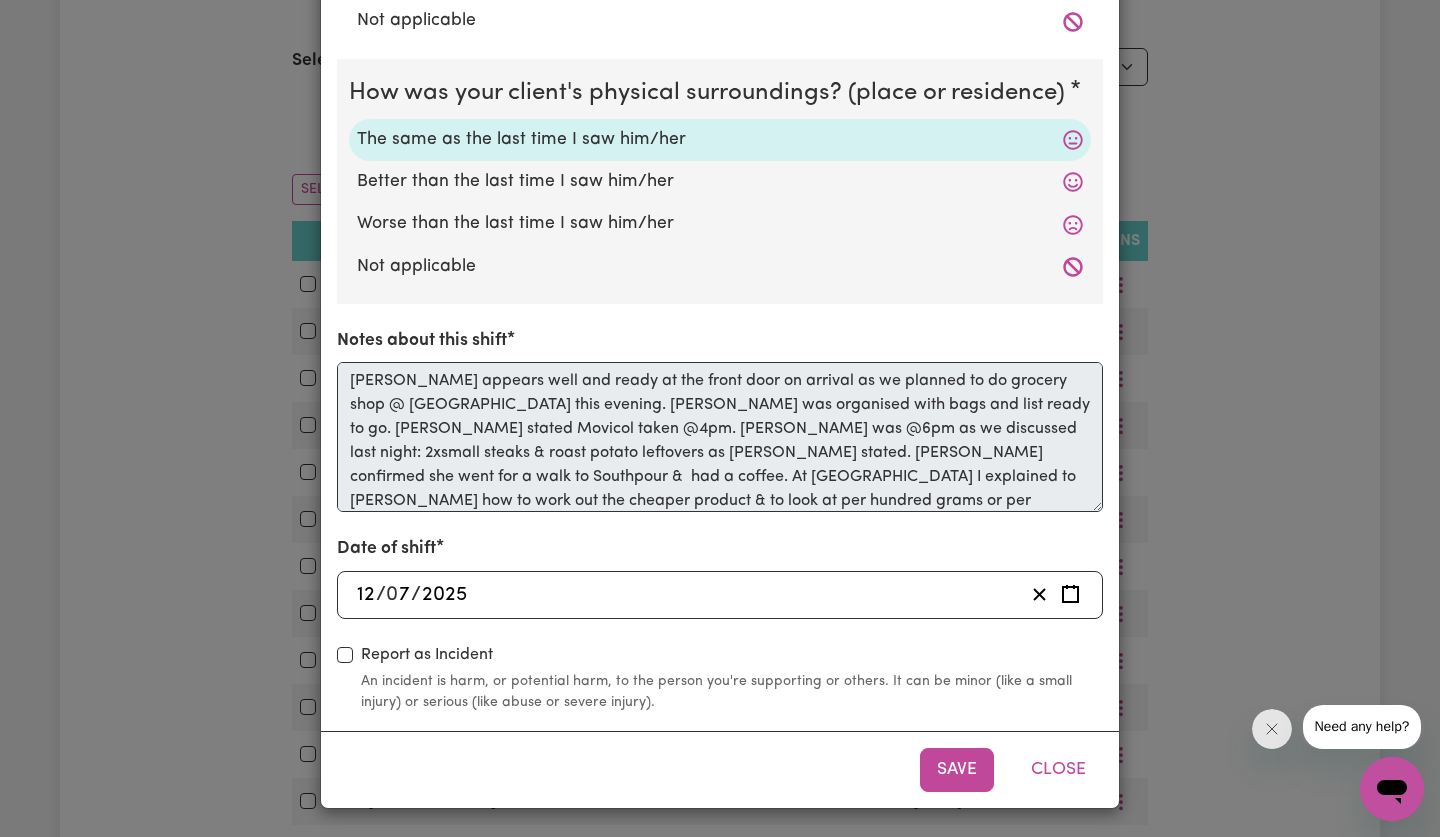 scroll, scrollTop: 566, scrollLeft: 0, axis: vertical 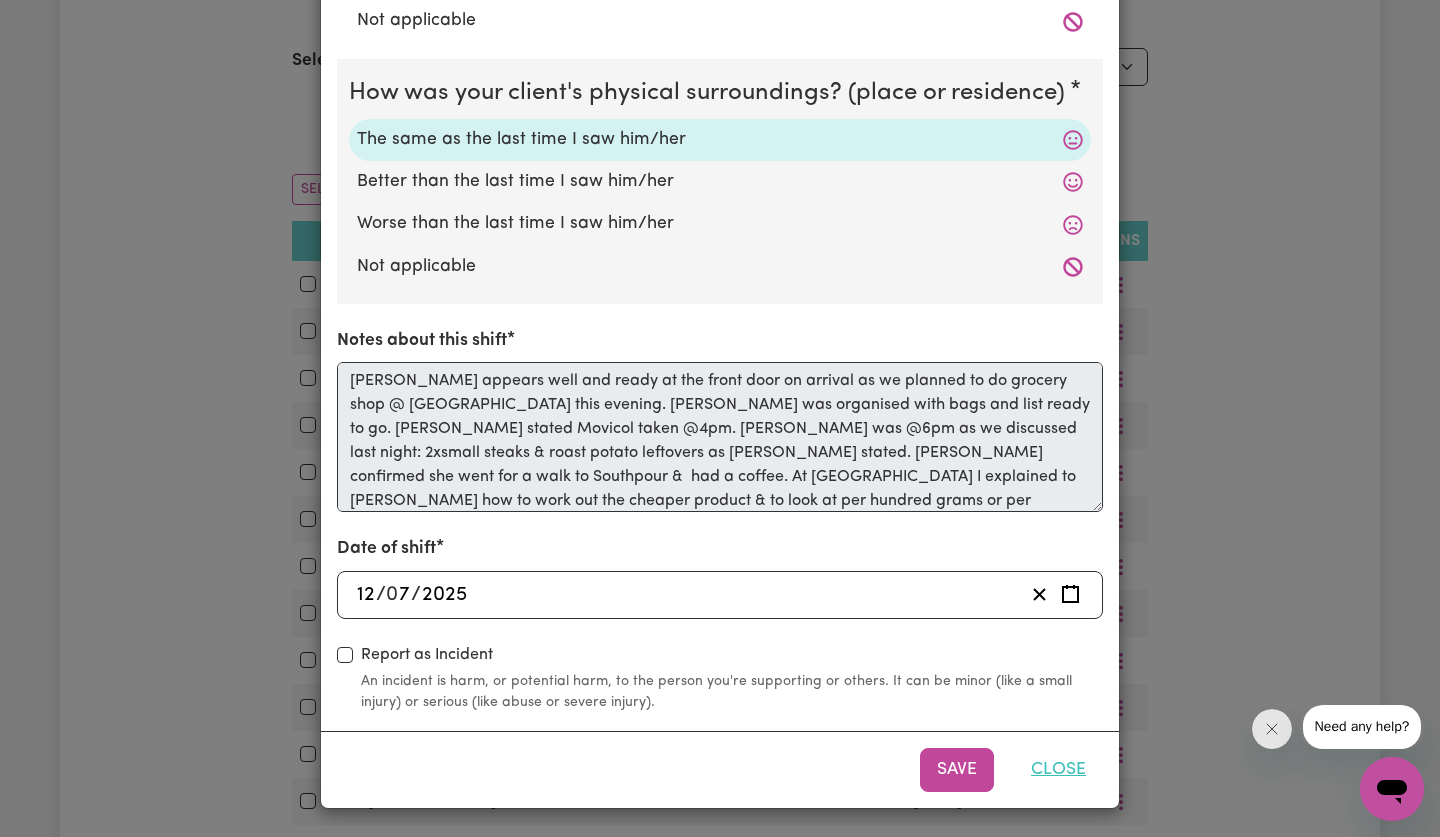 click on "Close" at bounding box center [1058, 770] 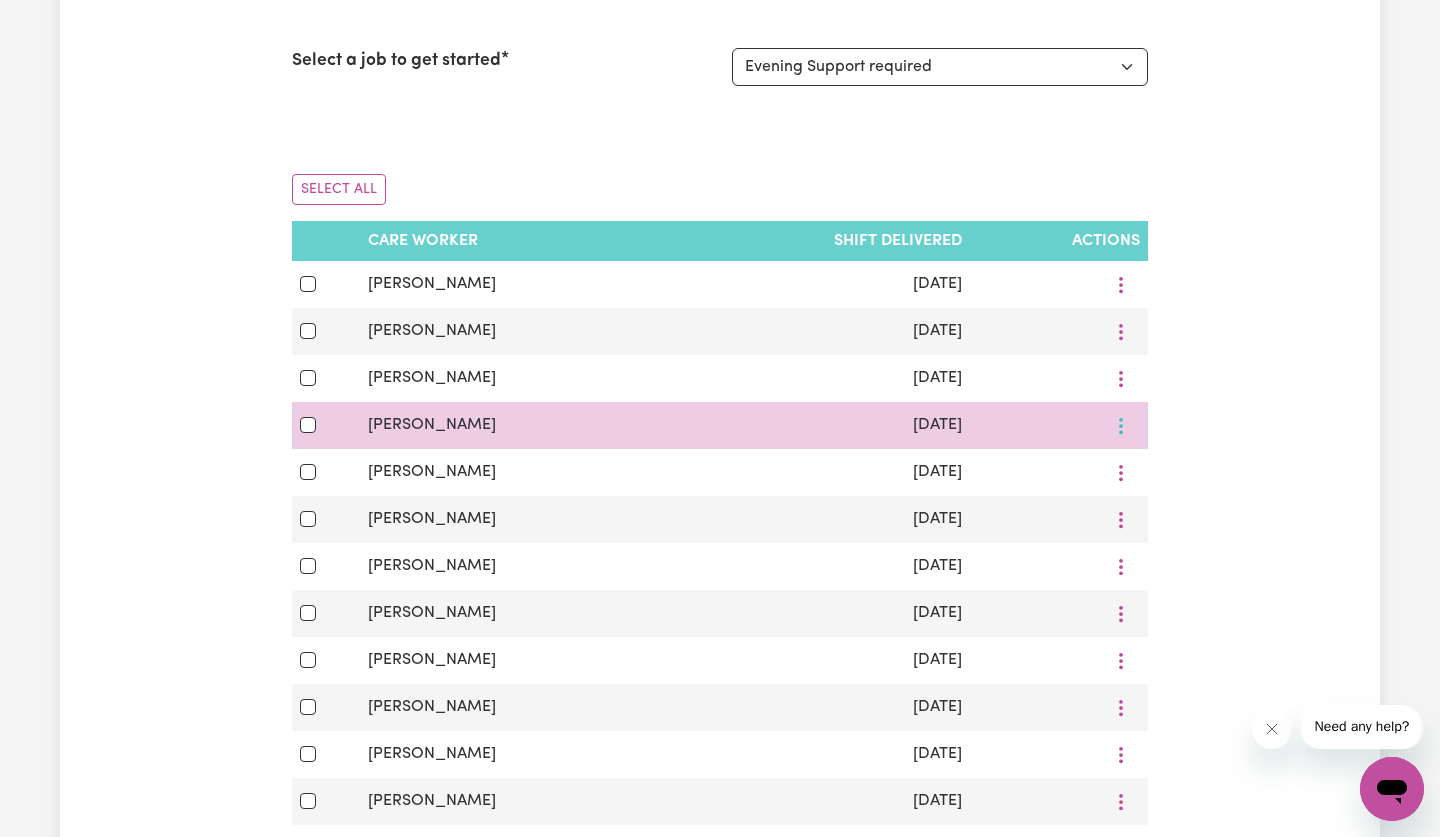 click at bounding box center [1121, 284] 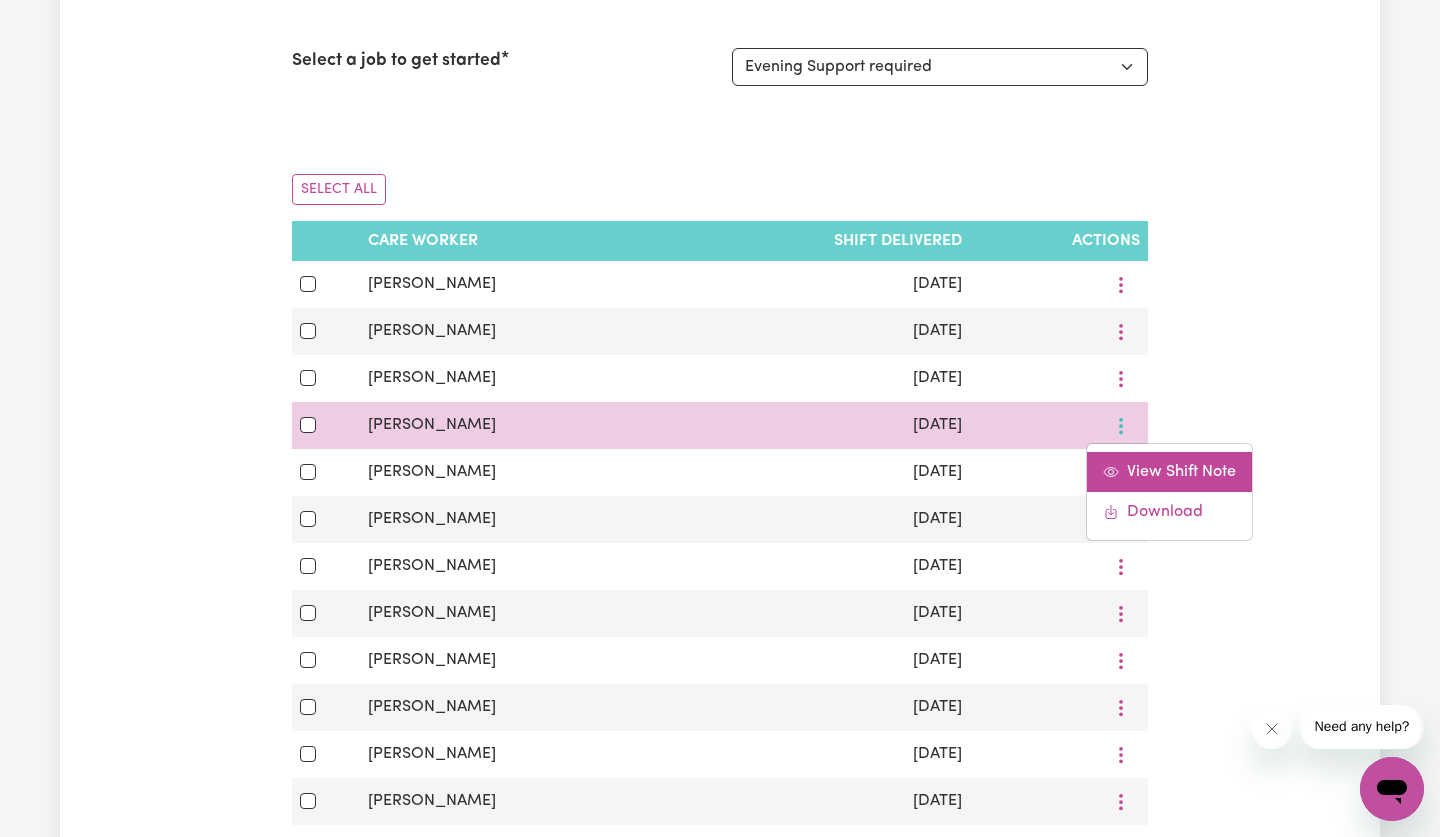 click on "View Shift Note" at bounding box center [1181, 472] 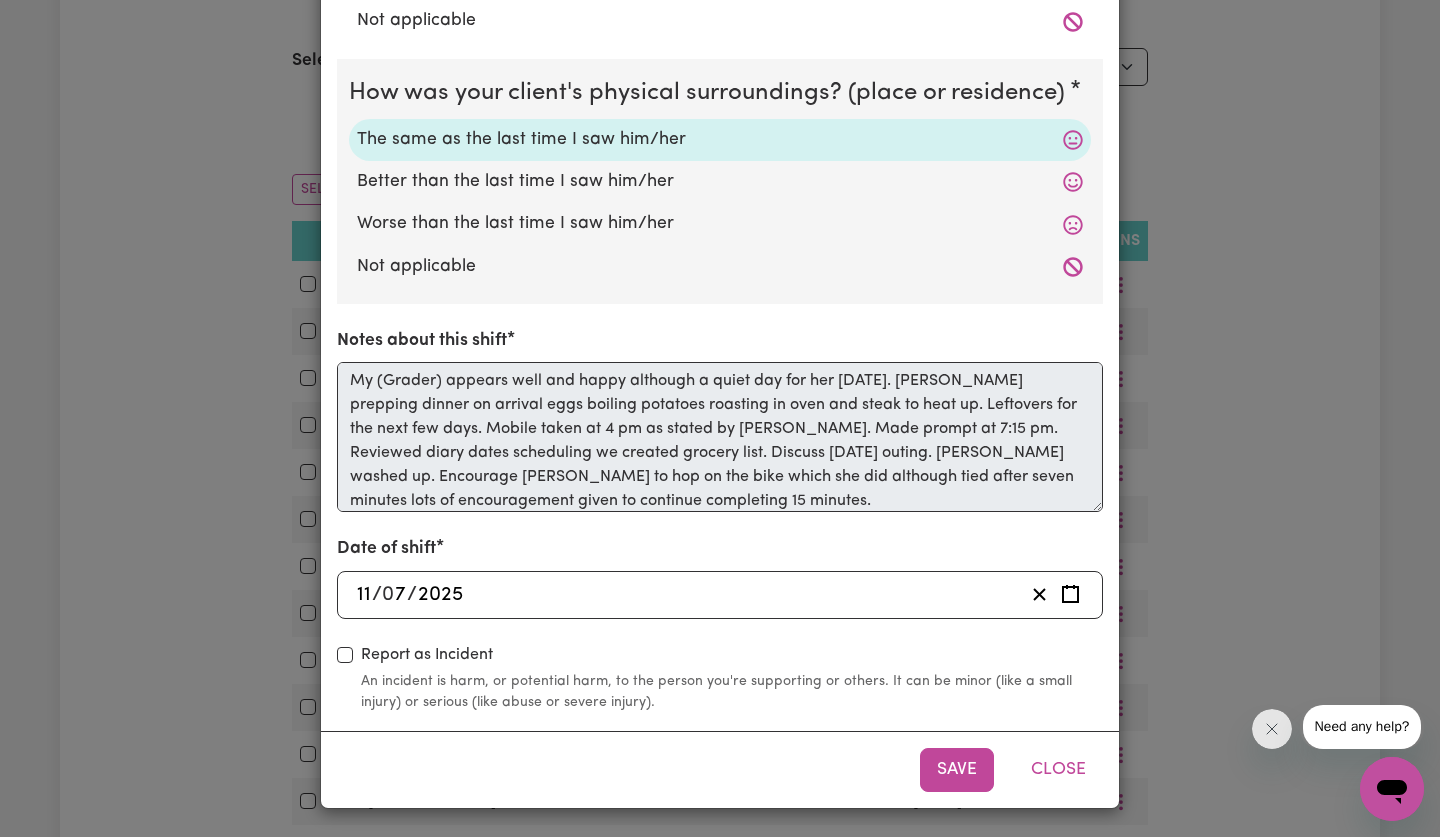 scroll, scrollTop: 566, scrollLeft: 0, axis: vertical 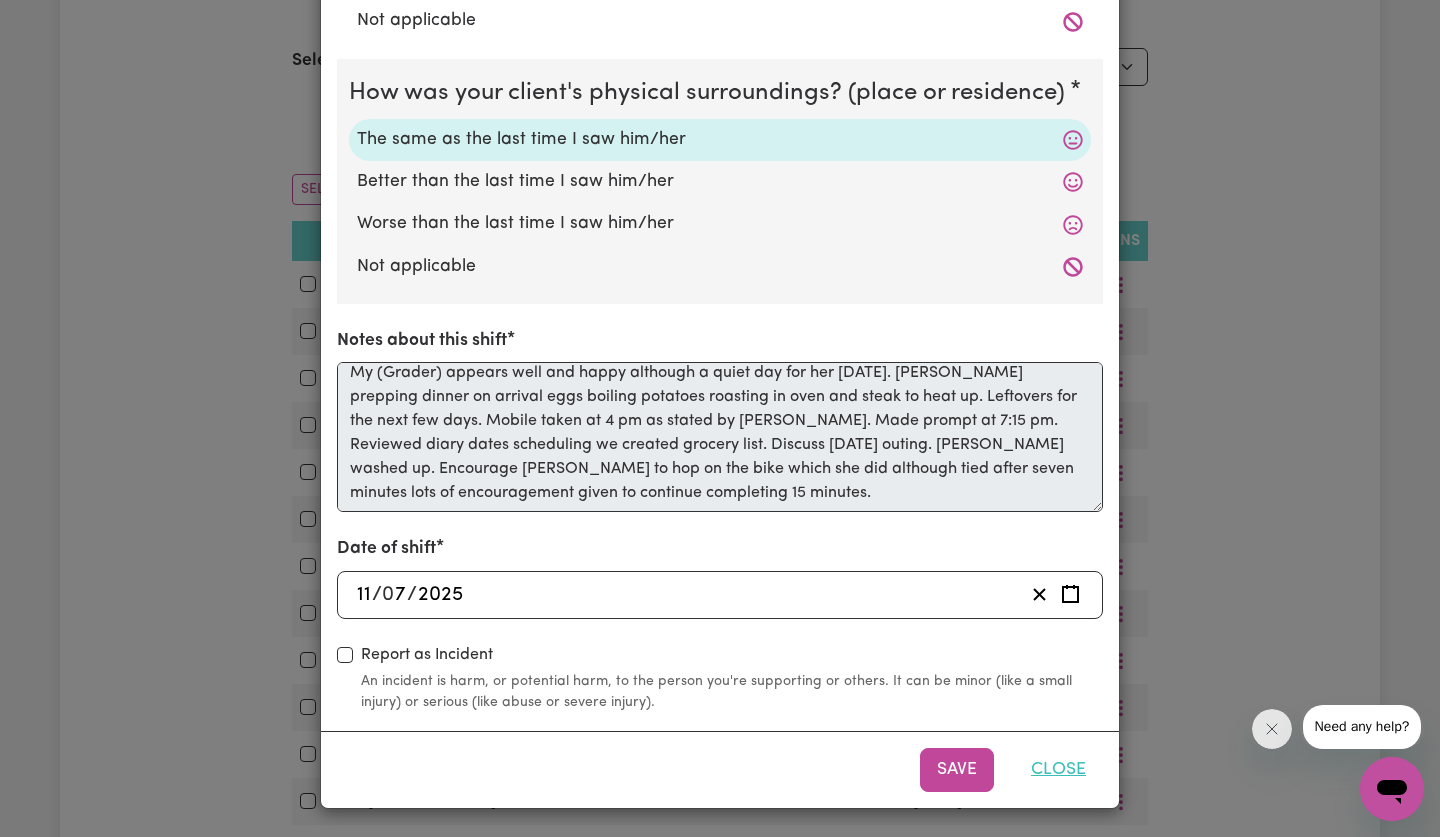 click on "Close" at bounding box center [1058, 770] 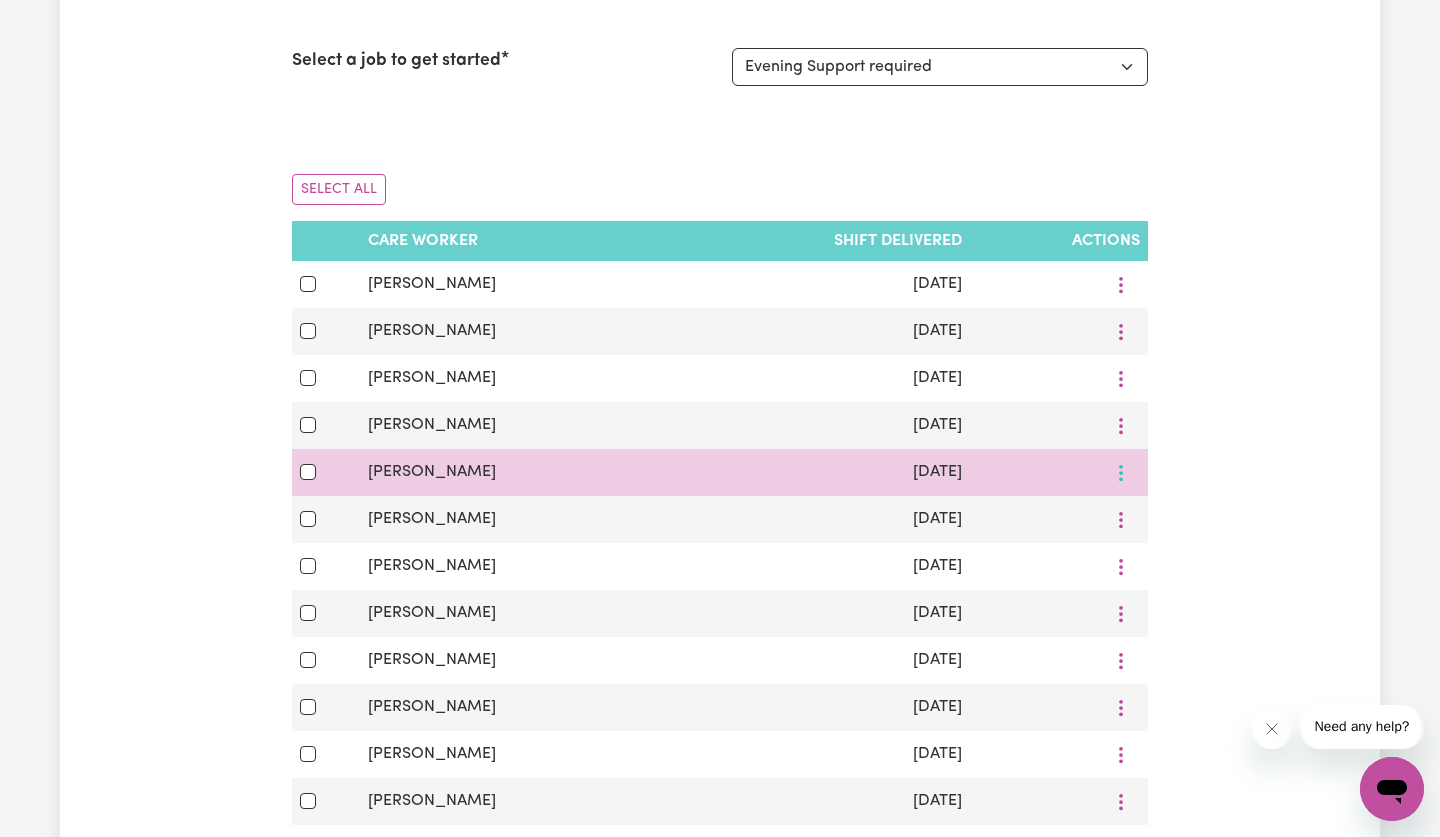 click at bounding box center [1121, 284] 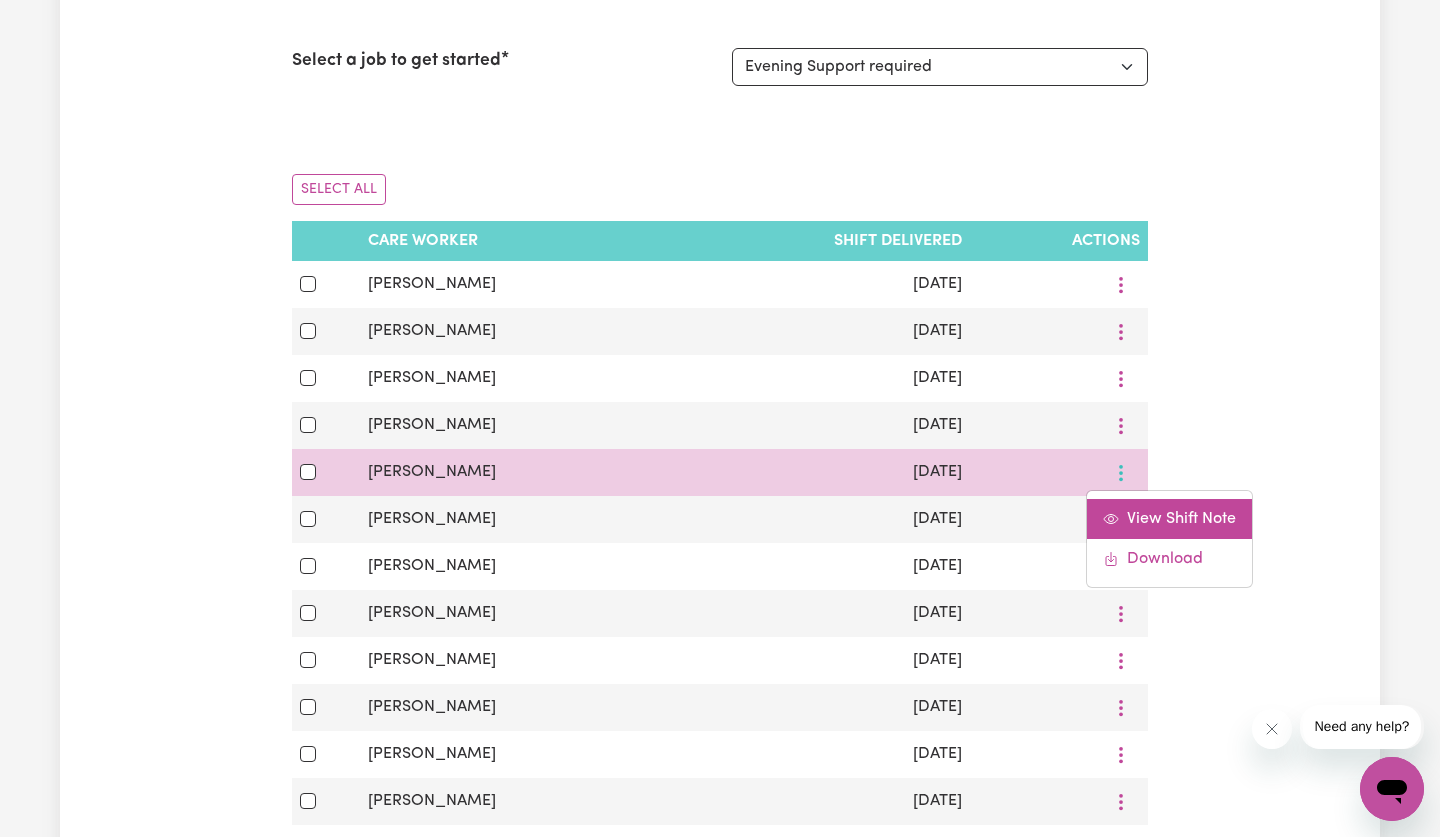 click on "View Shift Note" at bounding box center (1181, 519) 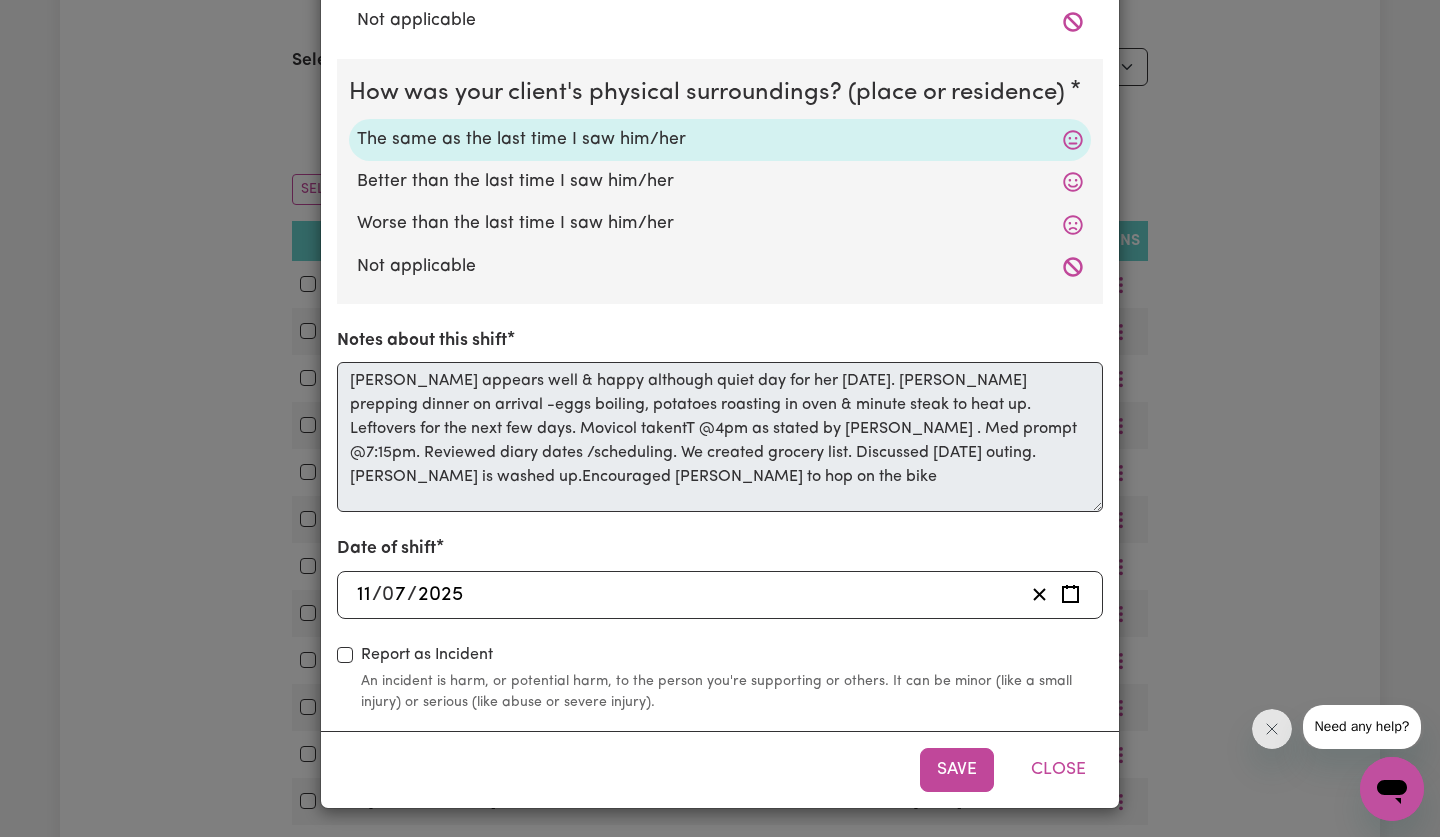 scroll, scrollTop: 566, scrollLeft: 0, axis: vertical 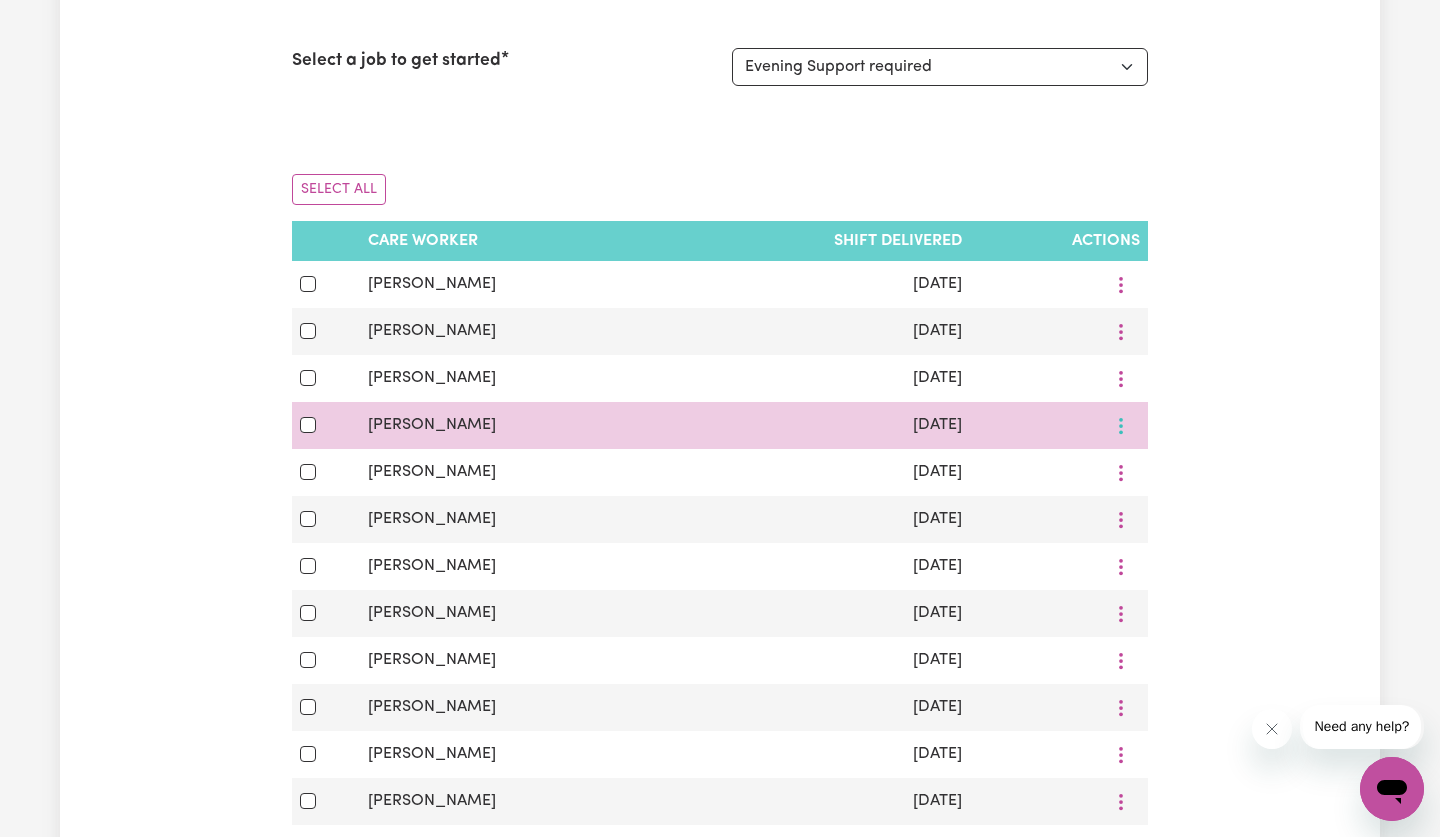 click 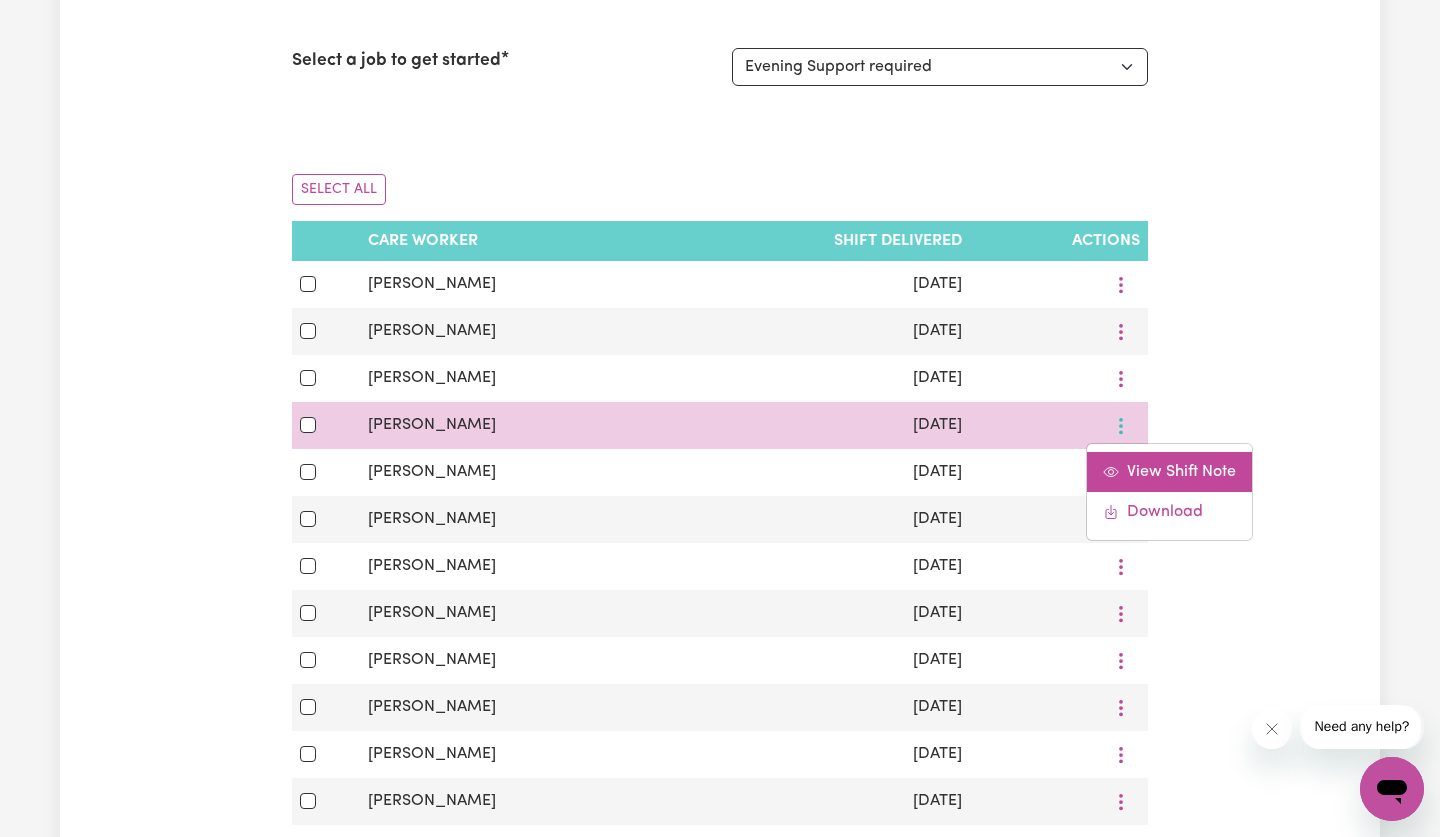 click on "View Shift Note" at bounding box center [1169, 472] 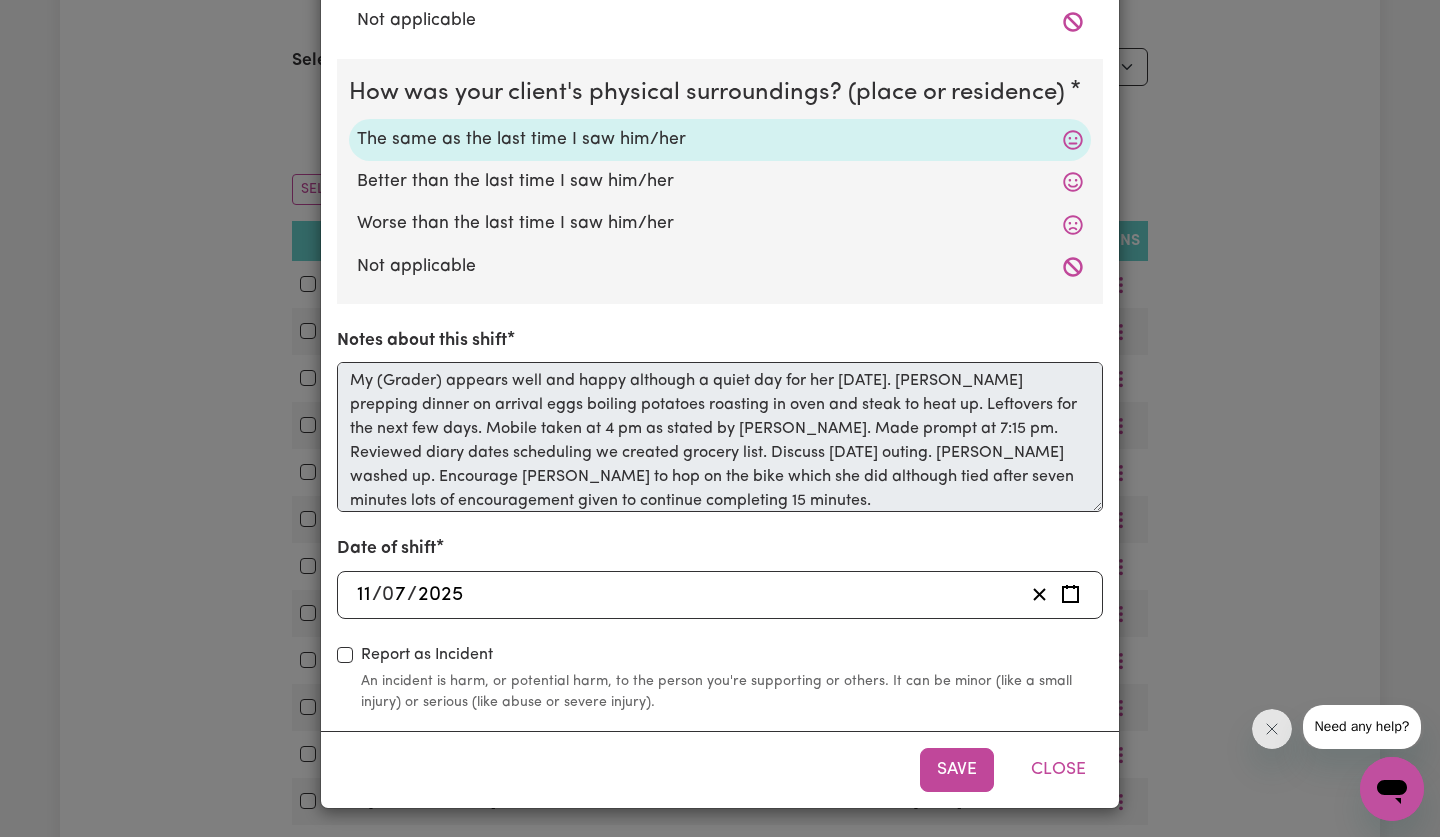 scroll, scrollTop: 566, scrollLeft: 0, axis: vertical 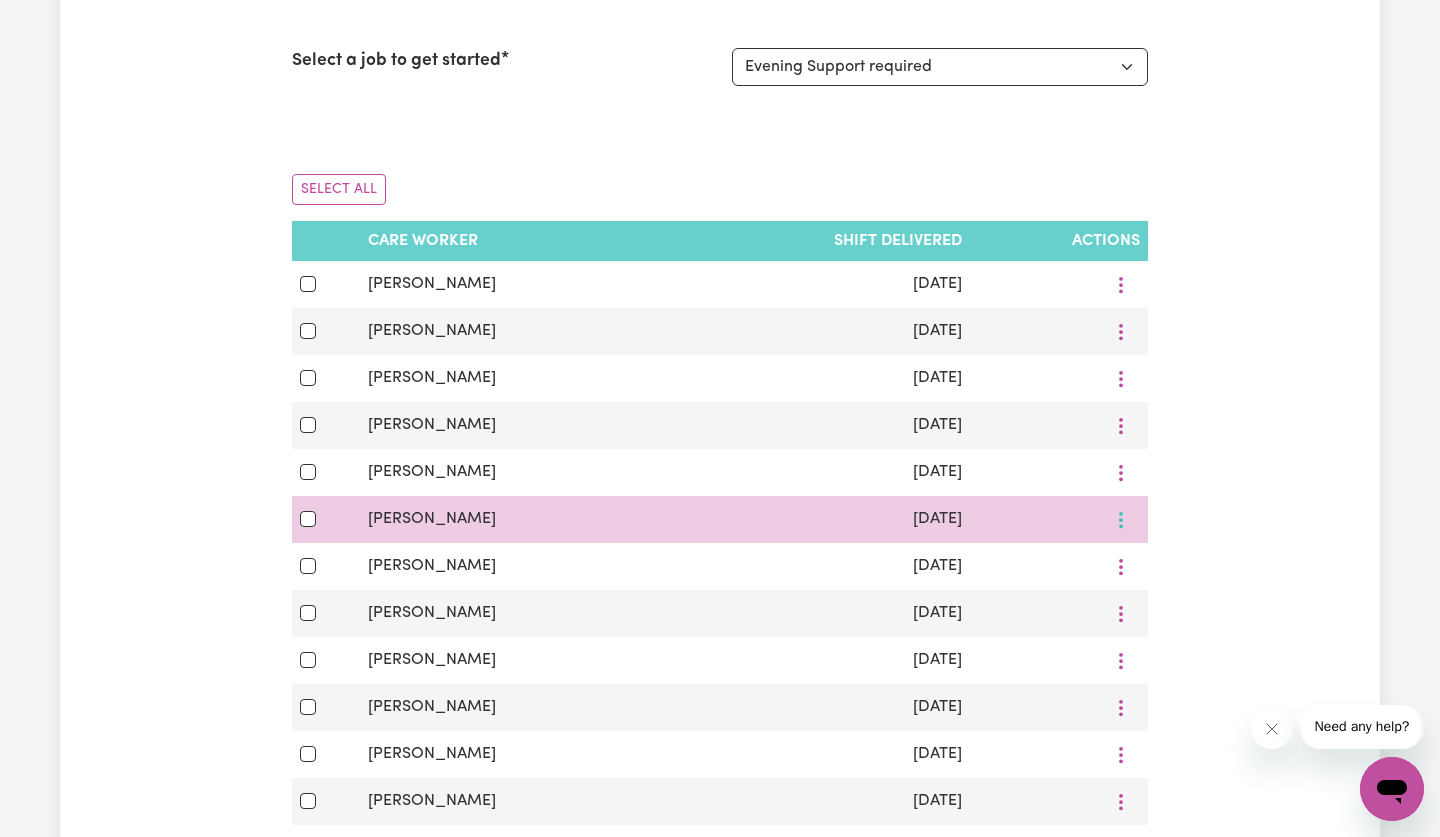 click 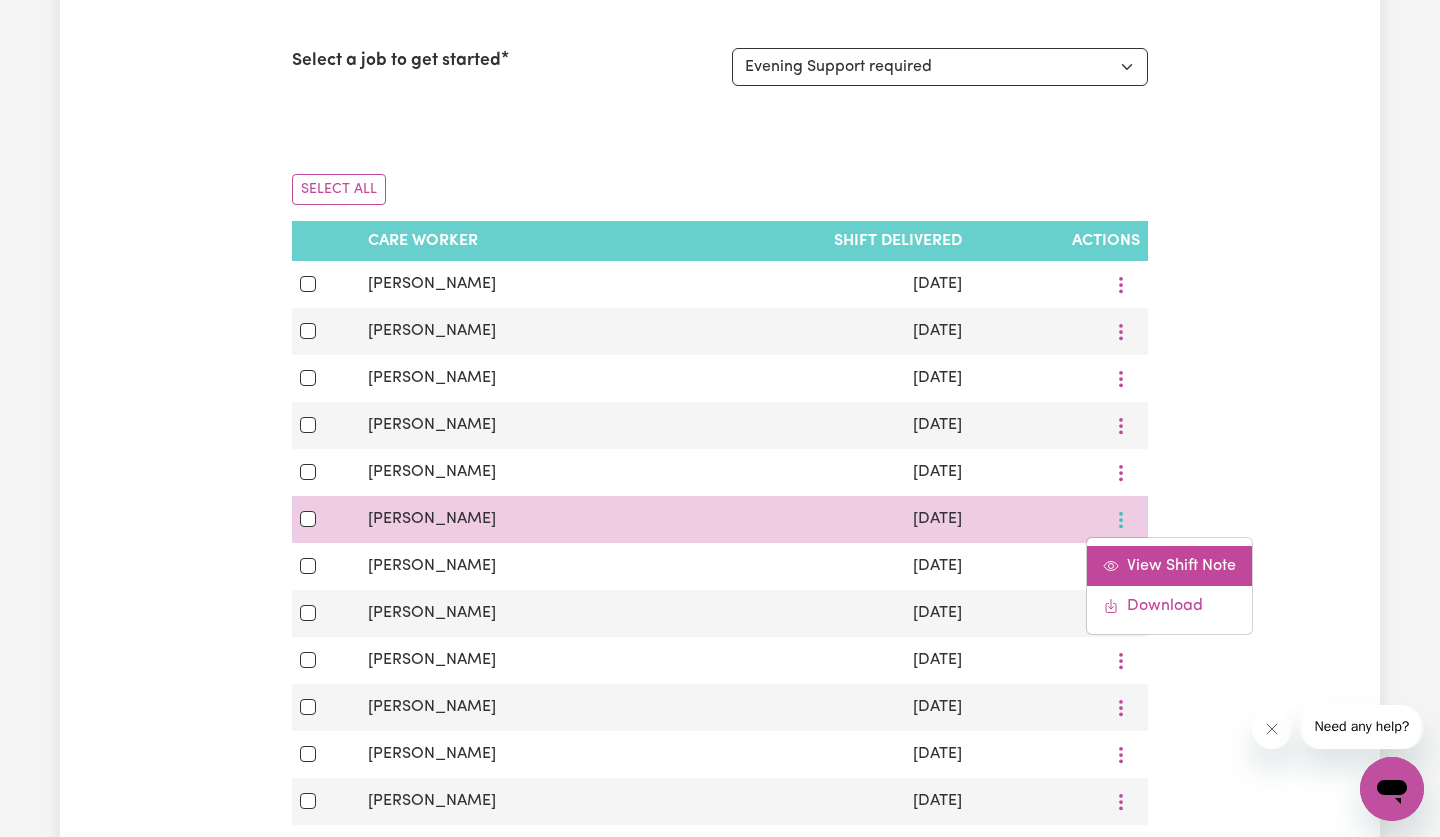 click on "View Shift Note" at bounding box center [1169, 566] 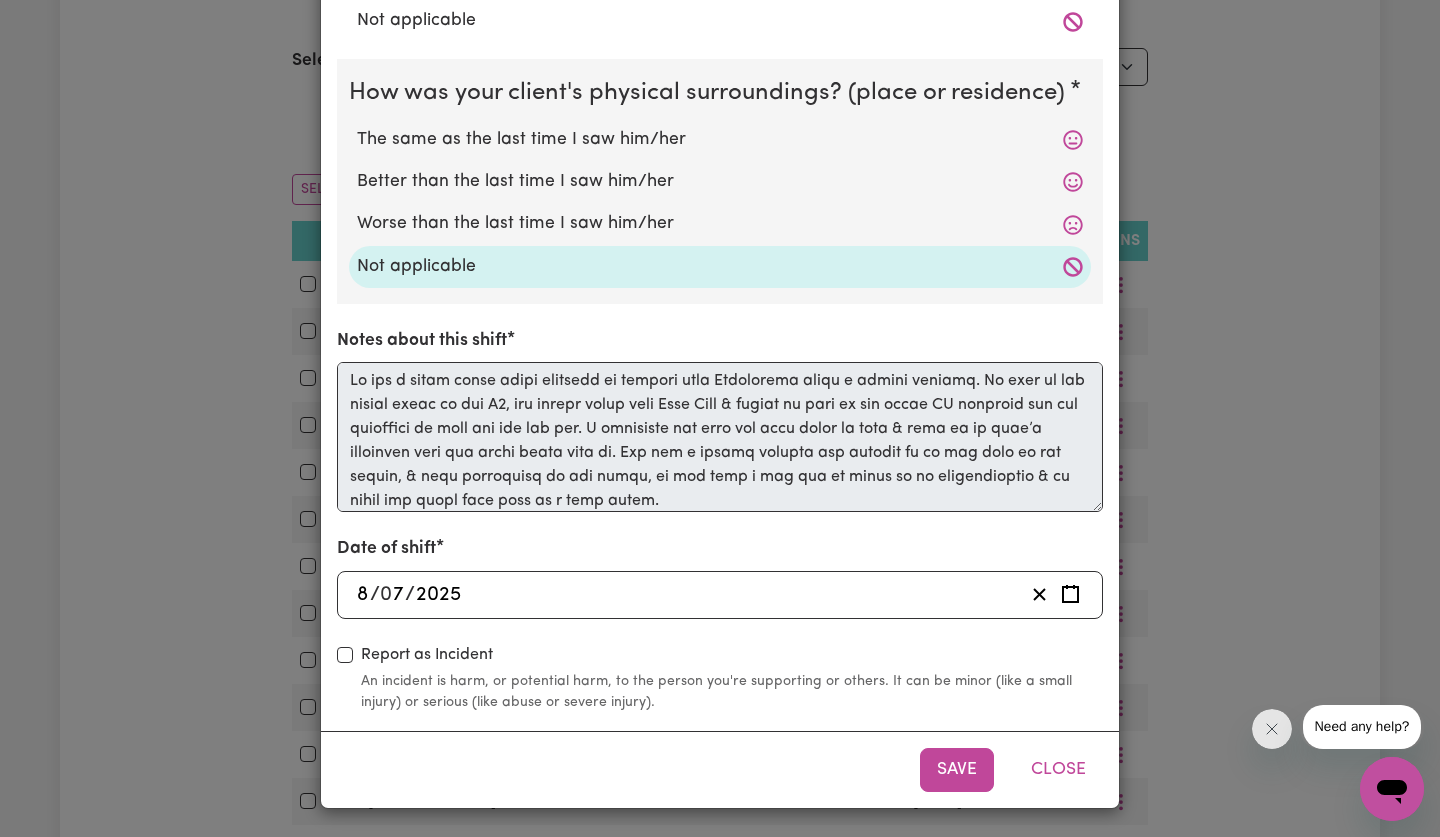 scroll, scrollTop: 566, scrollLeft: 0, axis: vertical 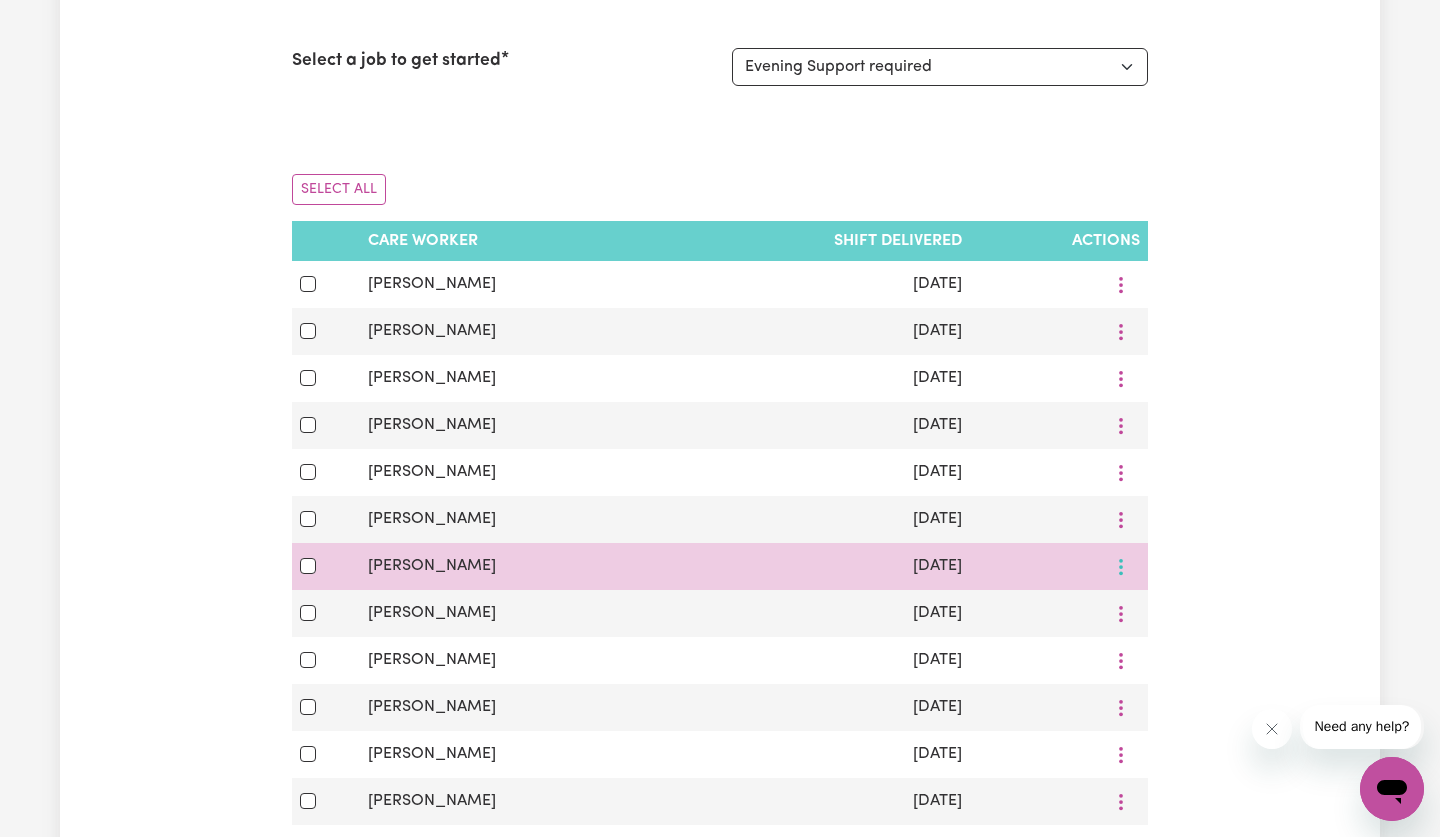 click 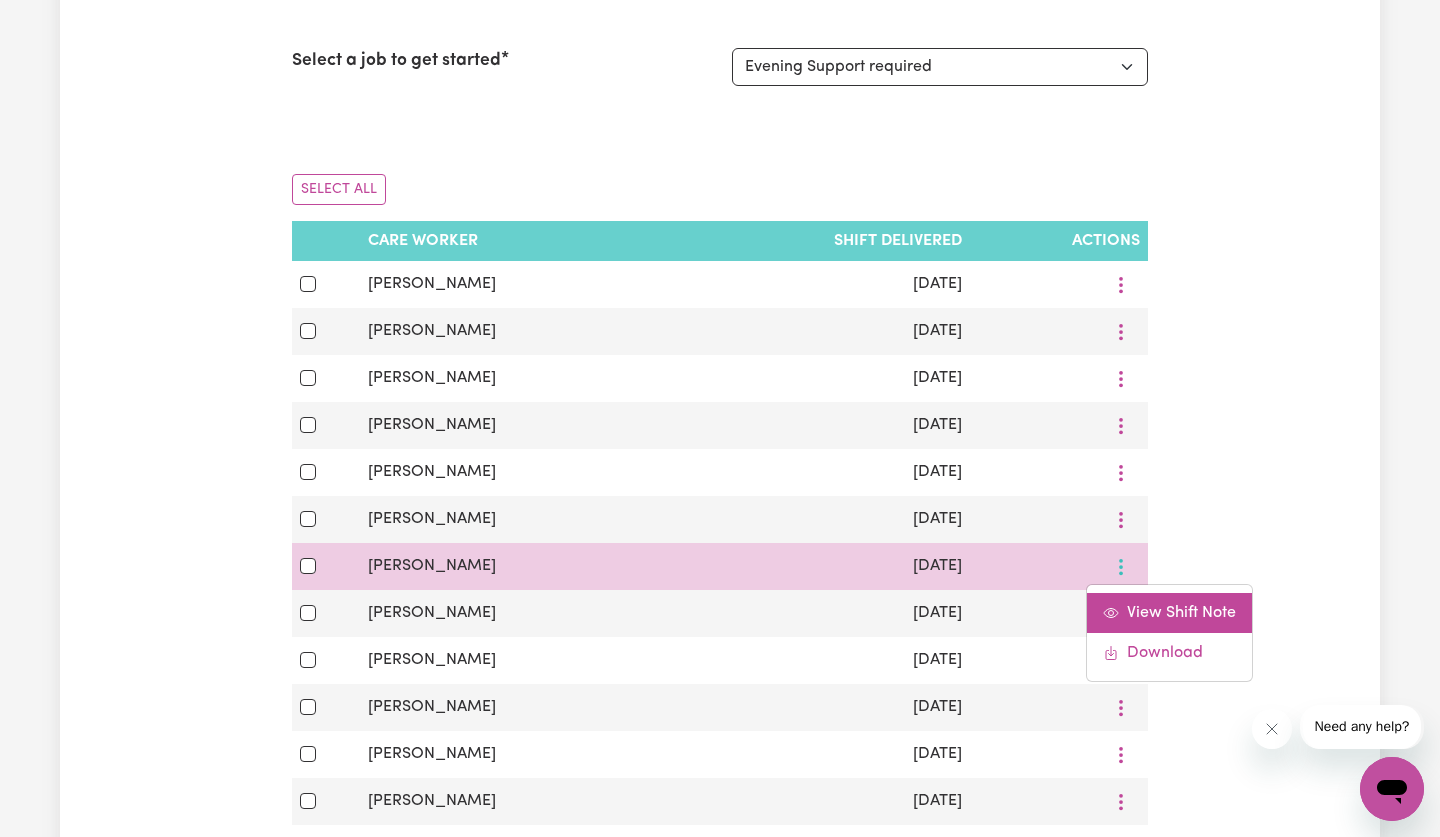 click on "View Shift Note" at bounding box center (1169, 613) 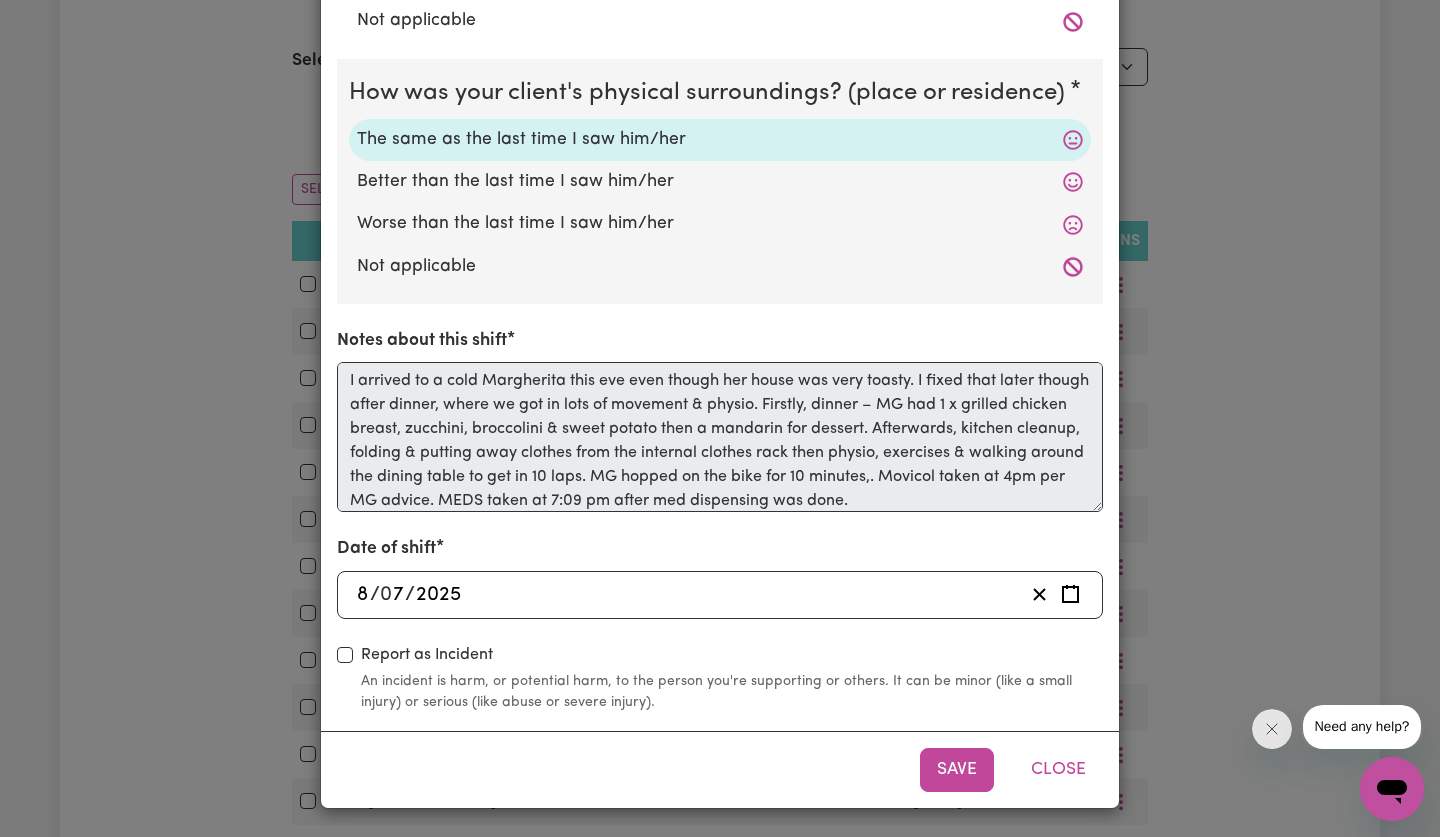scroll, scrollTop: 566, scrollLeft: 0, axis: vertical 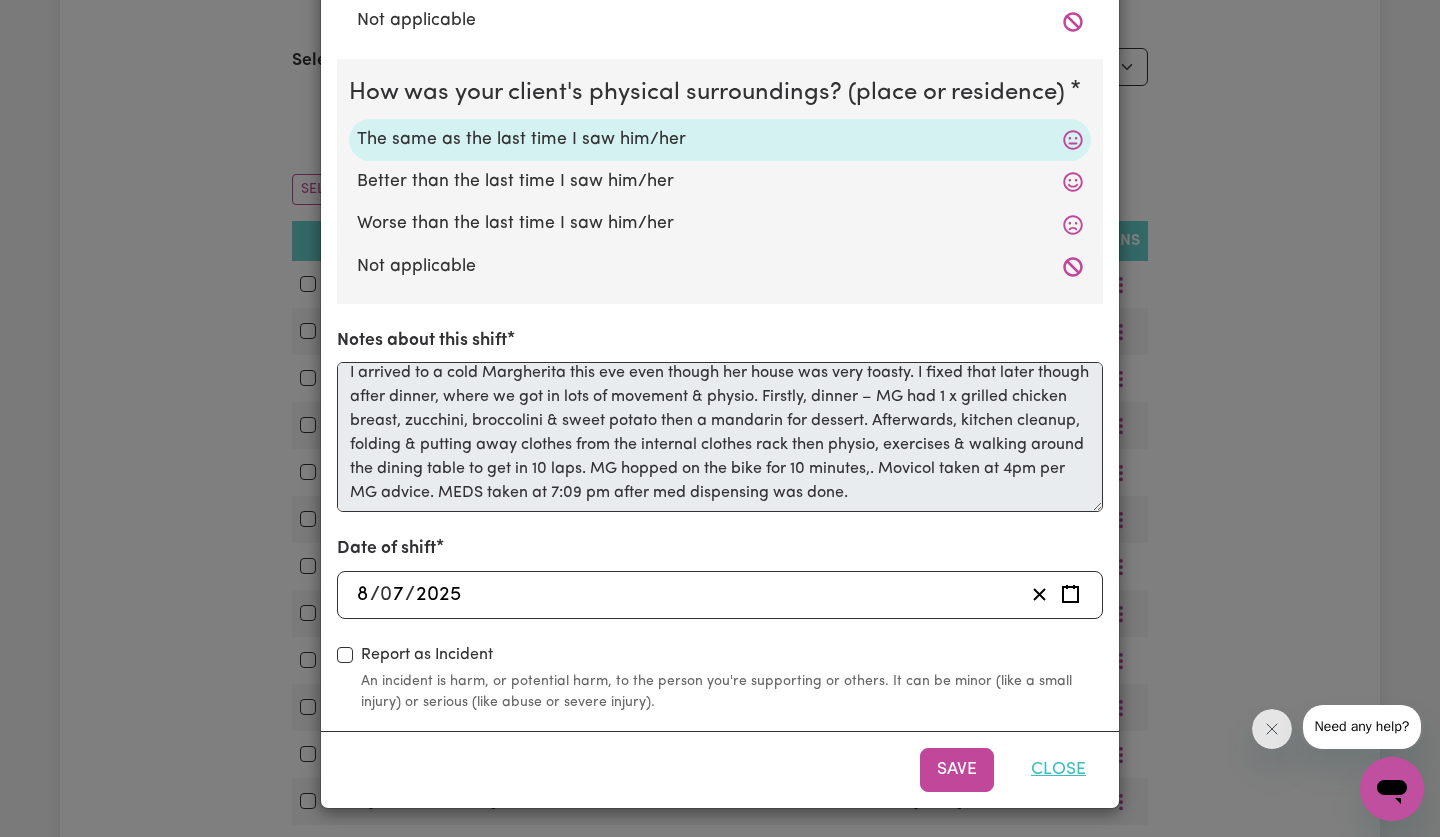 click on "Close" at bounding box center (1058, 770) 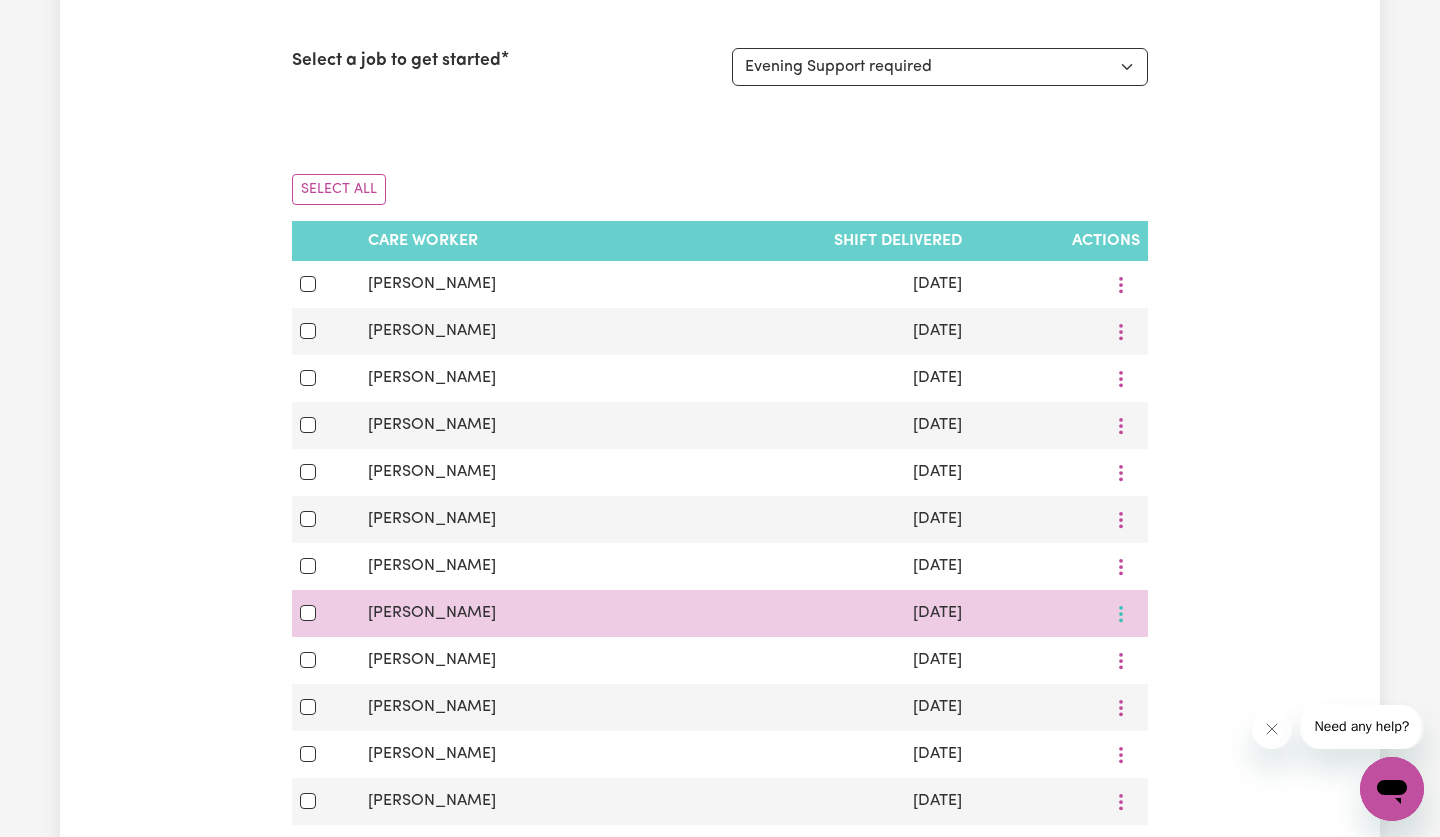 click at bounding box center (1121, 284) 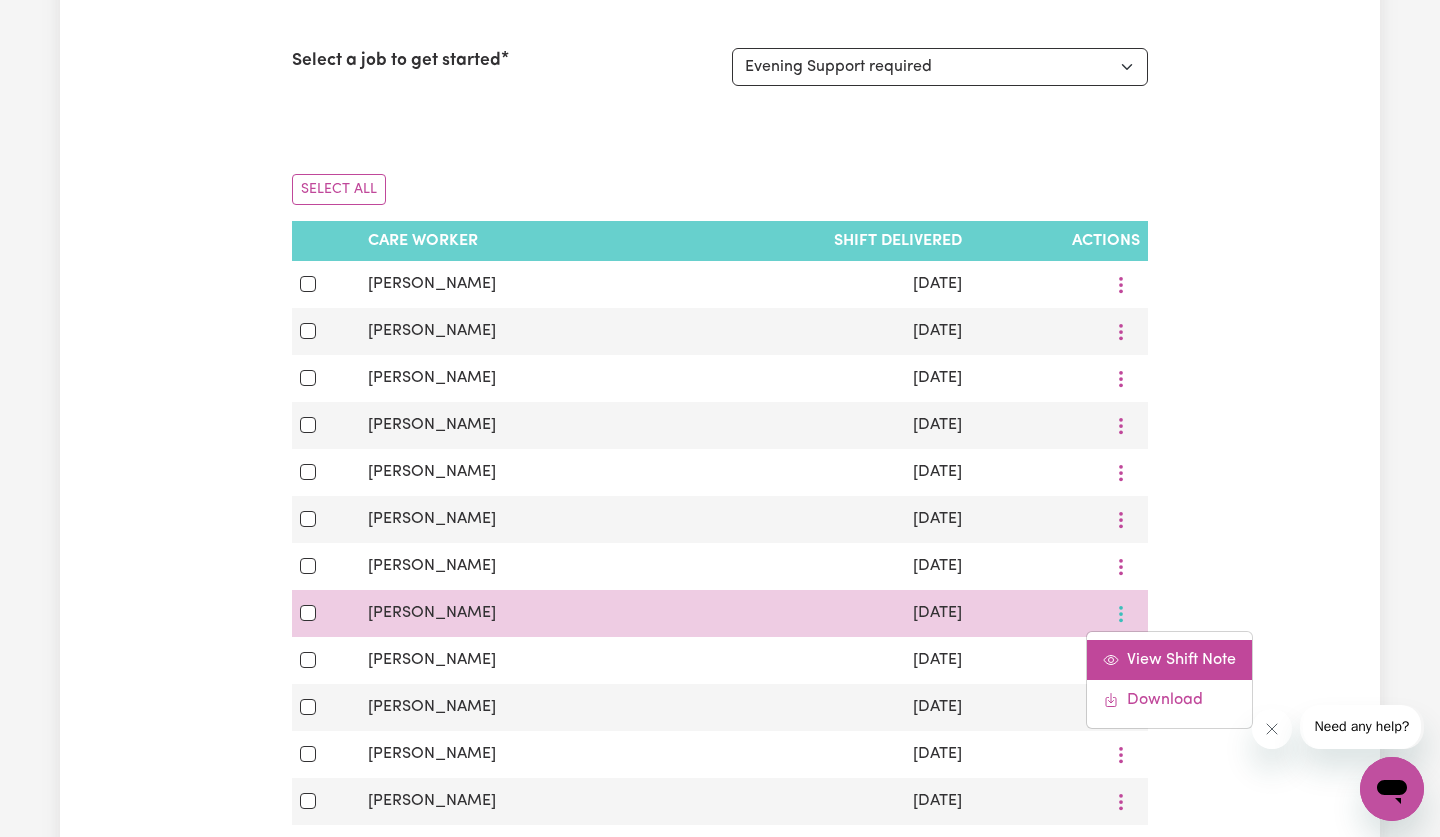 click on "View Shift Note" at bounding box center [1169, 660] 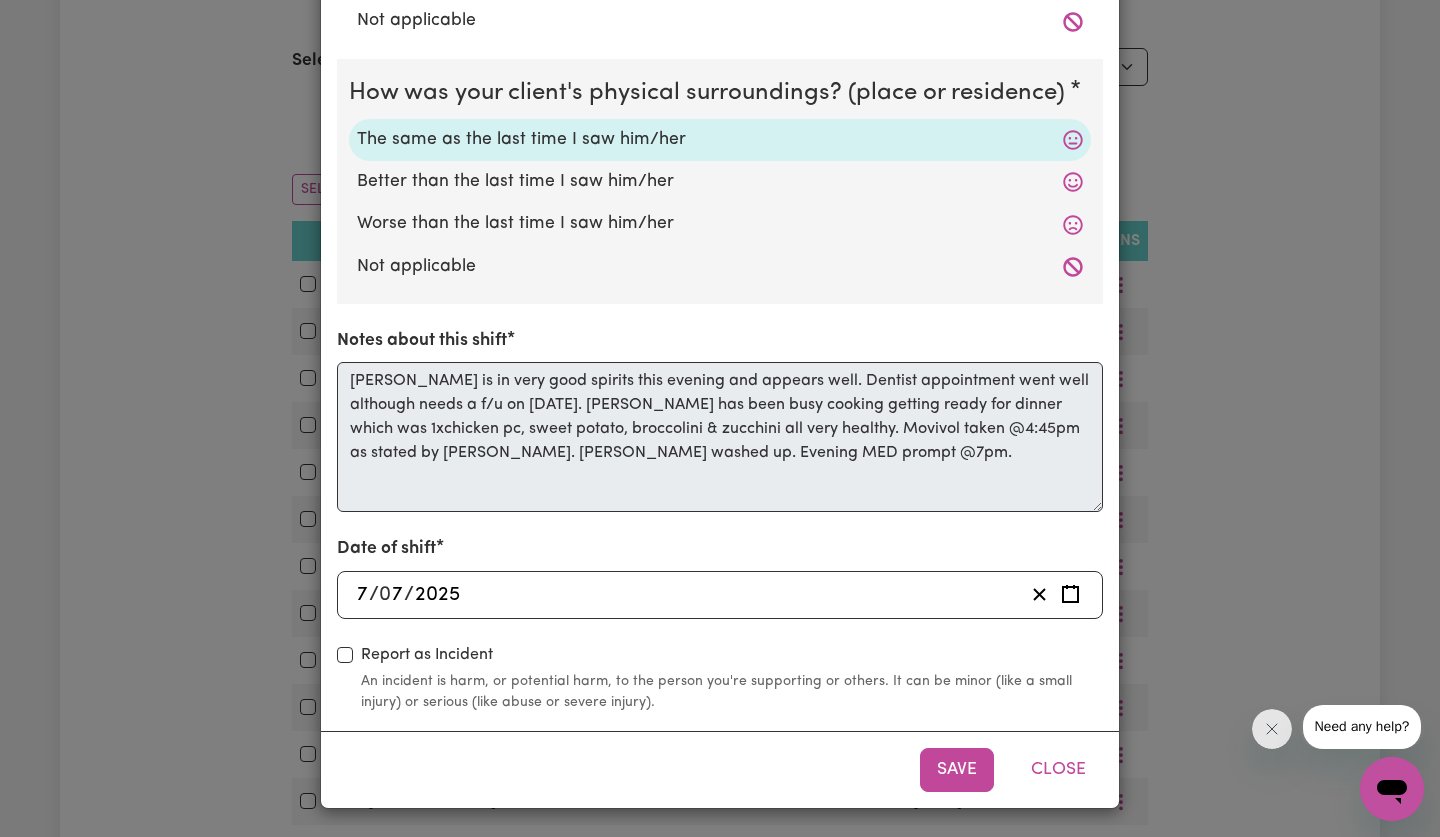scroll, scrollTop: 566, scrollLeft: 0, axis: vertical 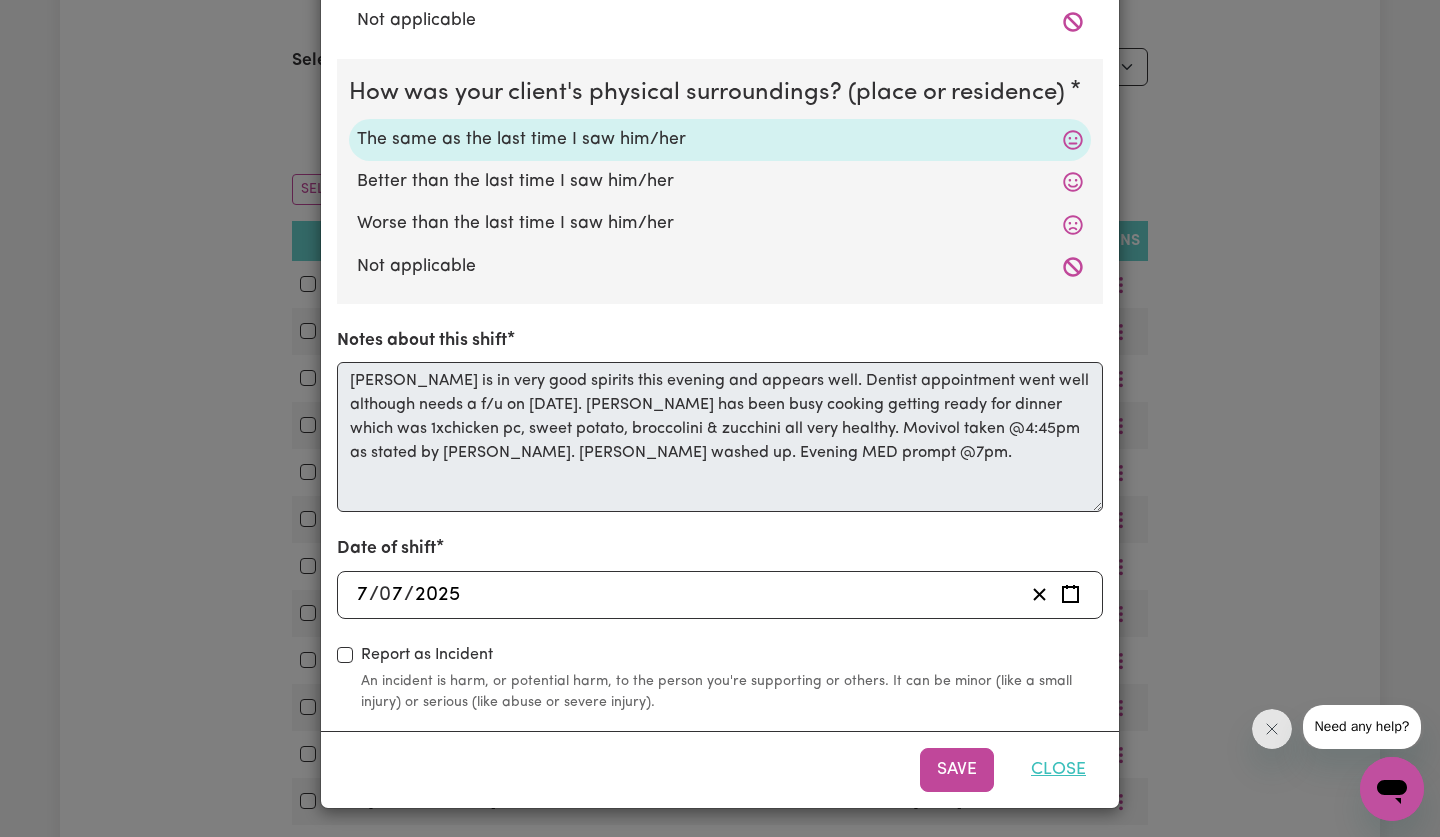 click on "Close" at bounding box center (1058, 770) 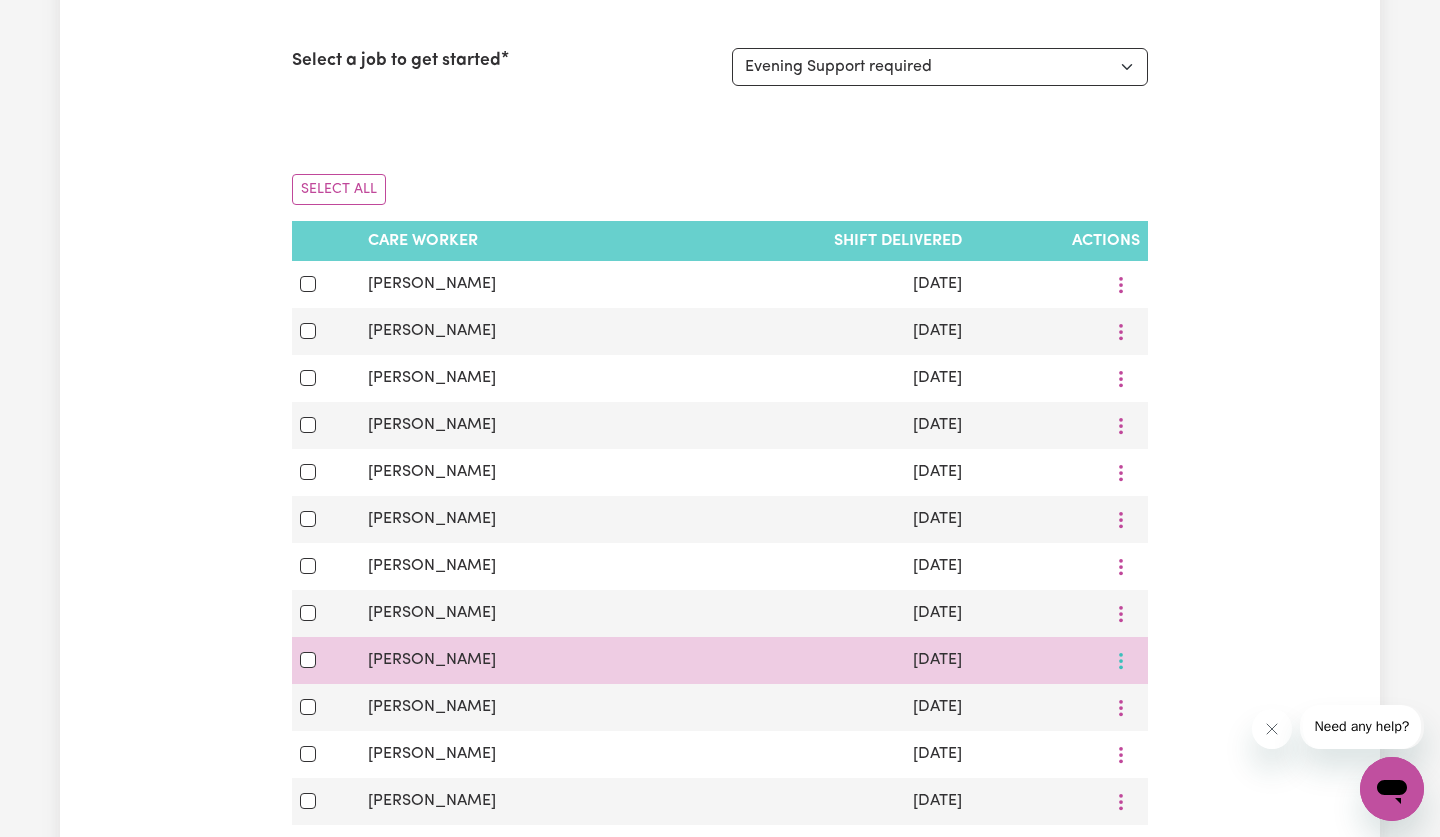 click 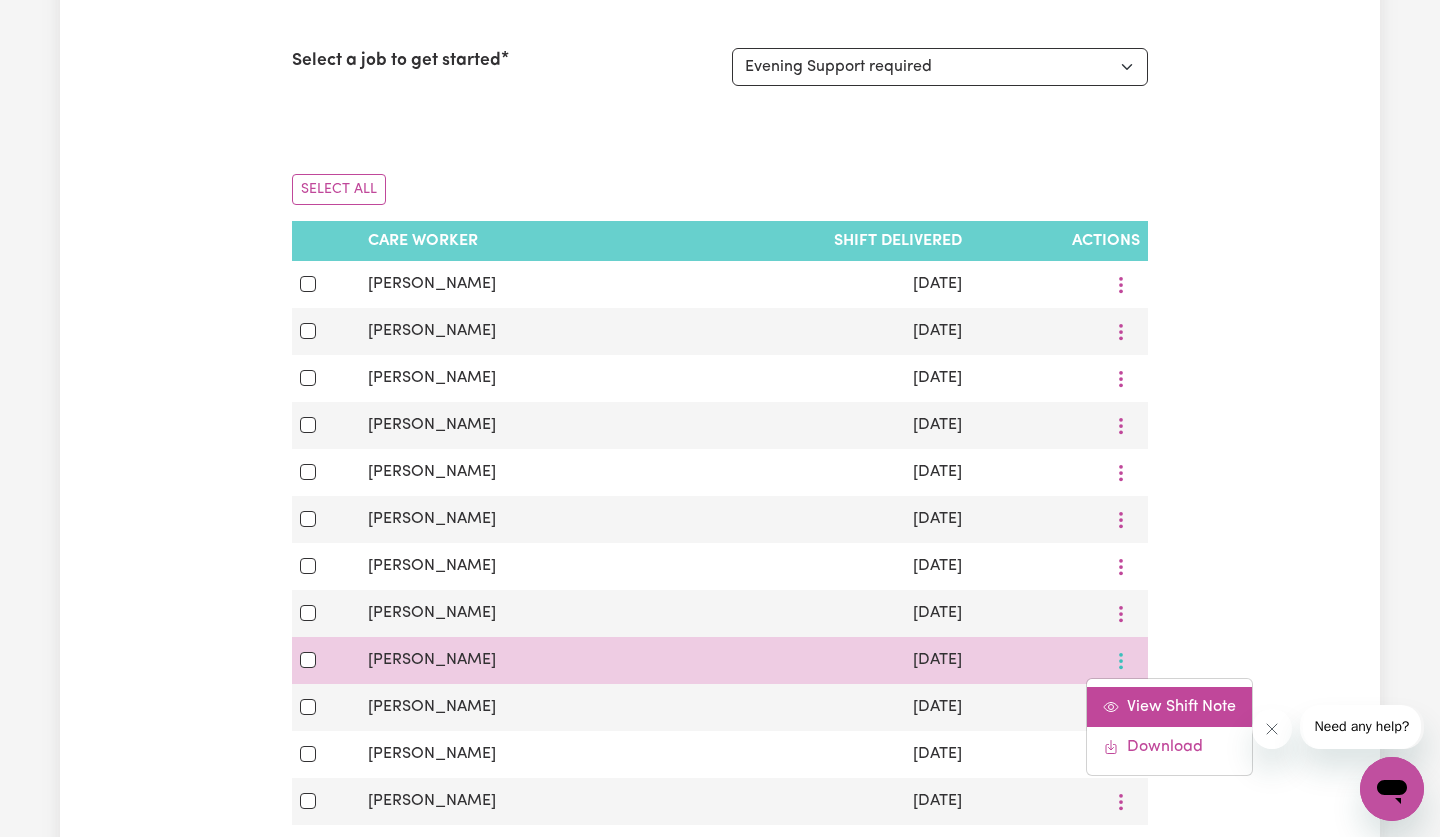 click on "View Shift Note" at bounding box center [1169, 707] 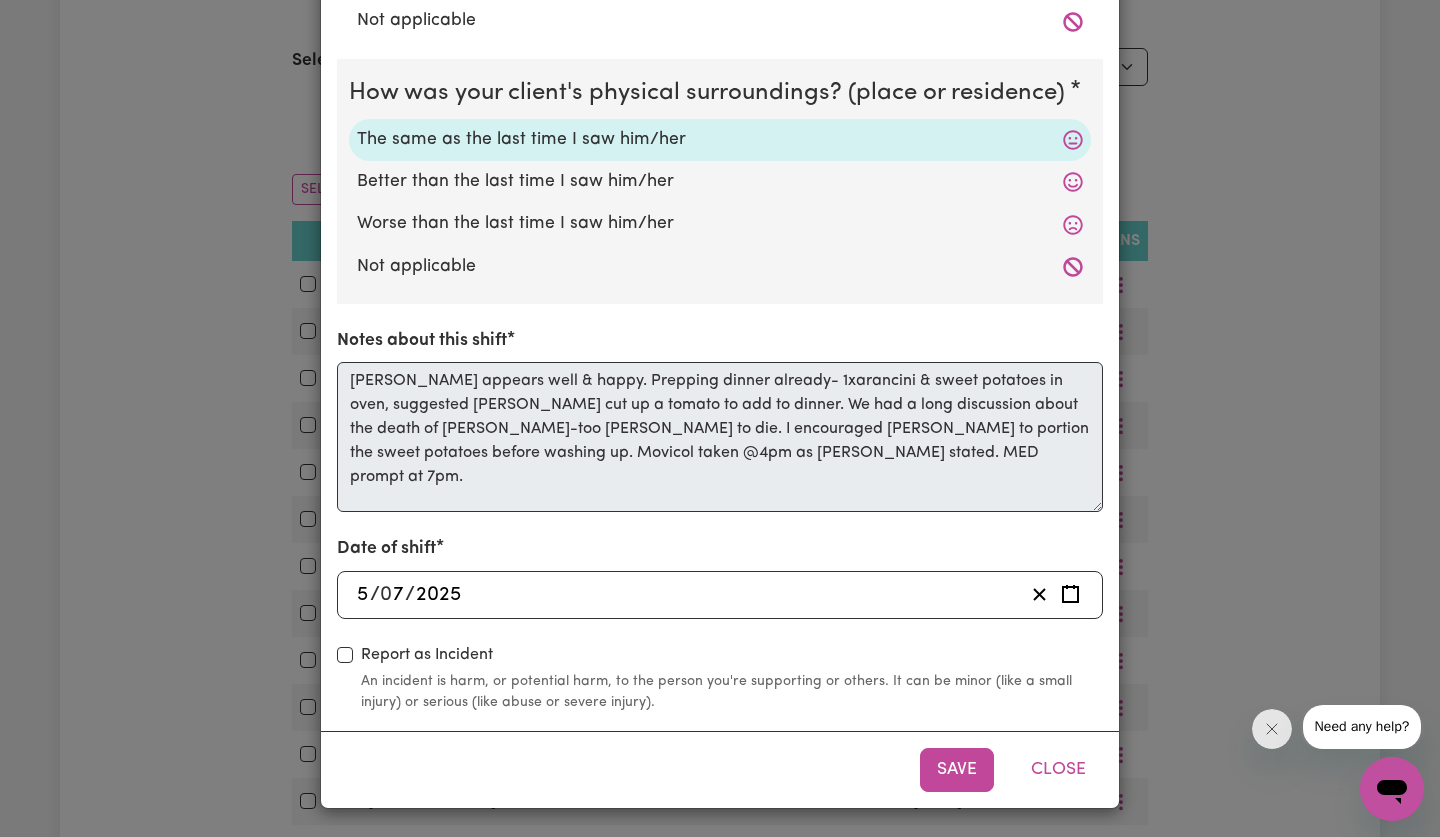 scroll, scrollTop: 566, scrollLeft: 0, axis: vertical 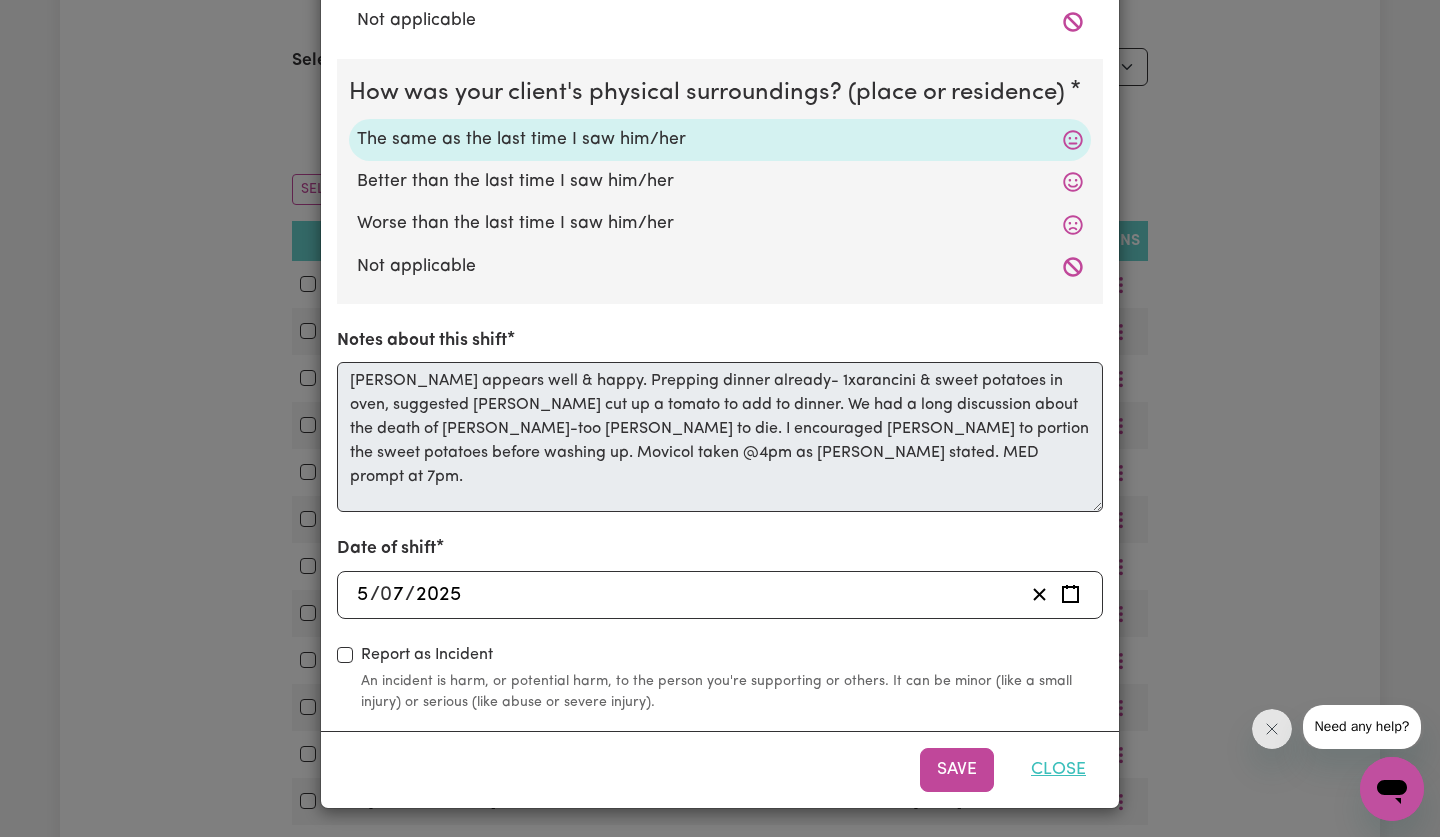 click on "Close" at bounding box center [1058, 770] 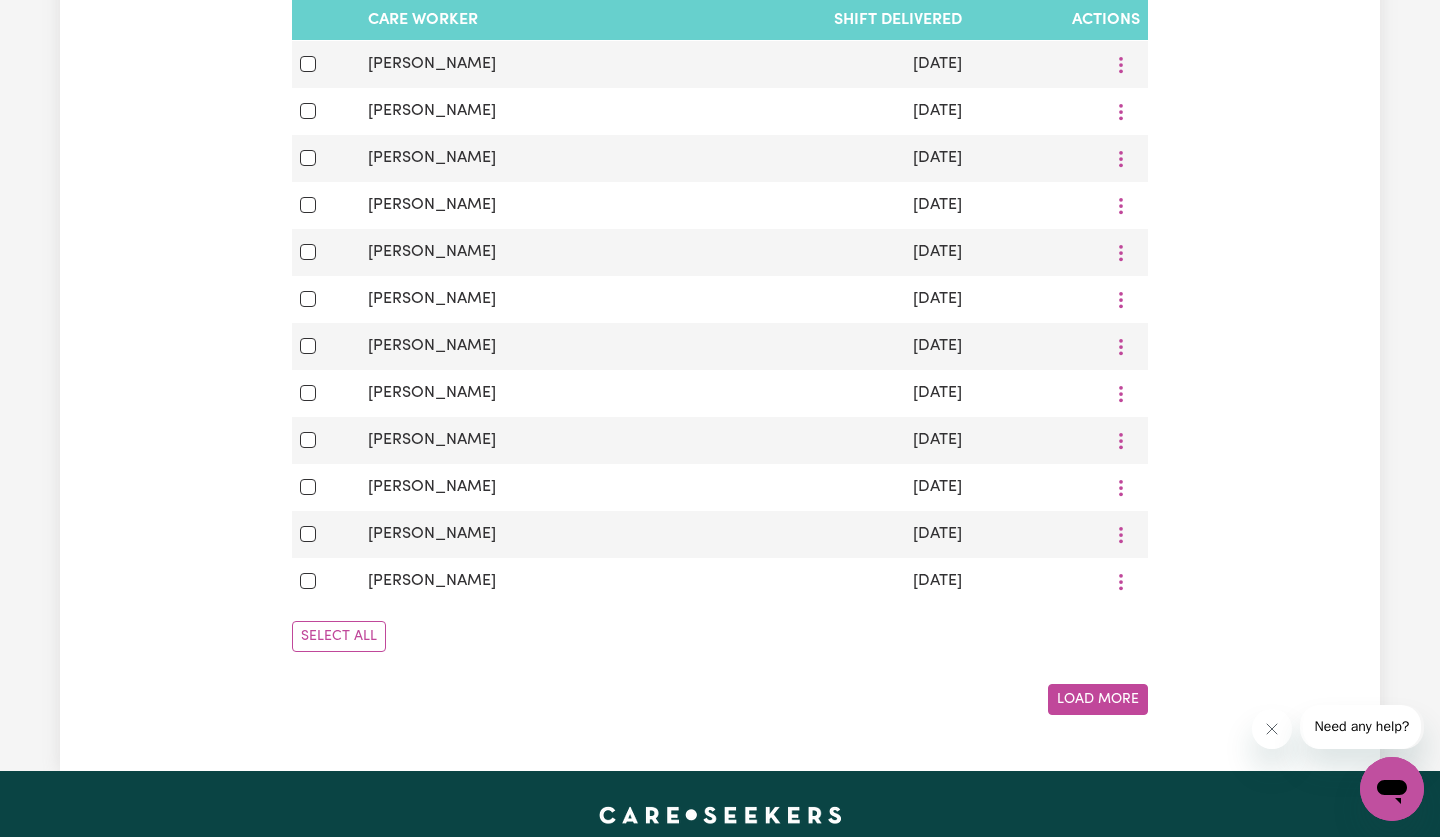 scroll, scrollTop: 965, scrollLeft: 0, axis: vertical 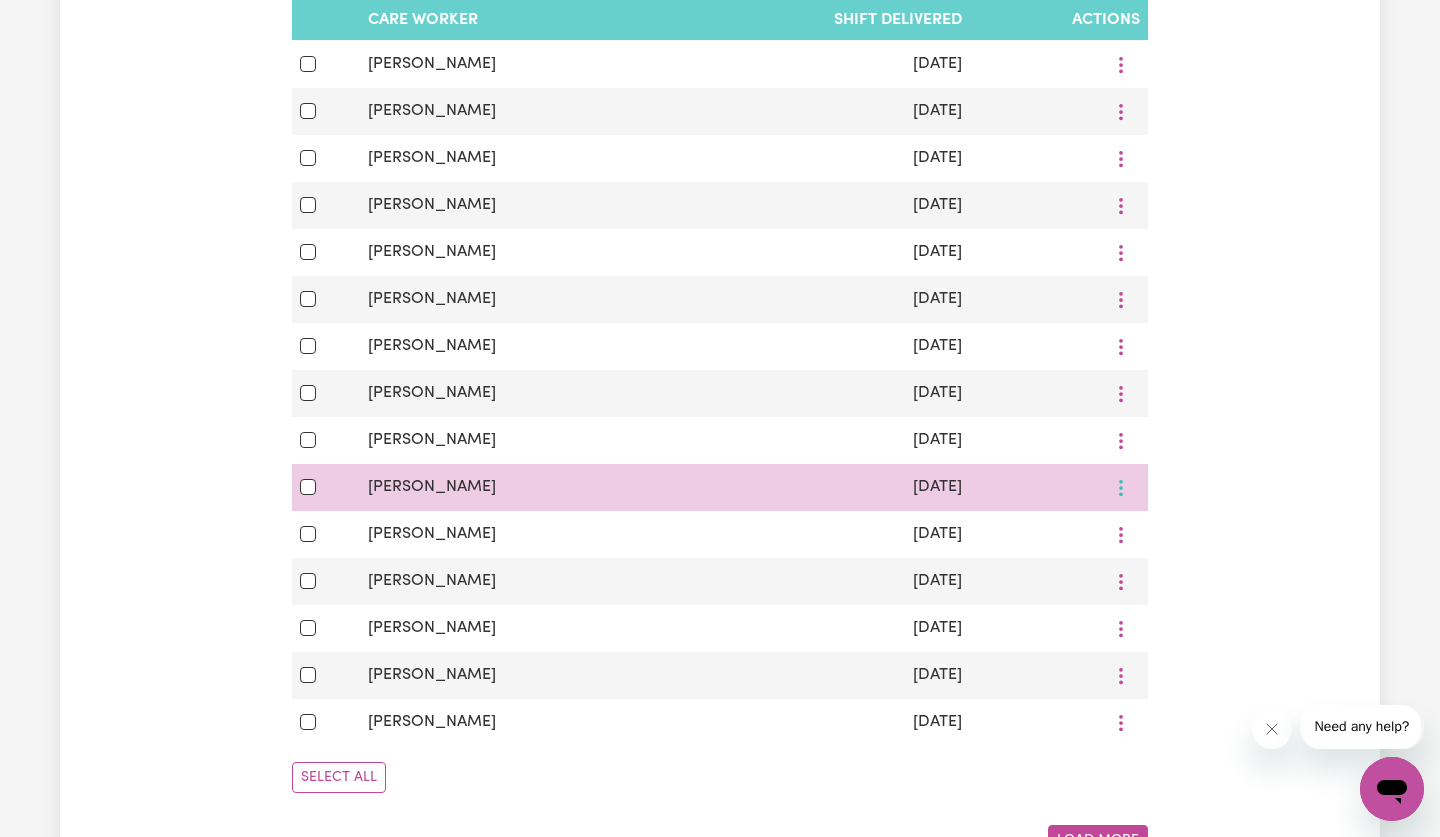 click 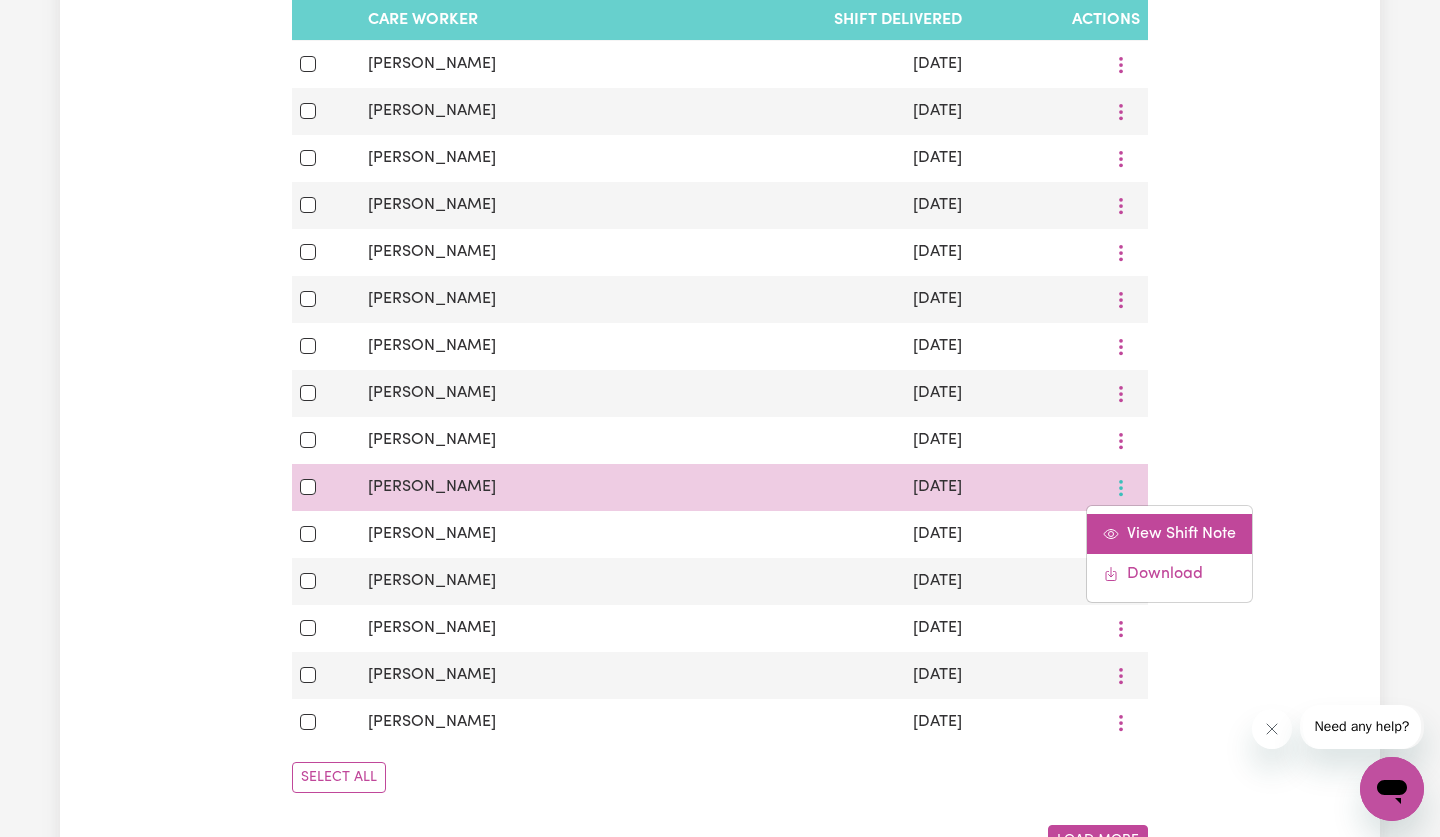 click on "View Shift Note" at bounding box center (1169, 534) 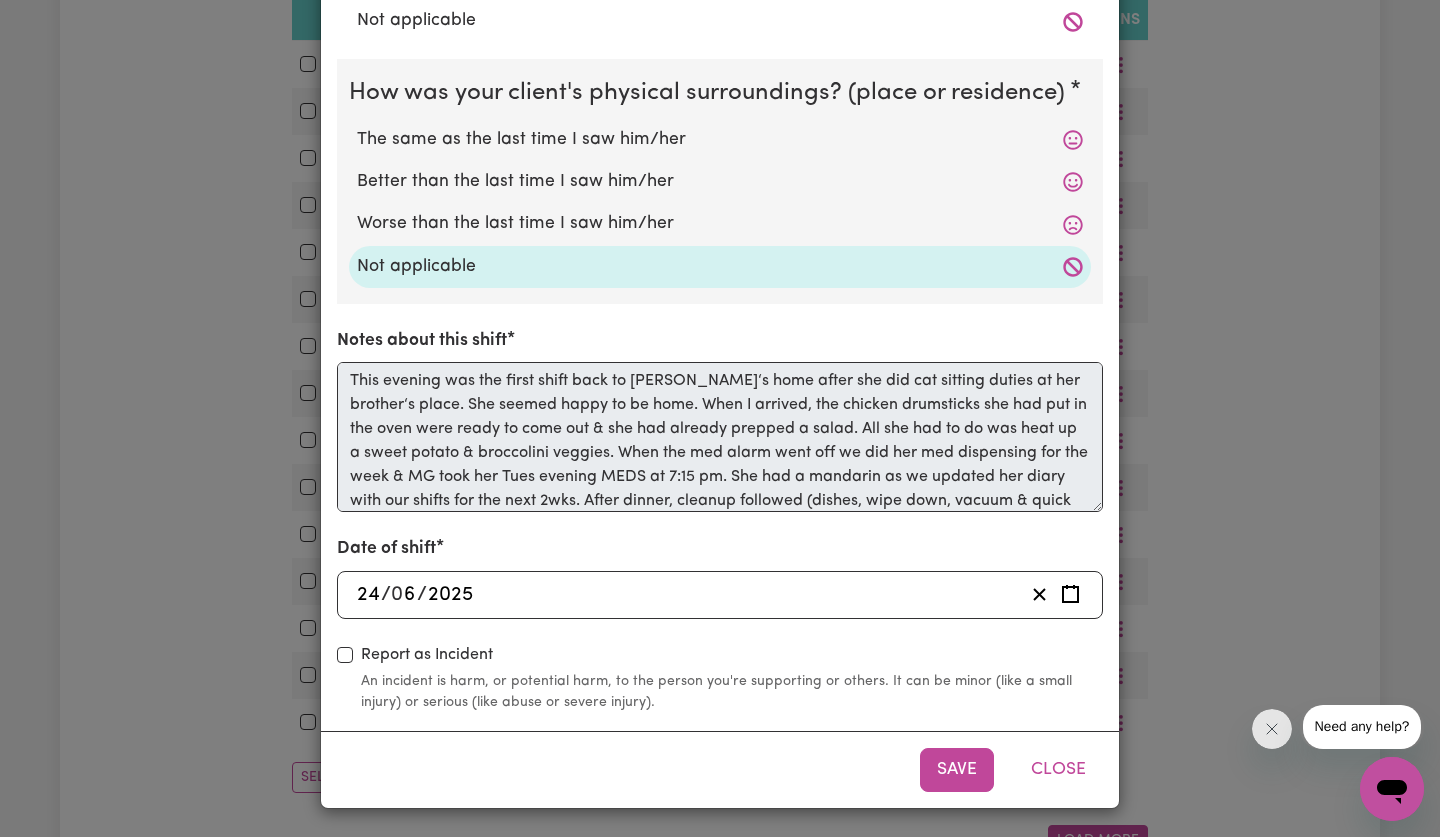 scroll, scrollTop: 566, scrollLeft: 0, axis: vertical 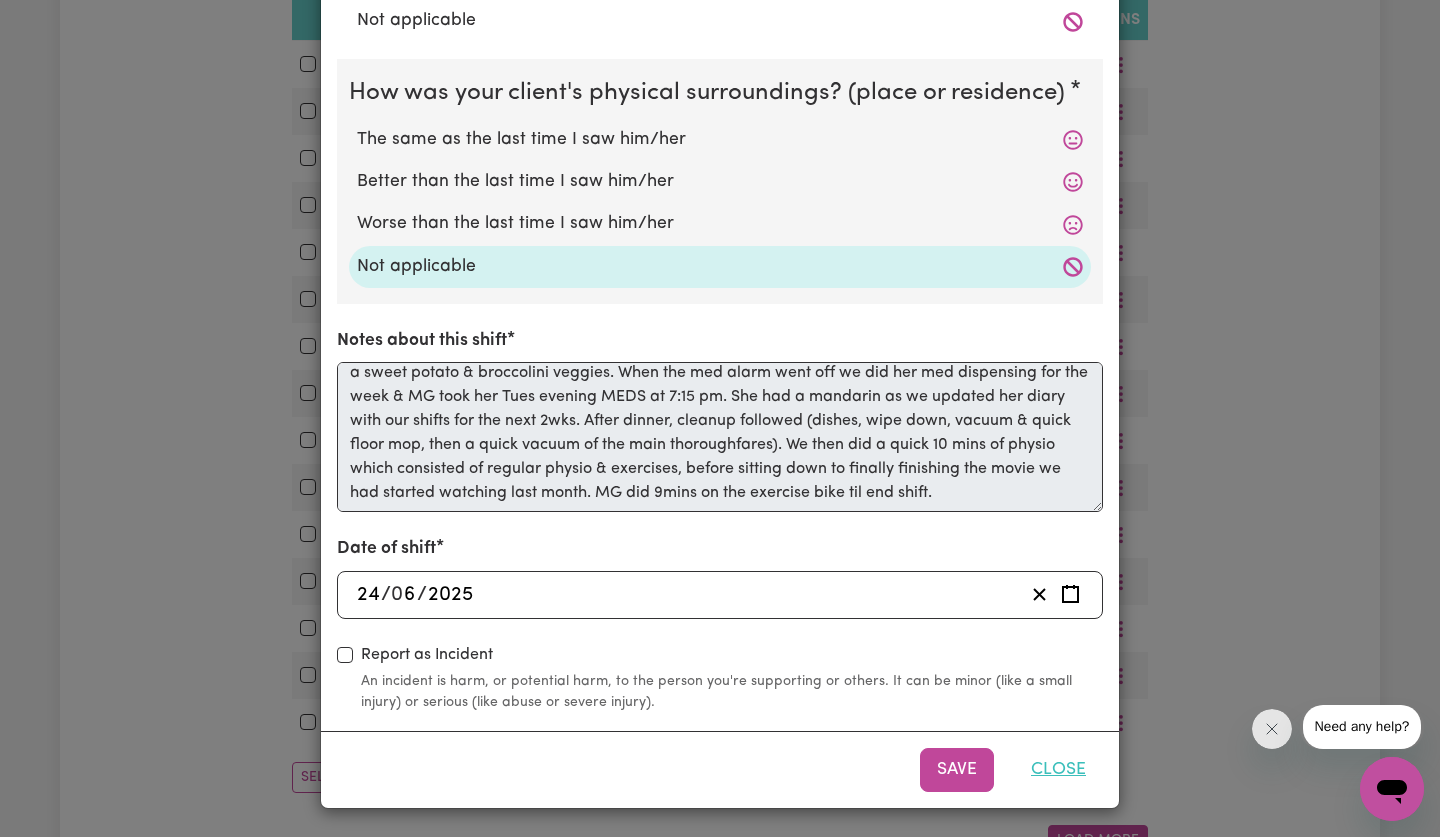 click on "Close" at bounding box center (1058, 770) 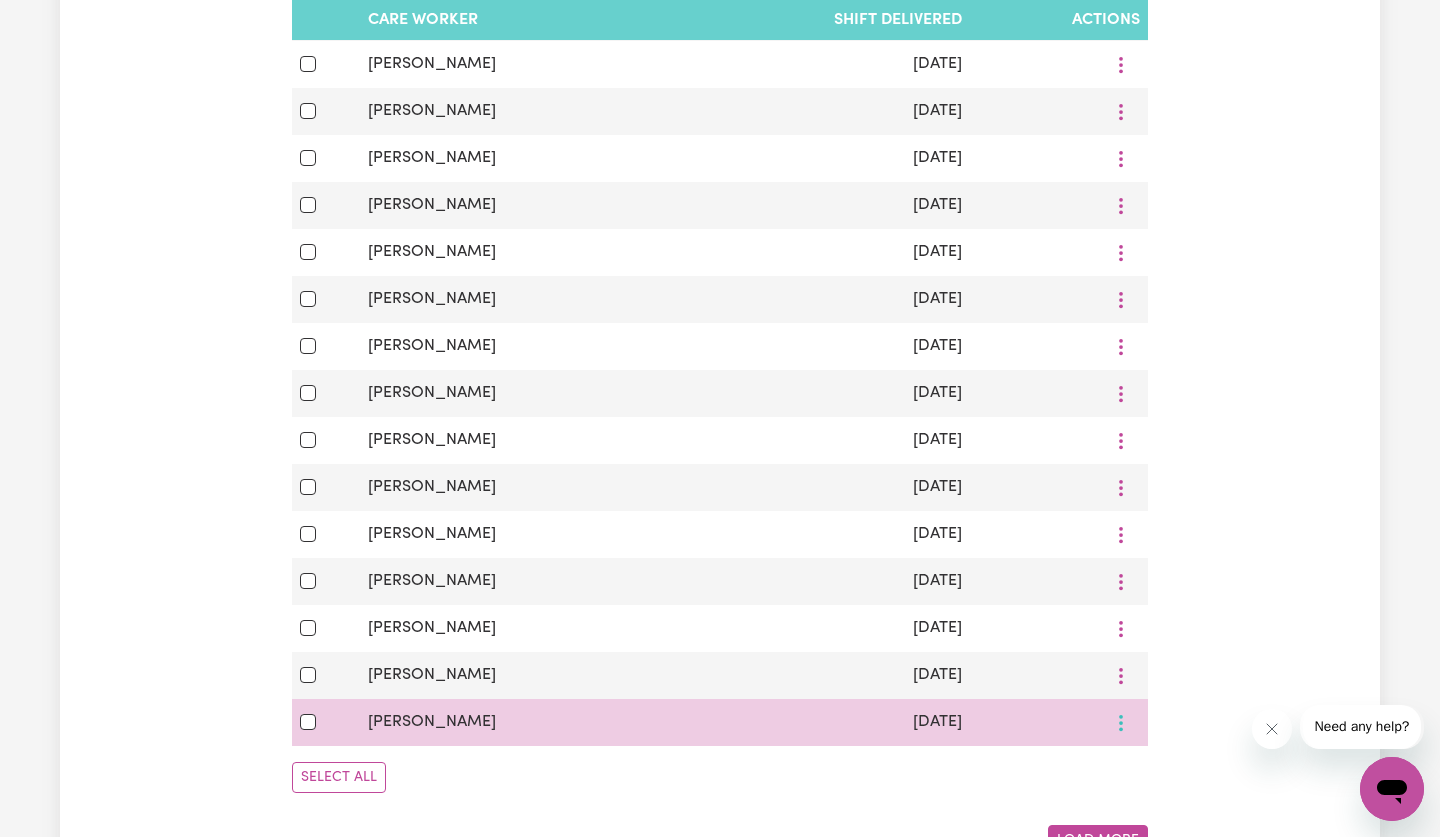 click 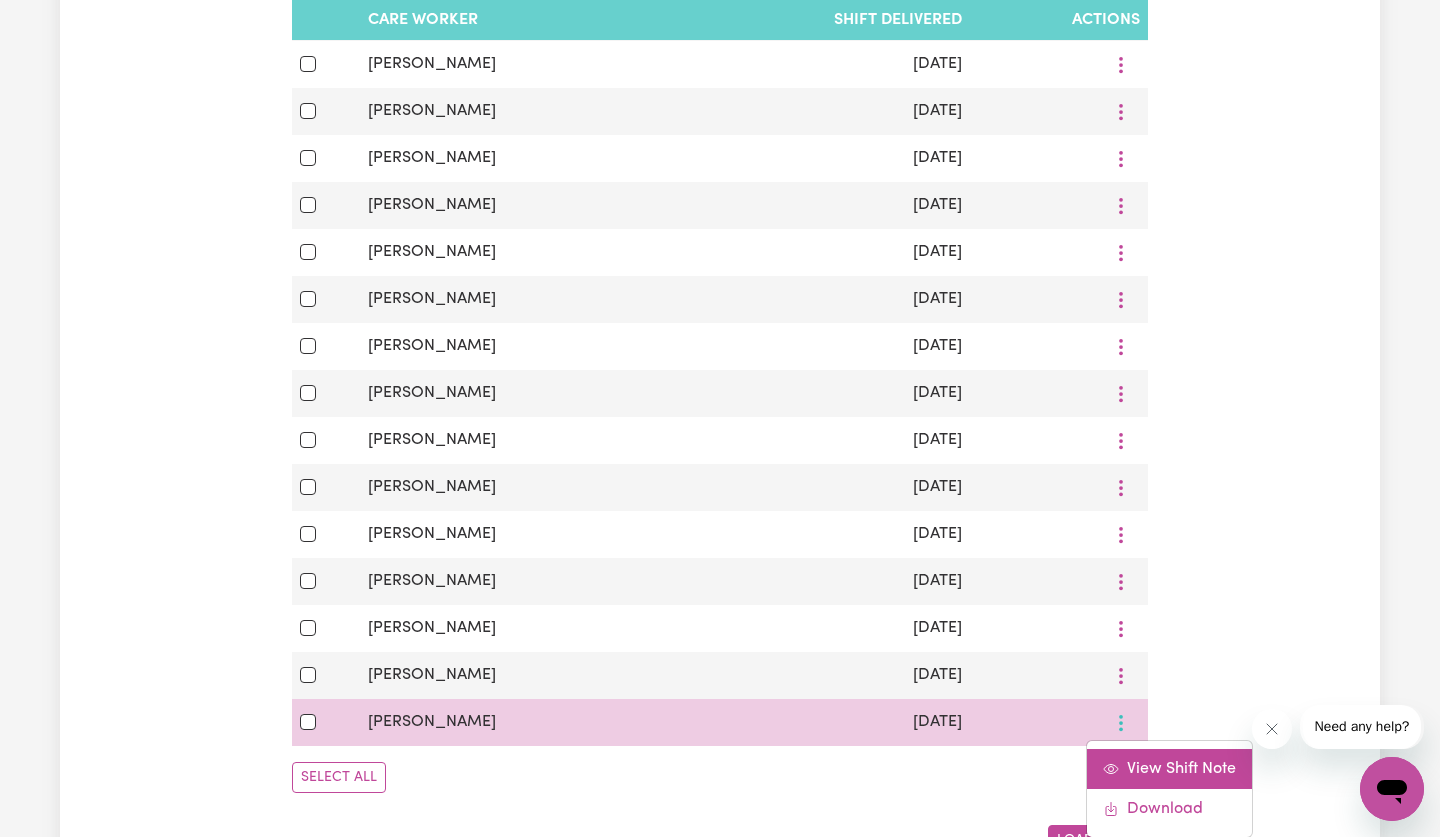 click on "View Shift Note" at bounding box center (1169, 769) 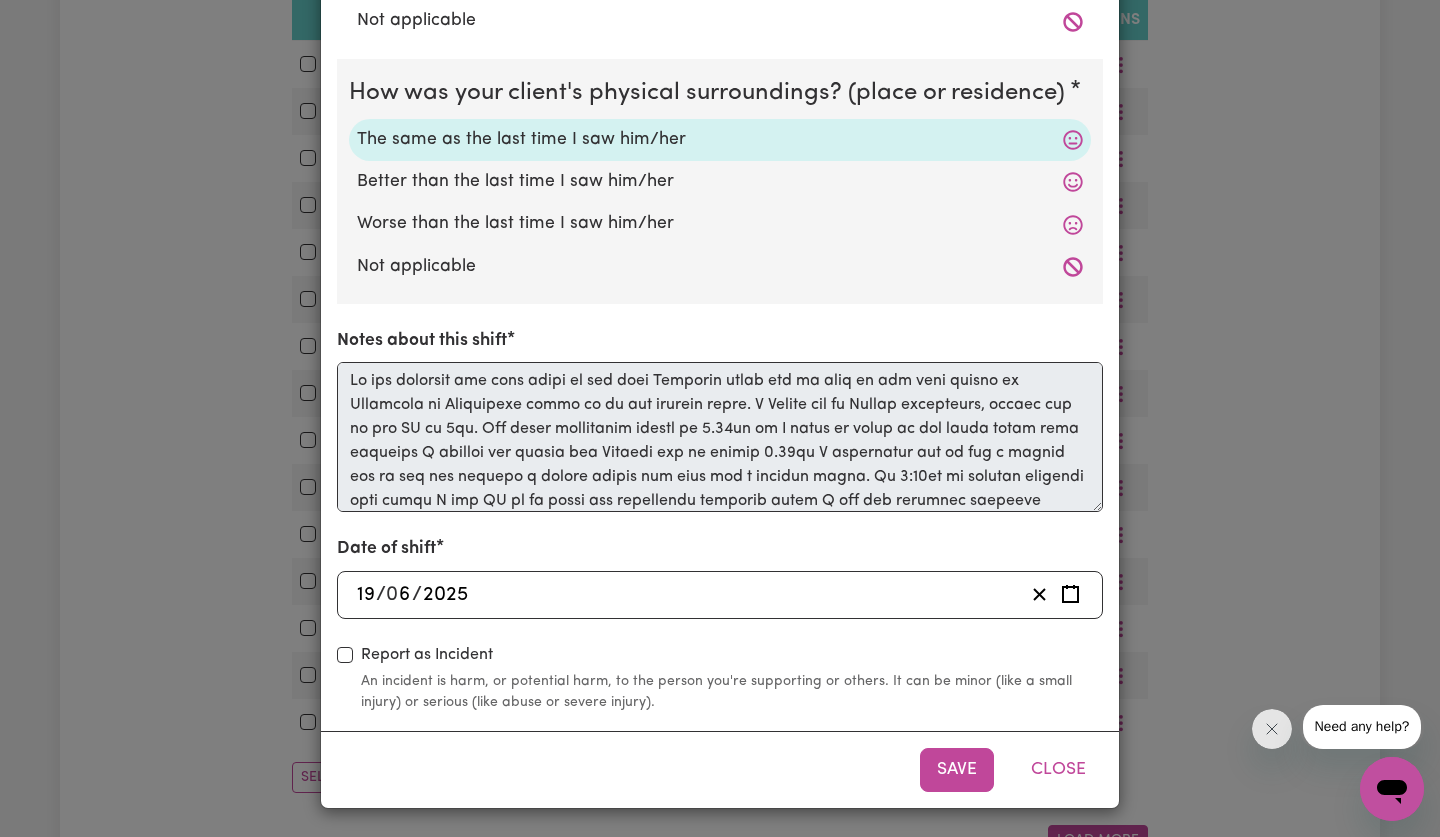 scroll, scrollTop: 566, scrollLeft: 0, axis: vertical 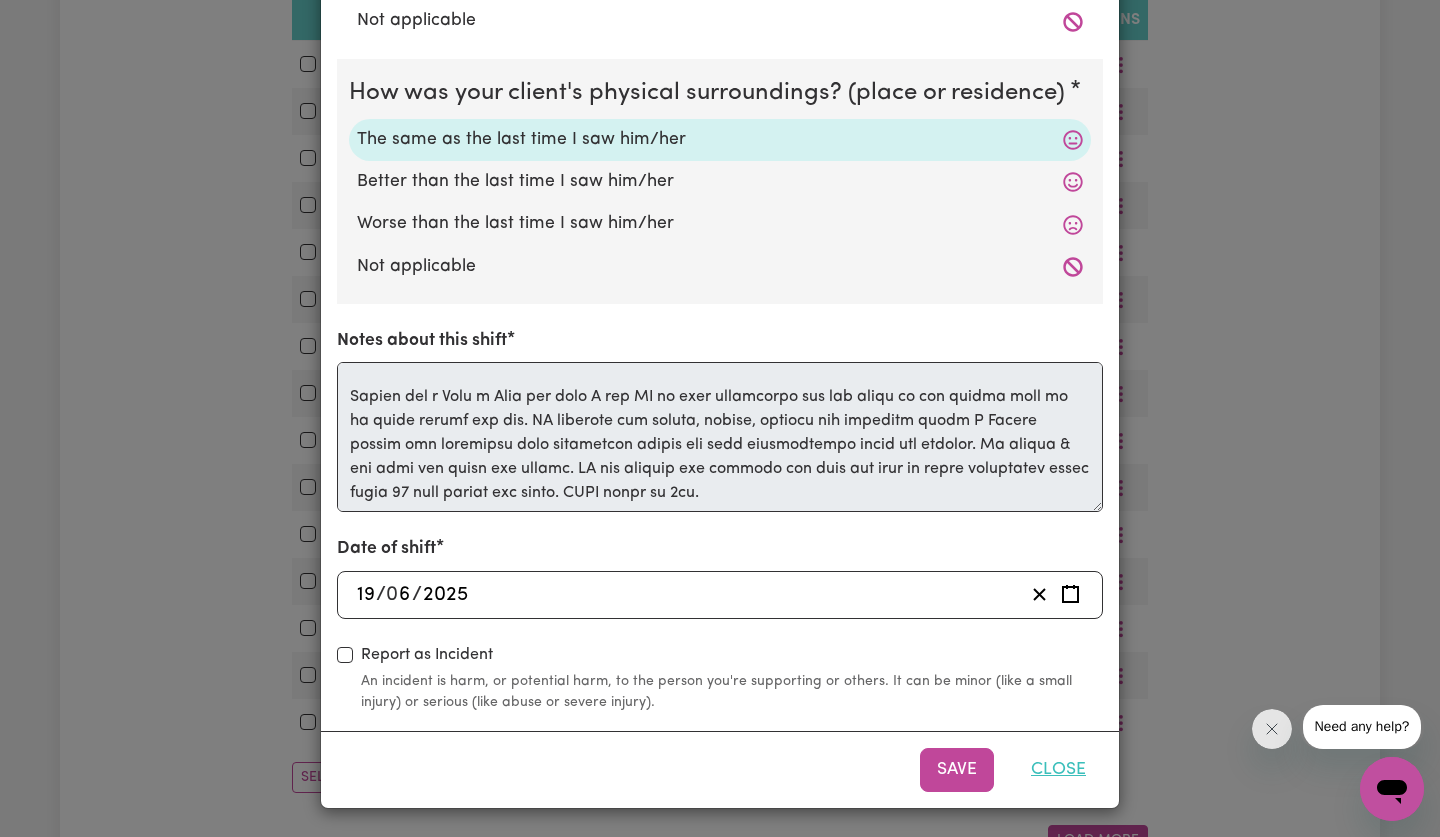 click on "Close" at bounding box center (1058, 770) 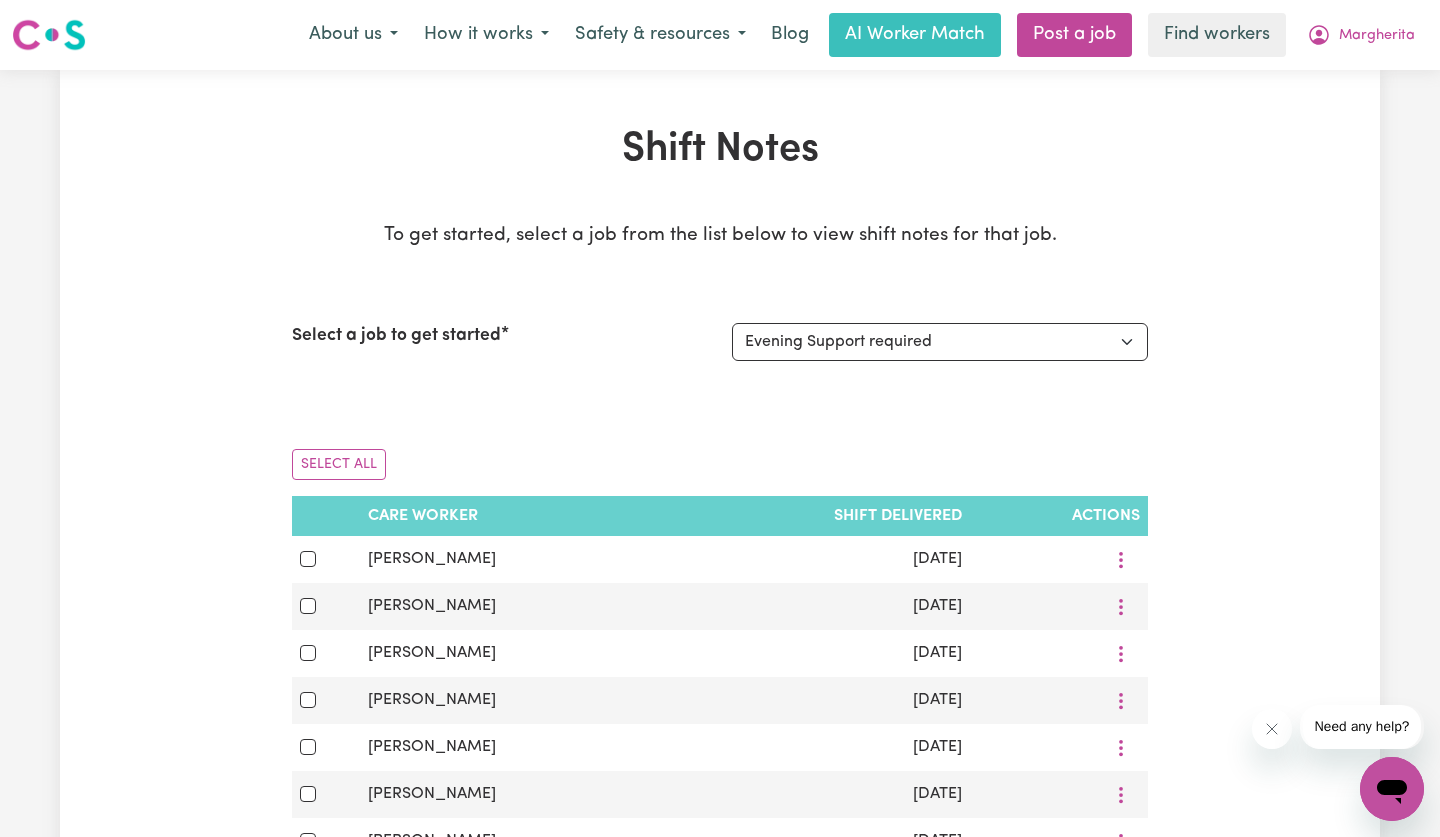 scroll, scrollTop: 0, scrollLeft: 0, axis: both 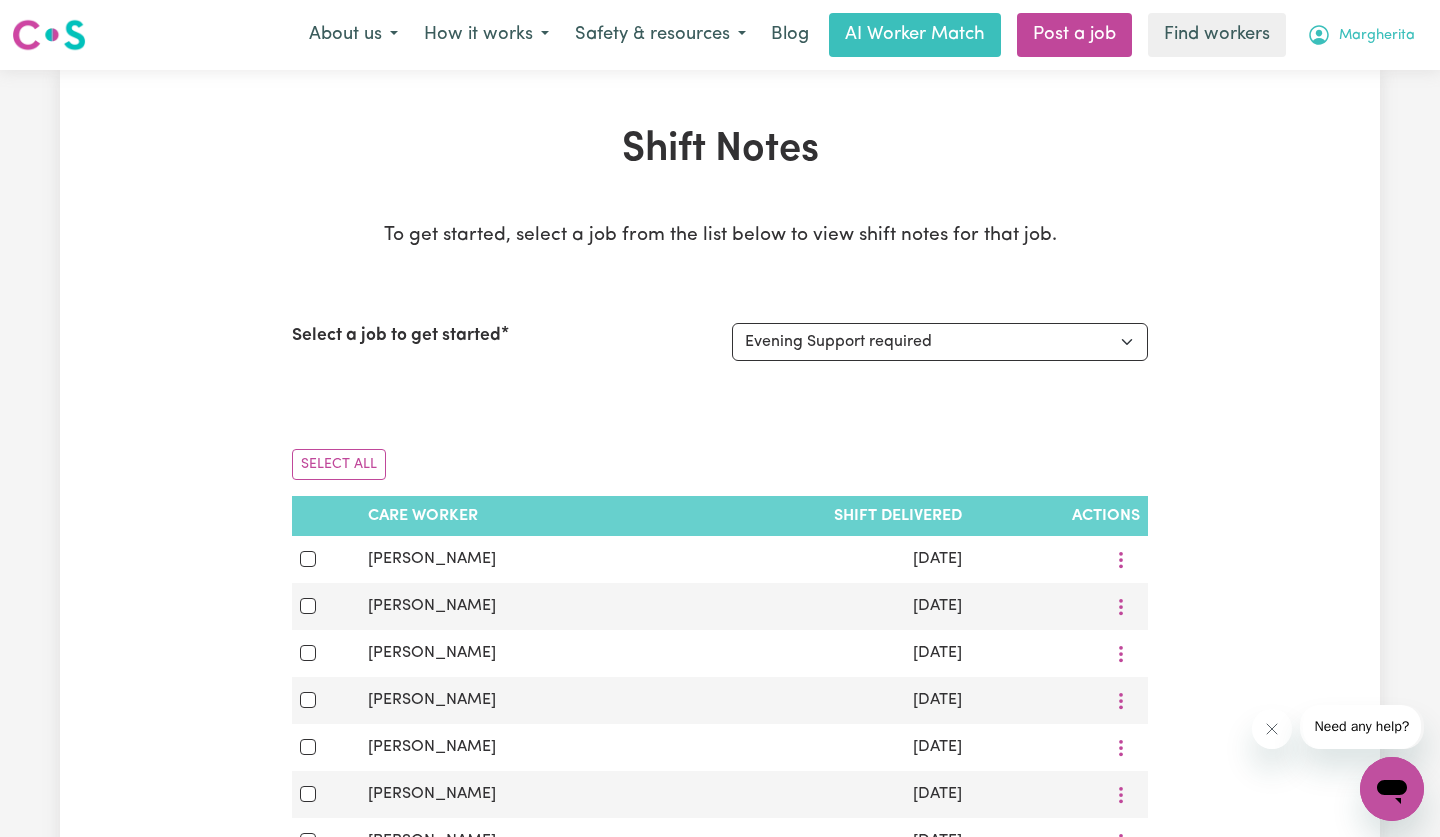 click on "Margherita" at bounding box center [1377, 36] 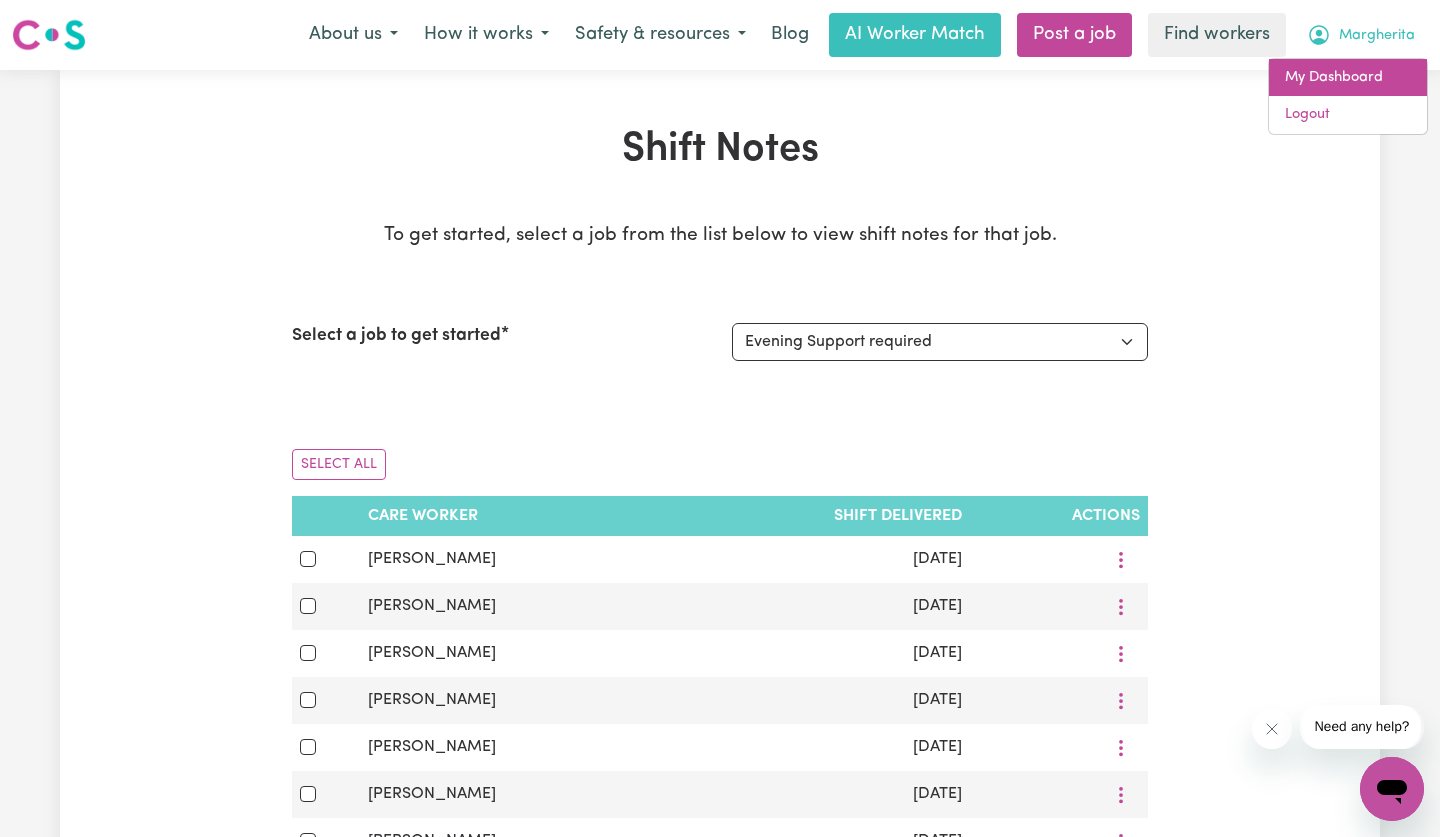 click on "My Dashboard" at bounding box center [1348, 78] 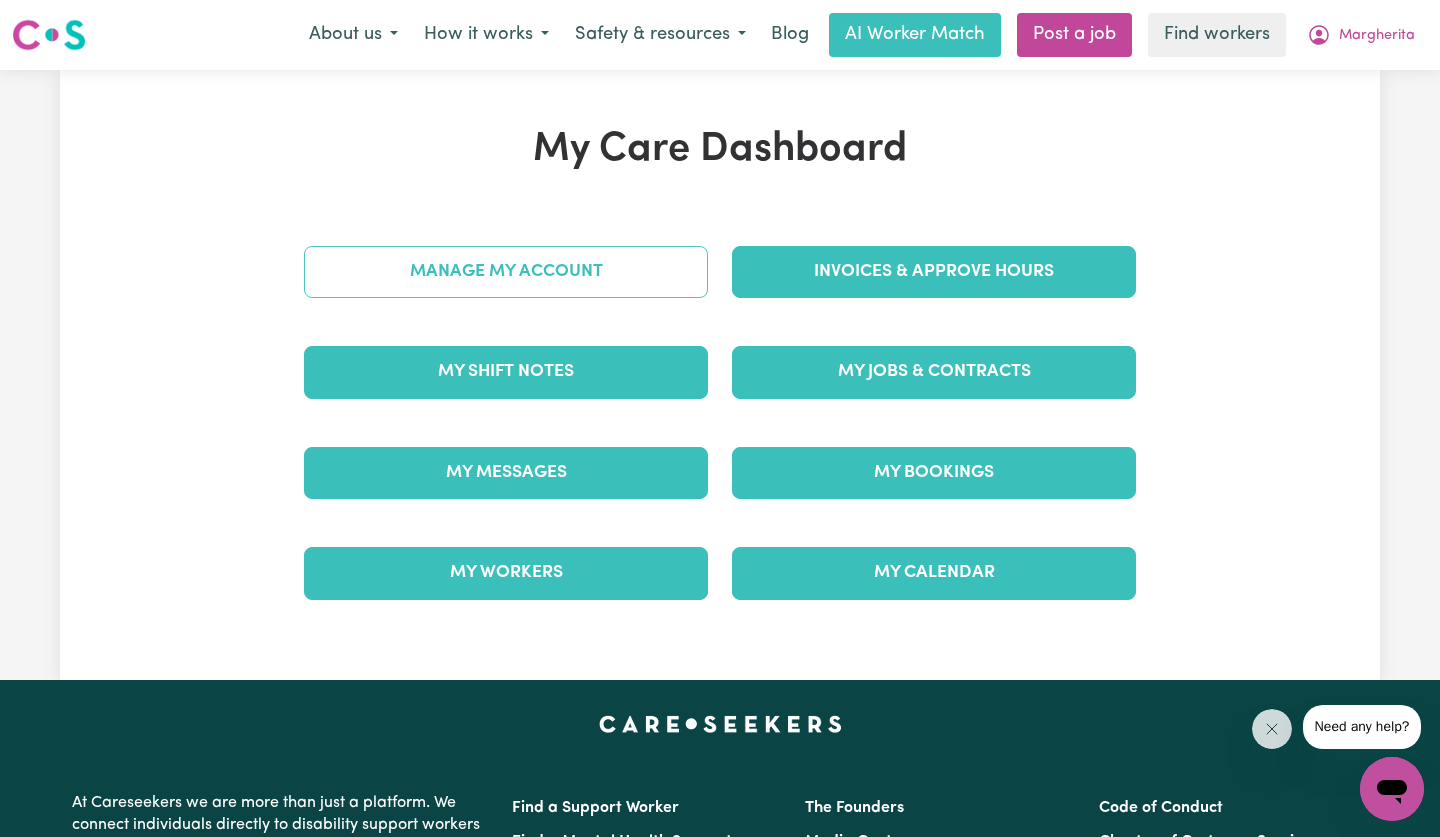 click on "Manage My Account" at bounding box center (506, 272) 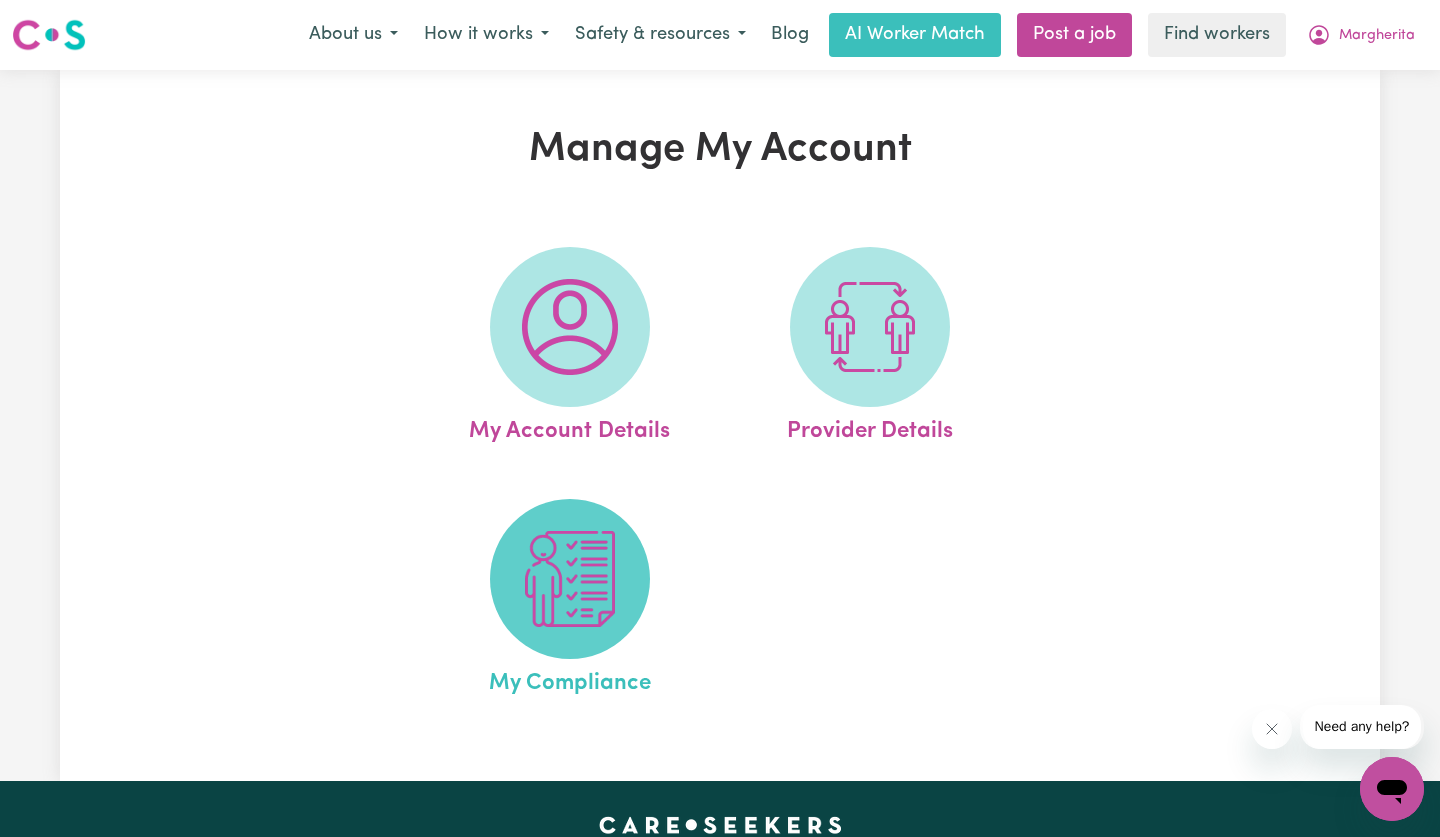 click at bounding box center [570, 579] 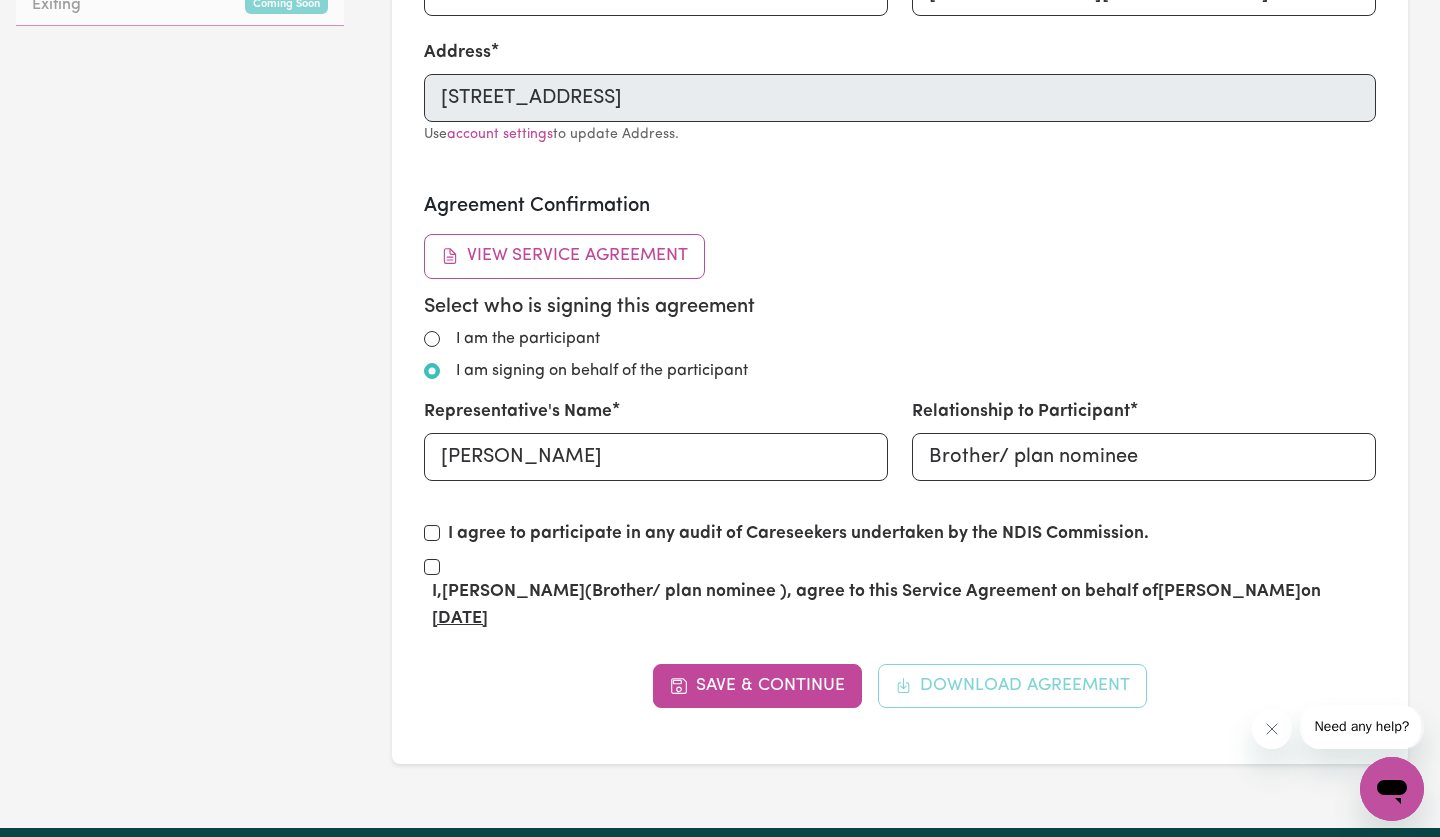 scroll, scrollTop: 1055, scrollLeft: 0, axis: vertical 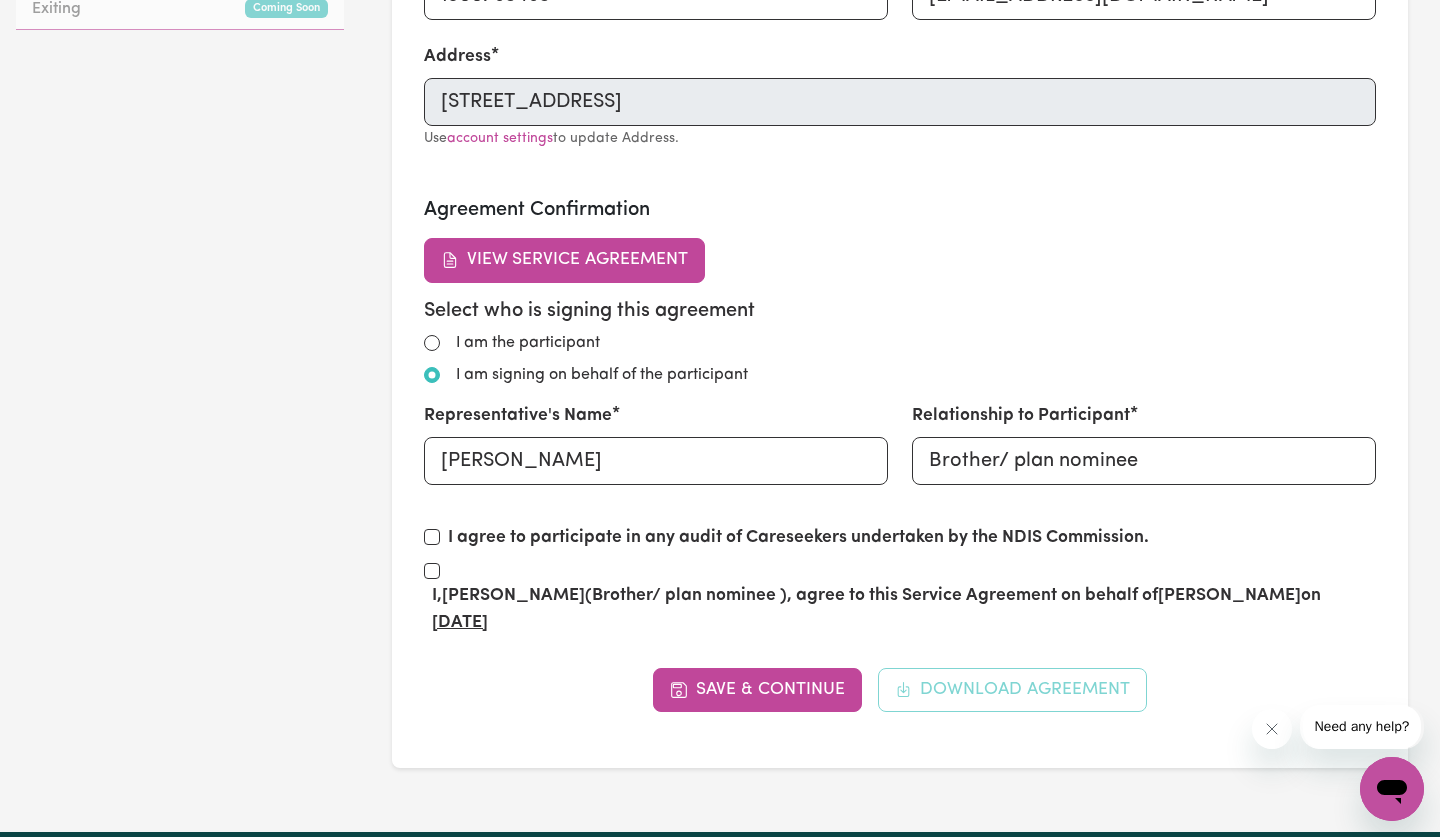click on "View Service Agreement" at bounding box center [564, 260] 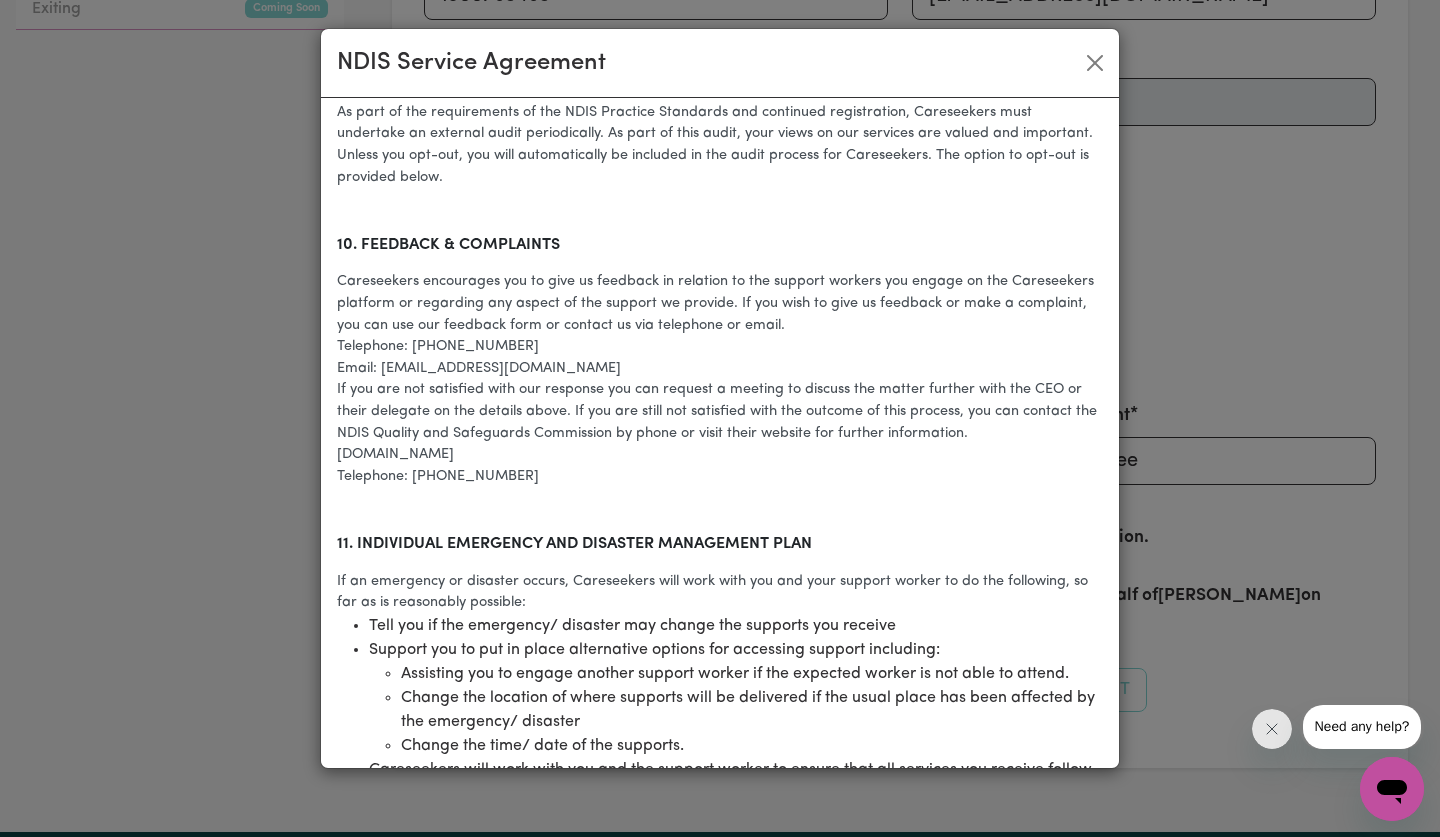 scroll, scrollTop: 3565, scrollLeft: 0, axis: vertical 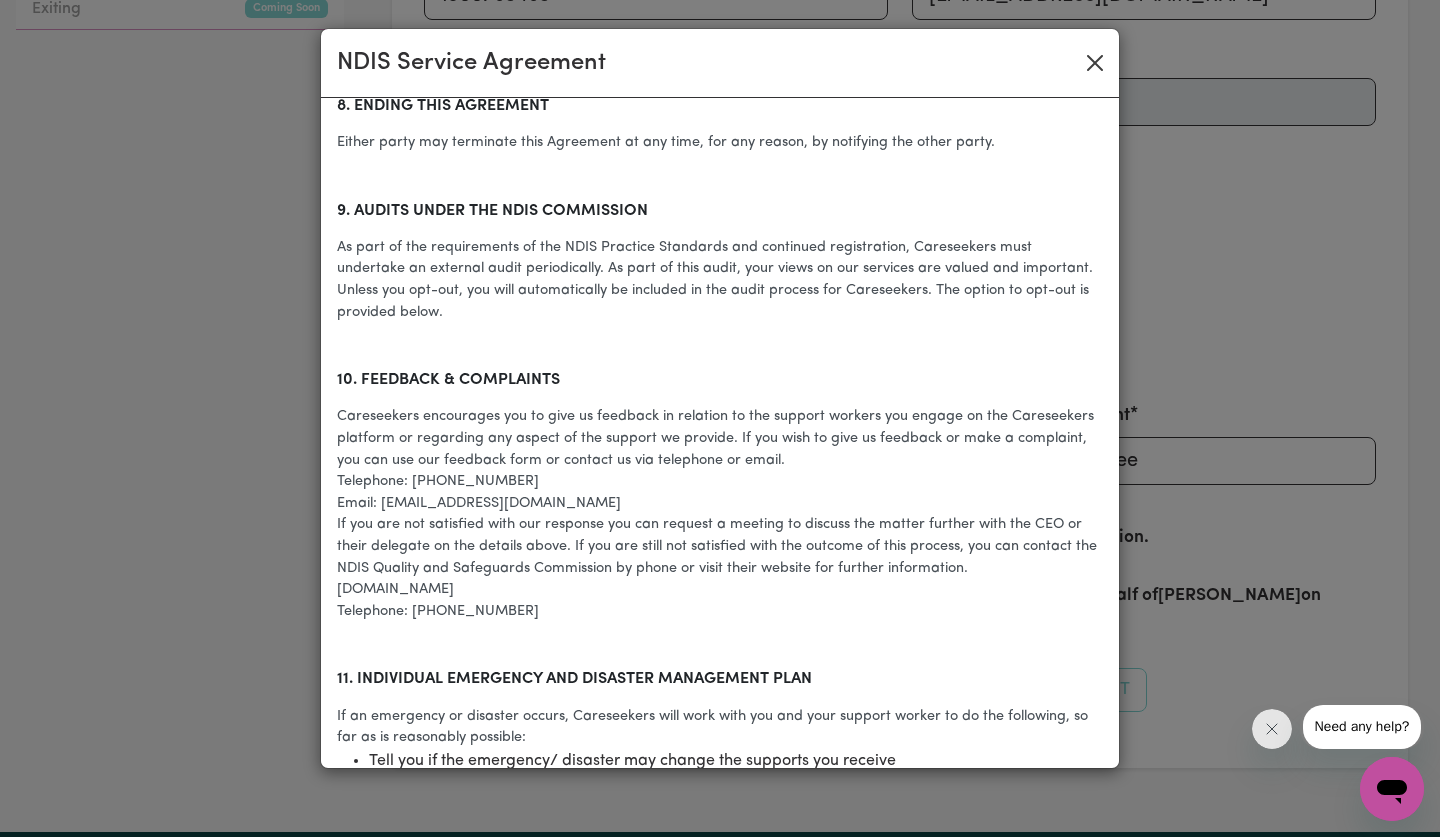 click at bounding box center (1095, 63) 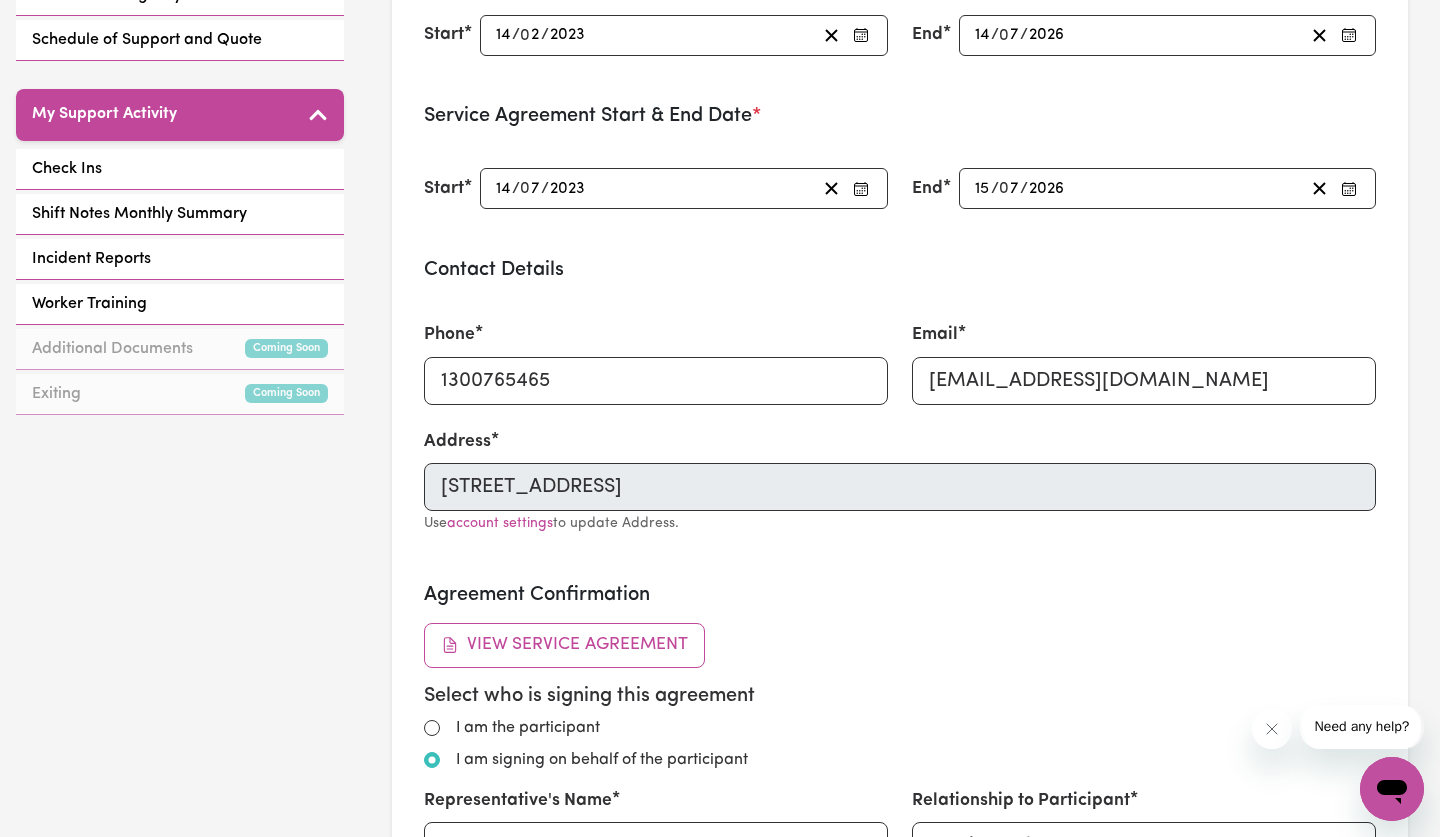 scroll, scrollTop: 660, scrollLeft: 0, axis: vertical 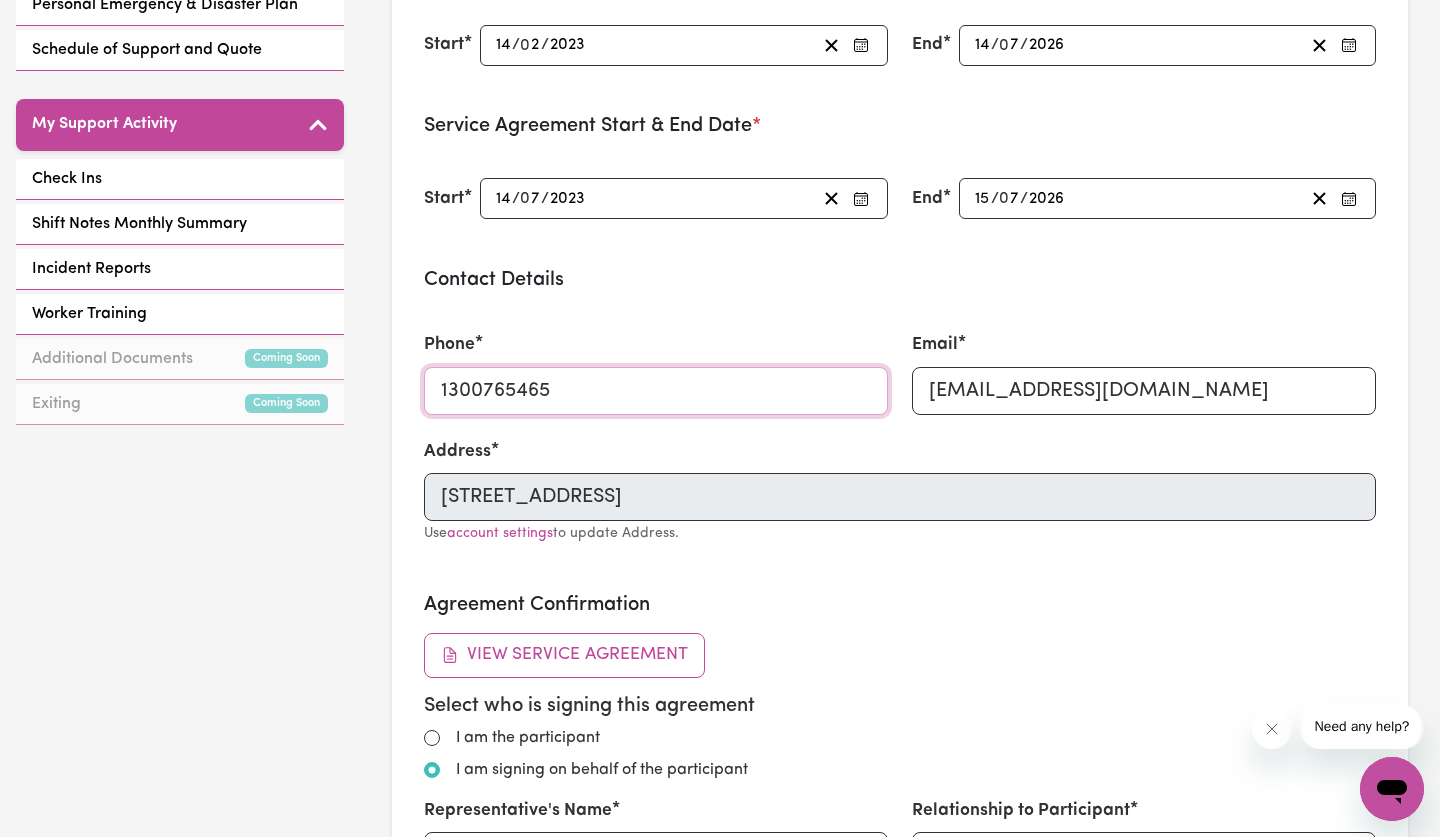 click on "1300765465" at bounding box center [656, 391] 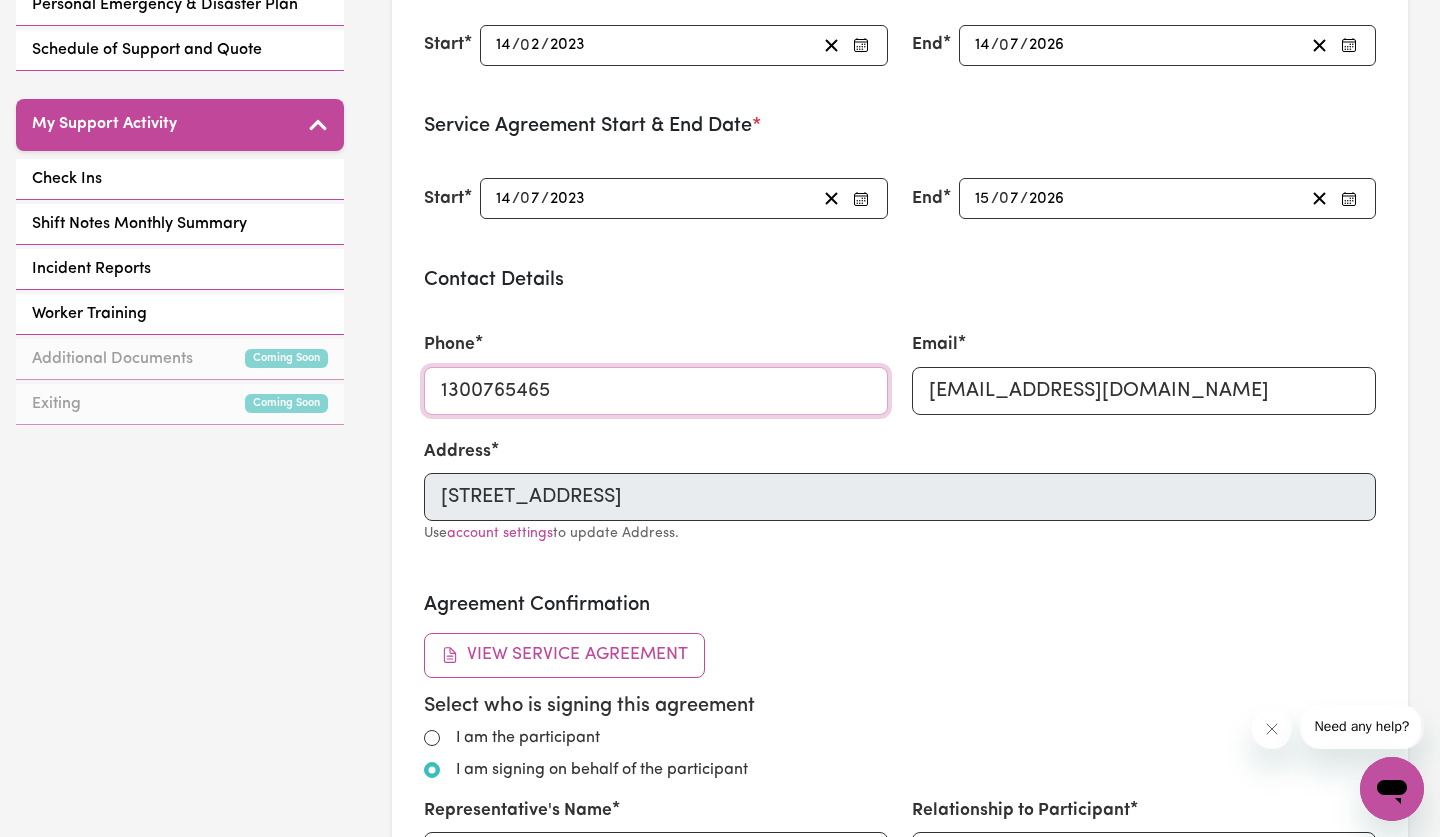 click on "1300765465" at bounding box center [656, 391] 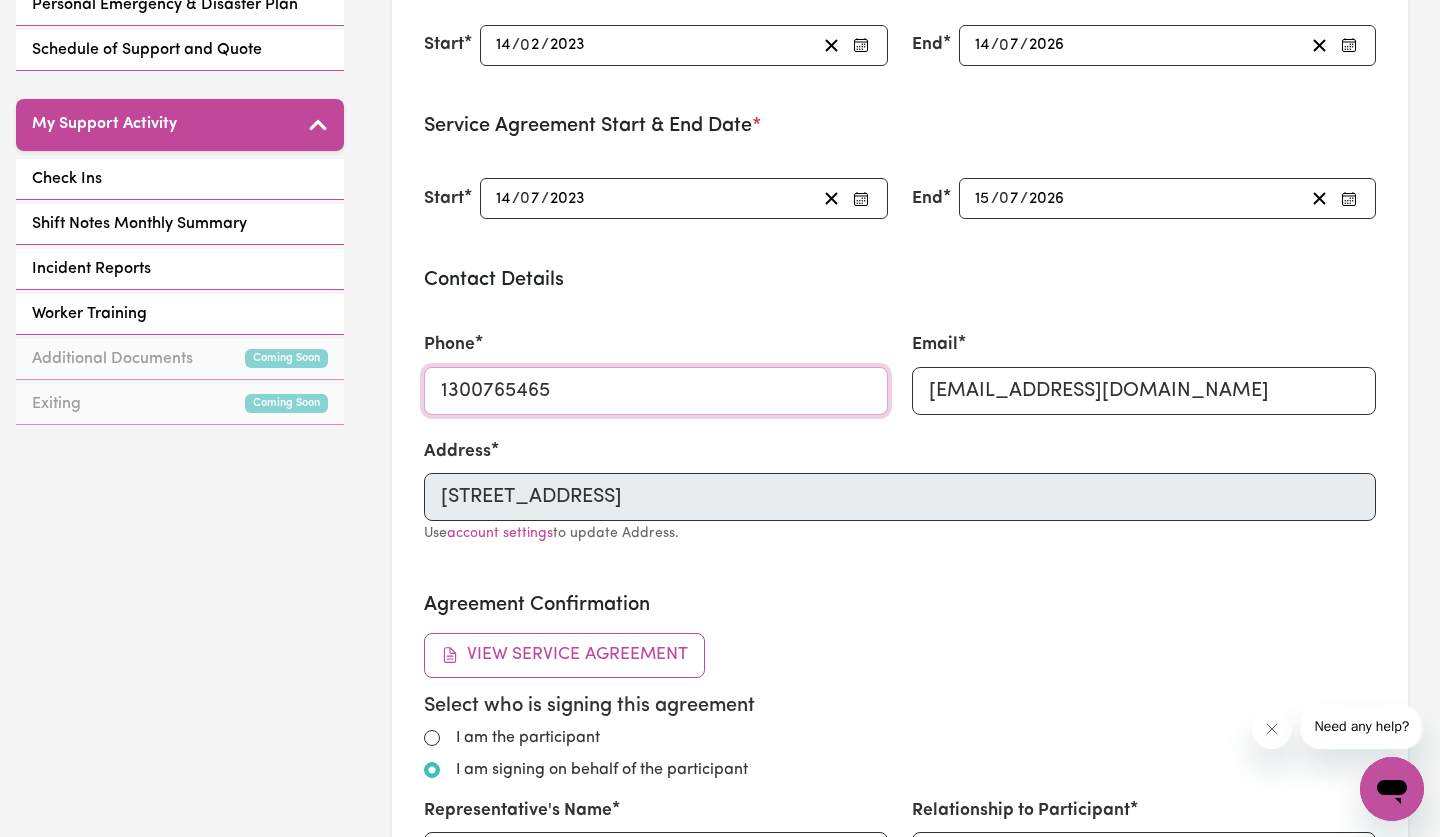 click on "1300765465" at bounding box center [656, 391] 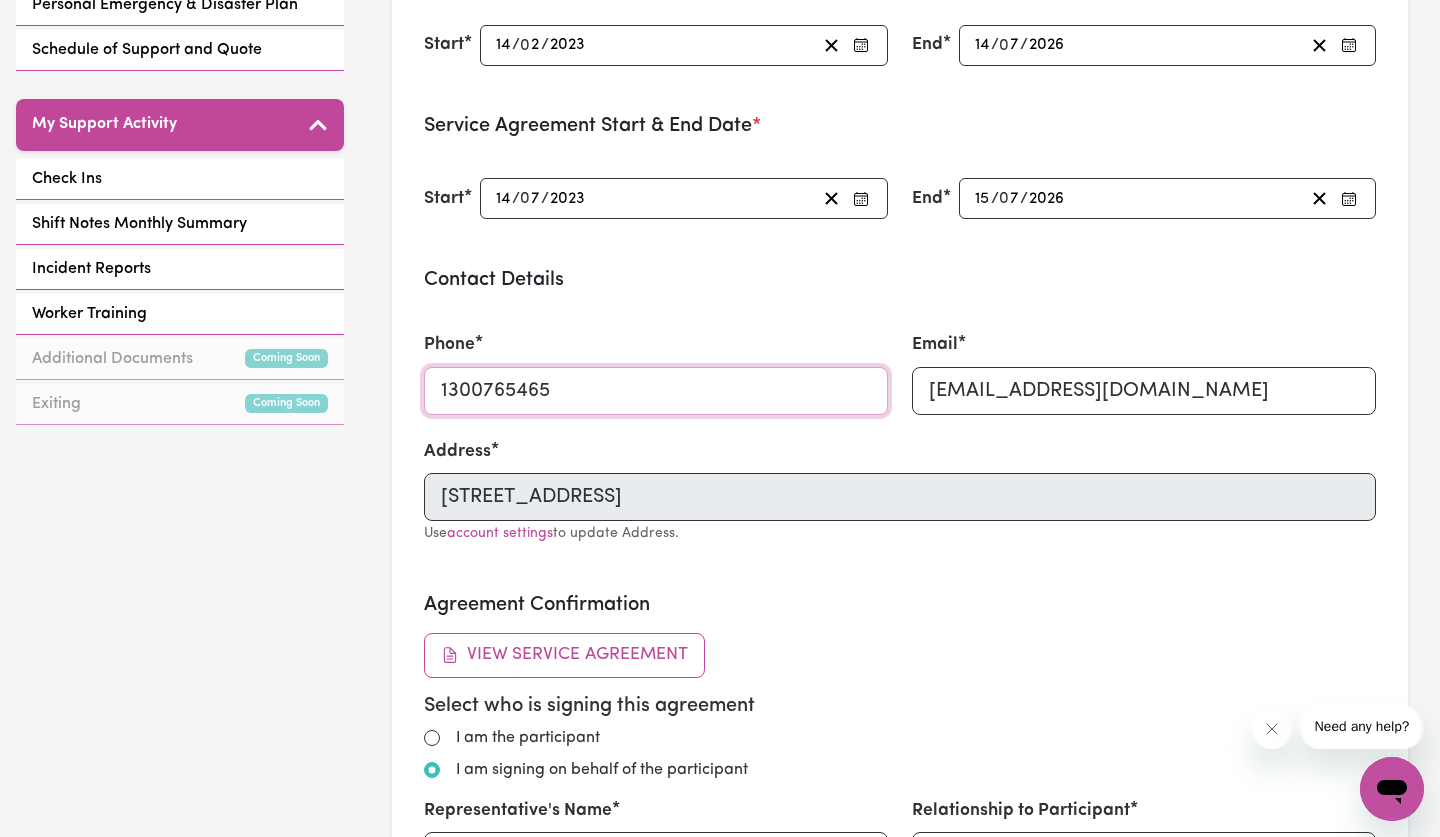 click on "1300765465" at bounding box center (656, 391) 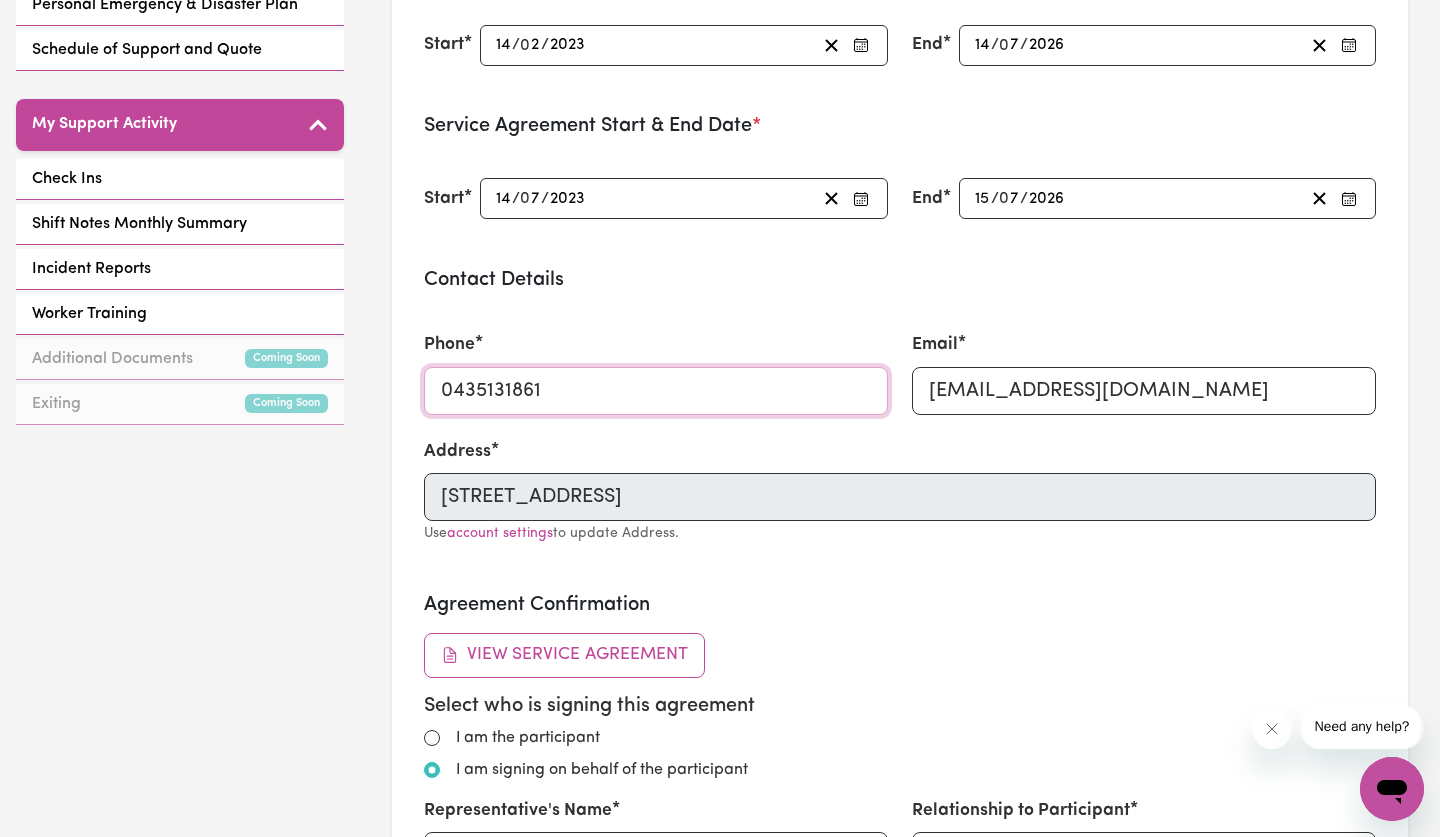 type on "0435131861" 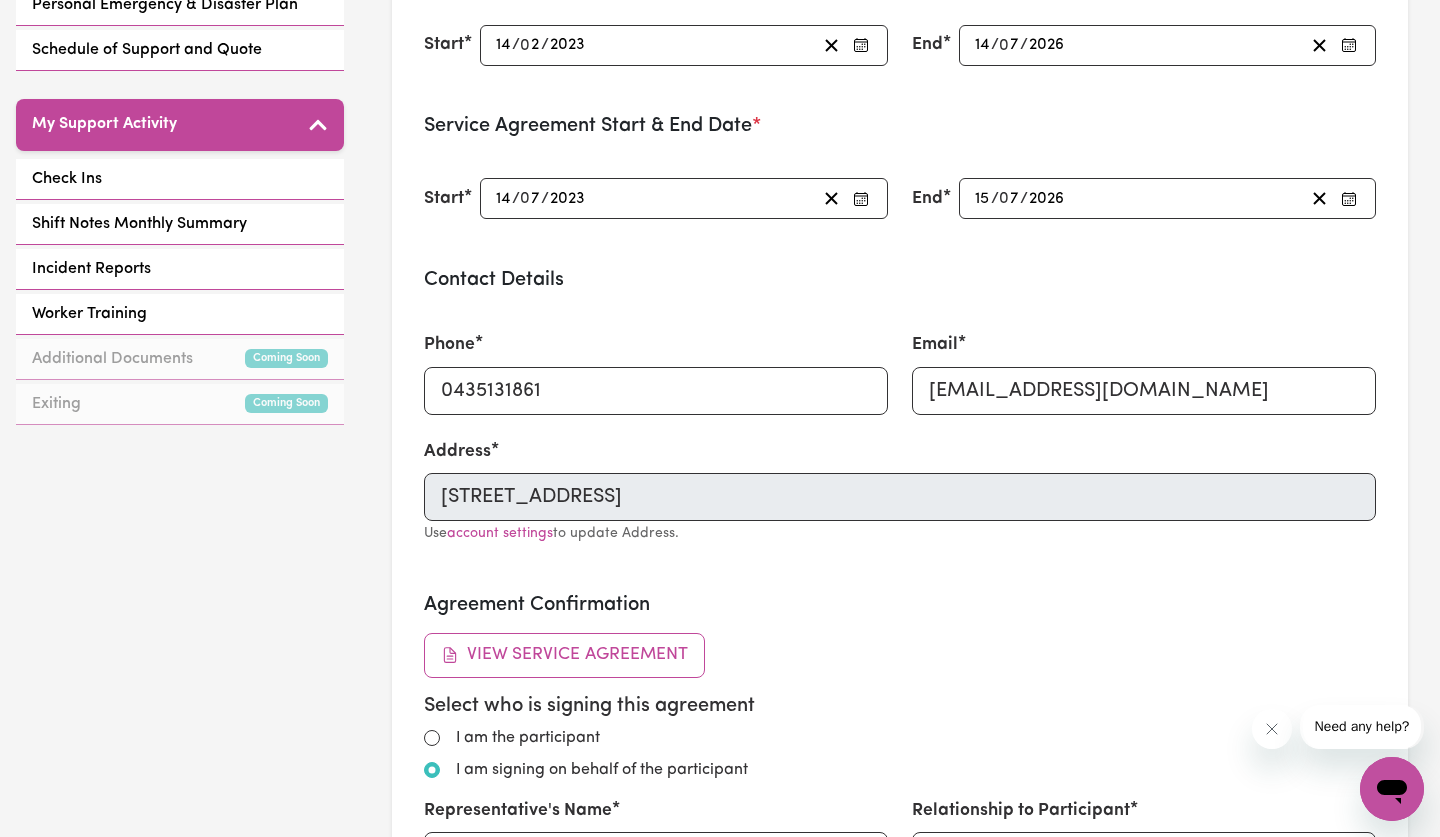 click on "Agreement Confirmation View Service Agreement Select who is signing this agreement I am the participant I am signing on behalf of the participant Representative's Name Elio Giorgi Relationship to Participant Brother/ plan nominee I agree to participate in any audit of Careseekers undertaken by the NDIS Commission. I,  Elio Giorgi   (Brother/ plan nominee ) , agree to this Service Agreement on behalf of  Margherita  Giorgi  on   16/07/2025" at bounding box center (900, 816) 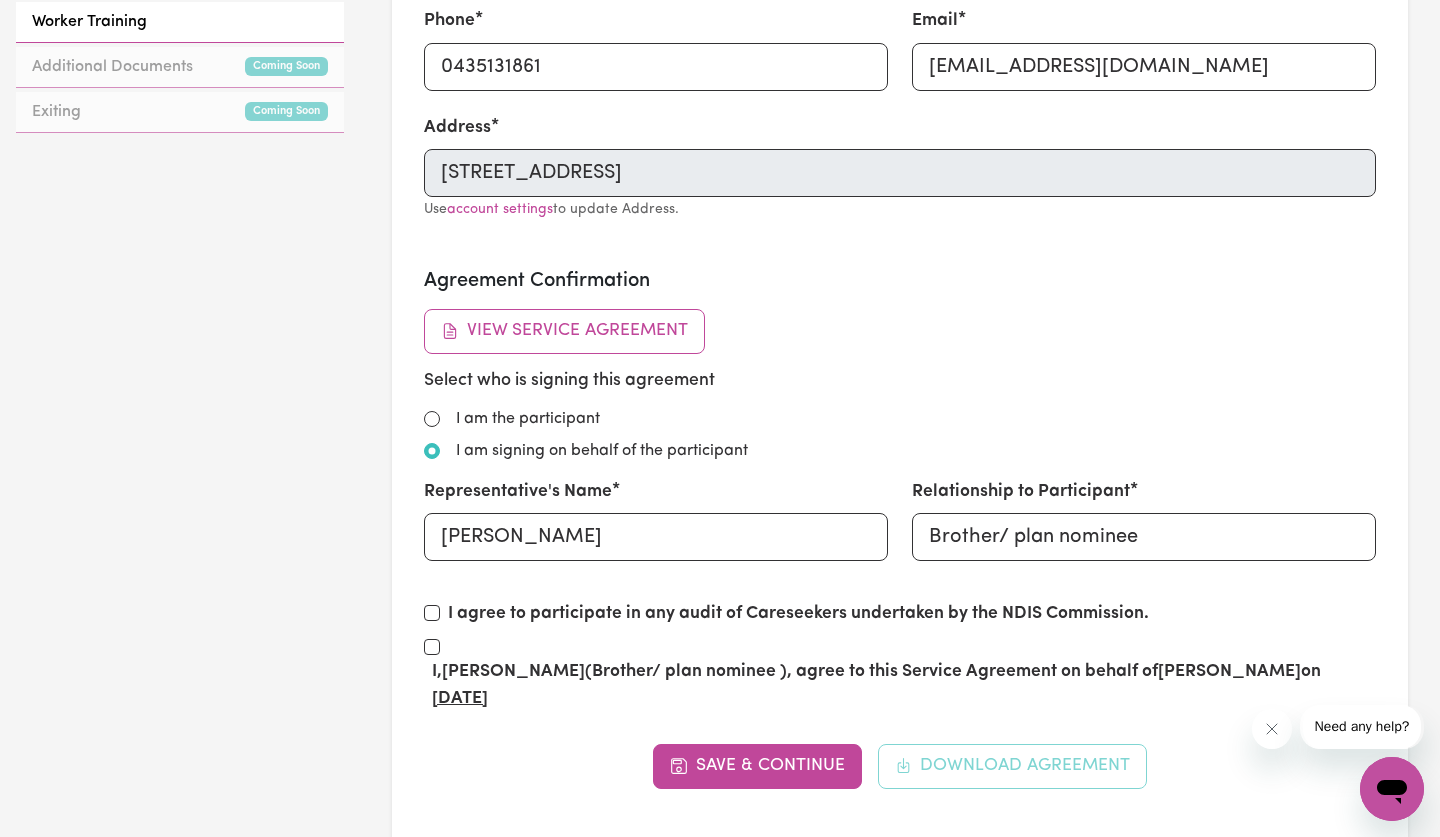 scroll, scrollTop: 957, scrollLeft: 0, axis: vertical 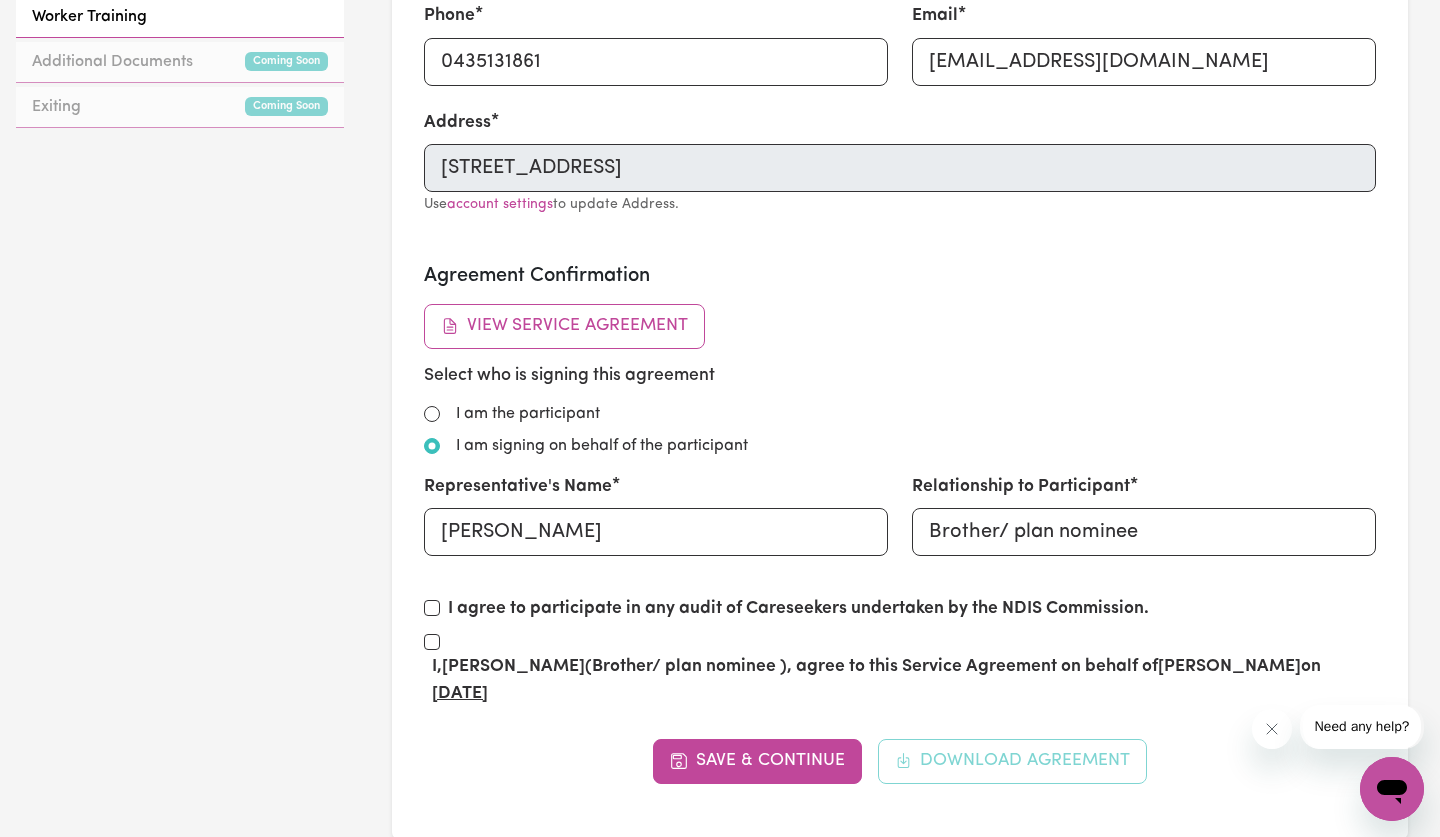 click on "This document is a Service Agreement (Agreement) that relates to the provision of supports that the National Disability Insurance Scheme (NDIS) has agreed to pay for, and that you have chosen to have delivered by a support worker engaged through the Careseekers platform." at bounding box center (720, 627) 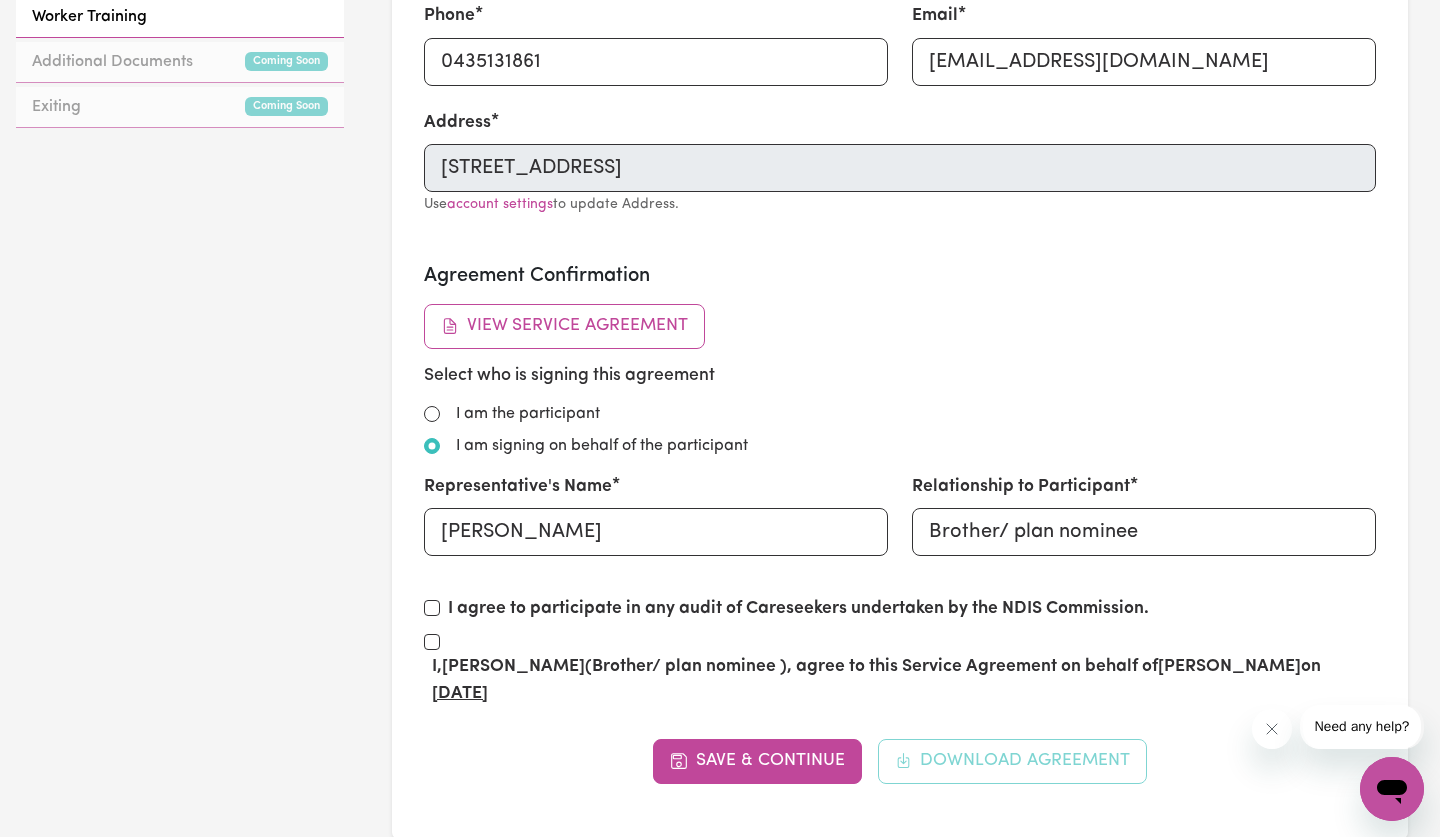 click on "This document is a Service Agreement (Agreement) that relates to the provision of supports that the National Disability Insurance Scheme (NDIS) has agreed to pay for, and that you have chosen to have delivered by a support worker engaged through the Careseekers platform." at bounding box center (720, 627) 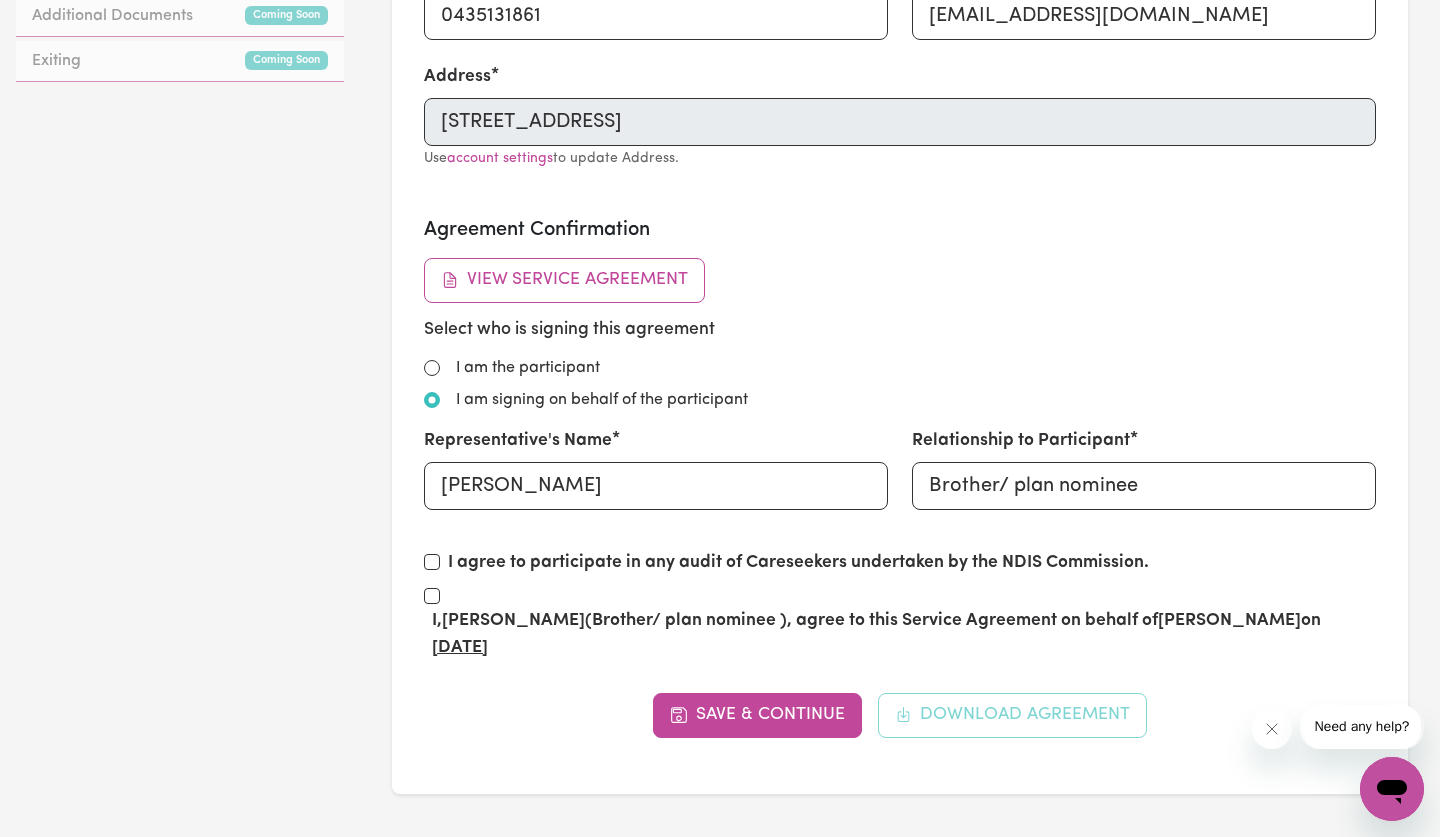 scroll, scrollTop: 1009, scrollLeft: 0, axis: vertical 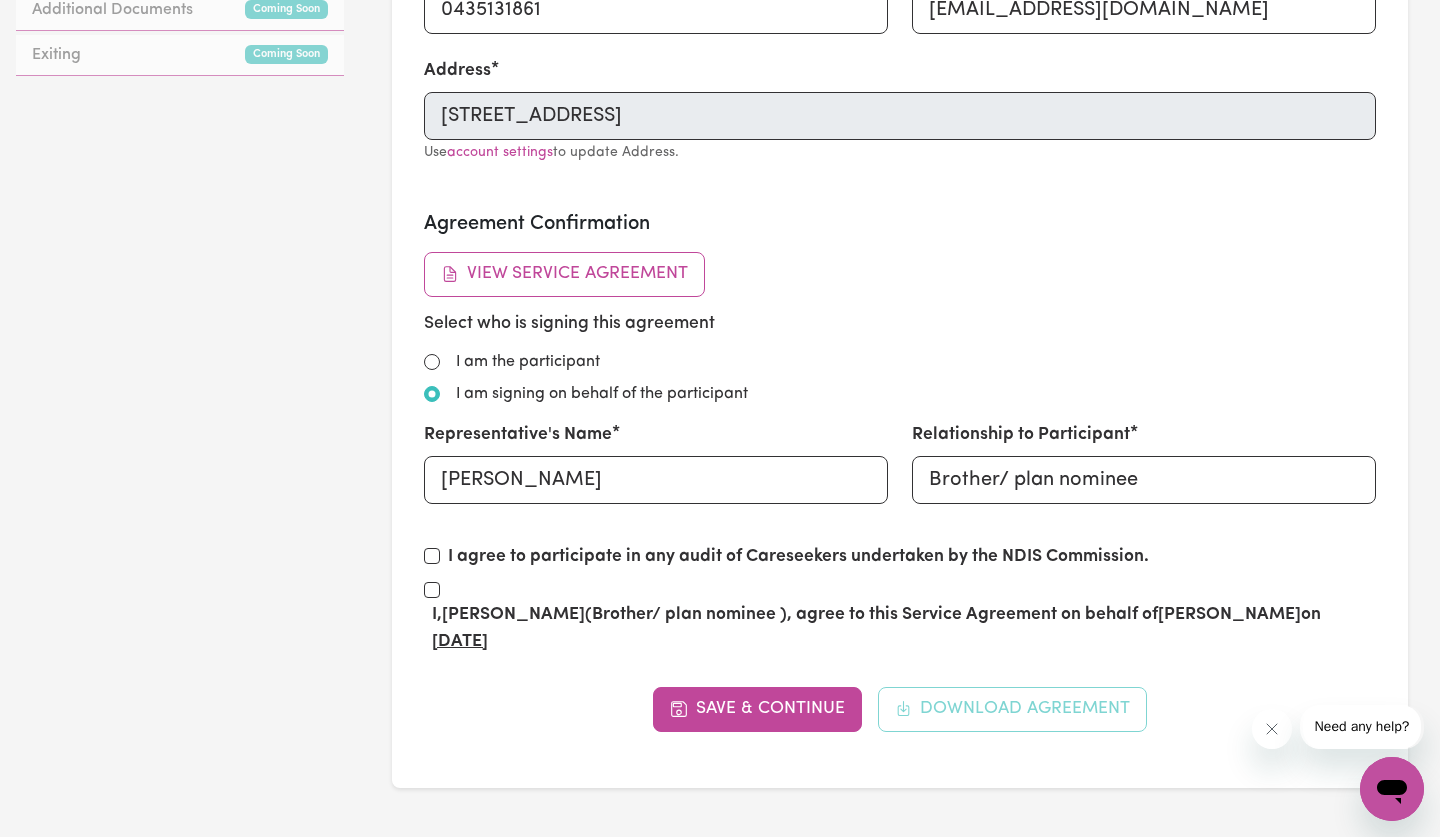 click on "Plan Start Date:   14/02/2023" at bounding box center (720, 483) 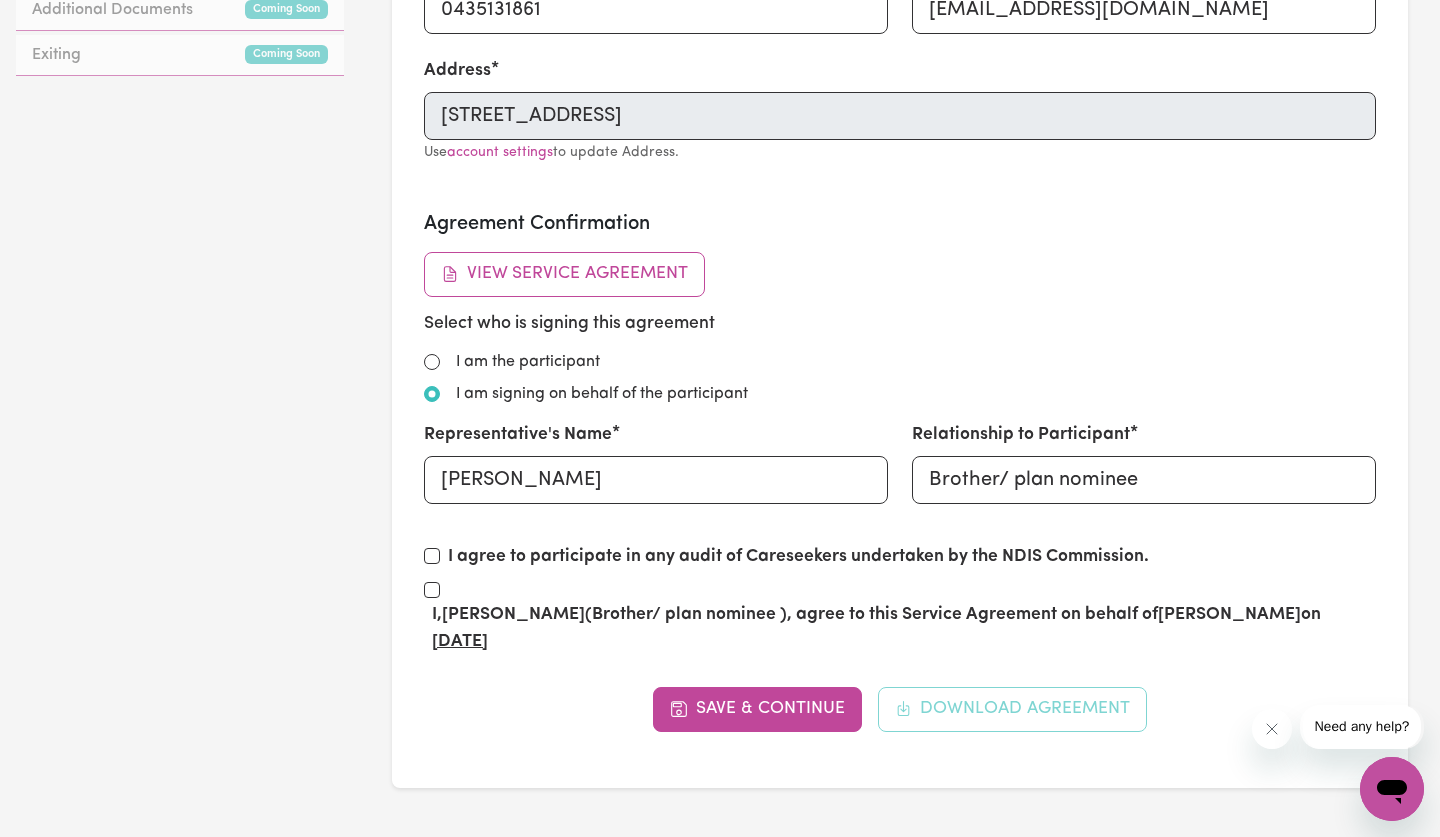 click on "Plan Start Date:   14/02/2023" at bounding box center (720, 483) 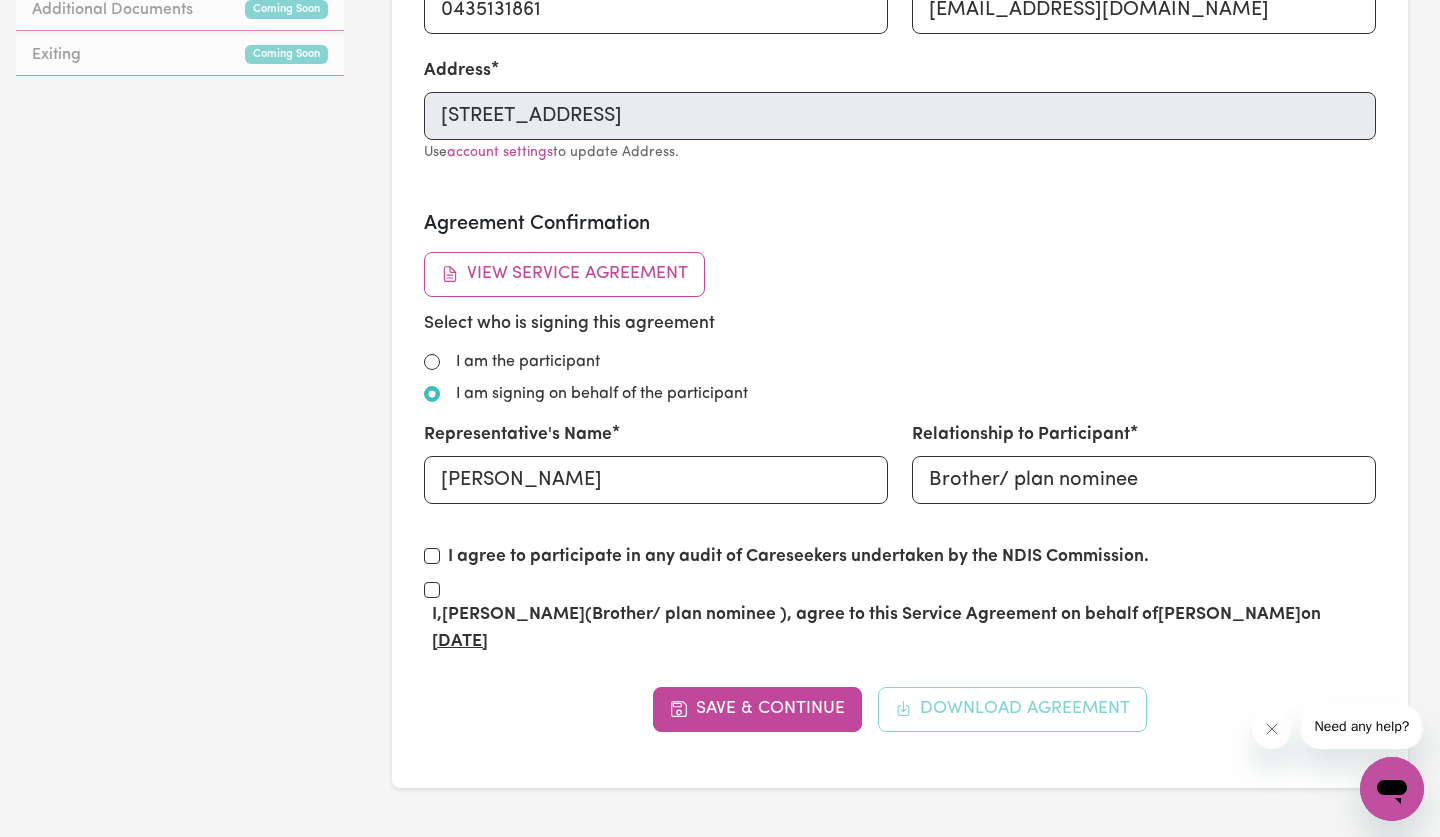 click on "Agreement End Date:" at bounding box center [441, 555] 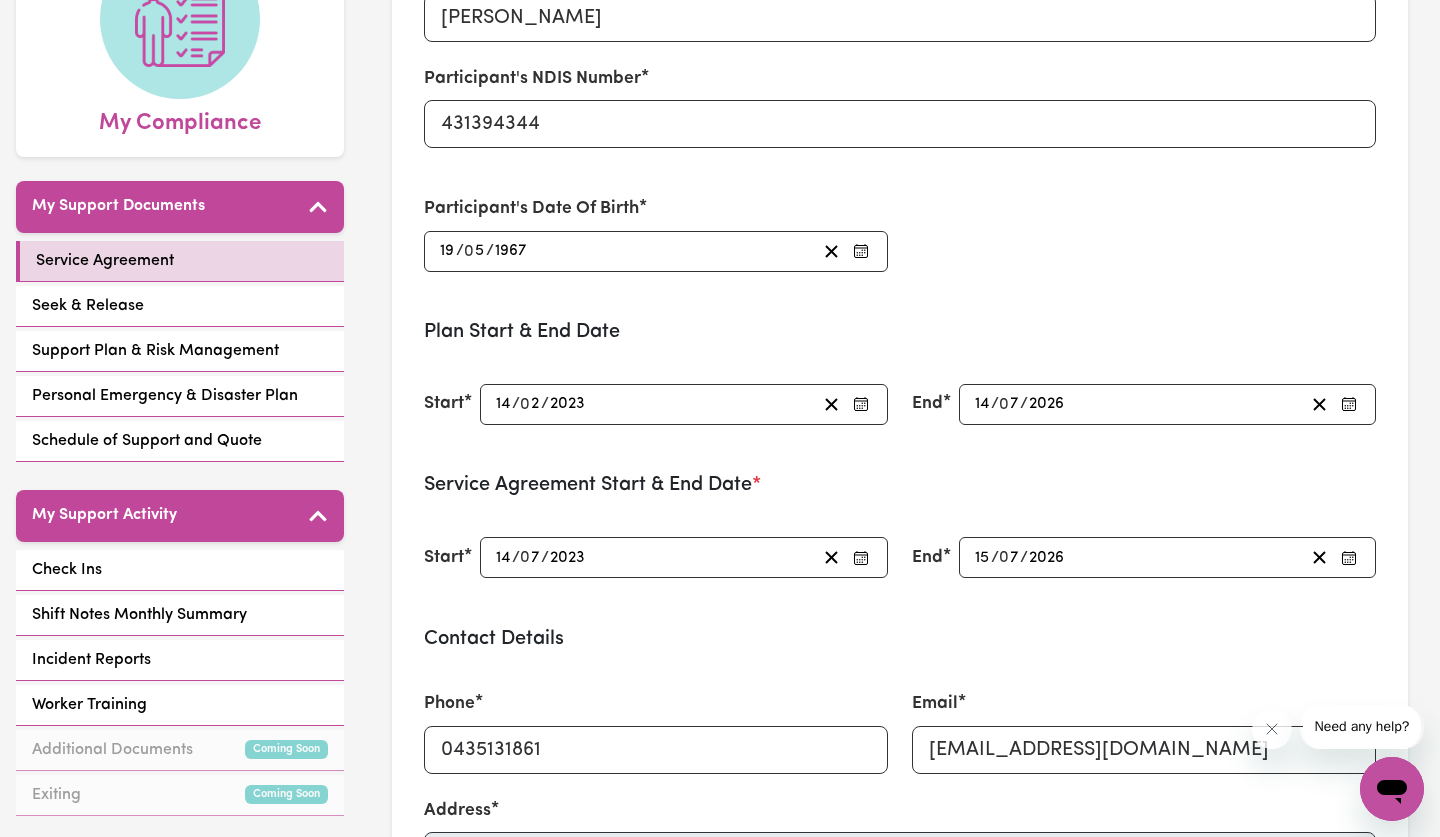 scroll, scrollTop: 0, scrollLeft: 0, axis: both 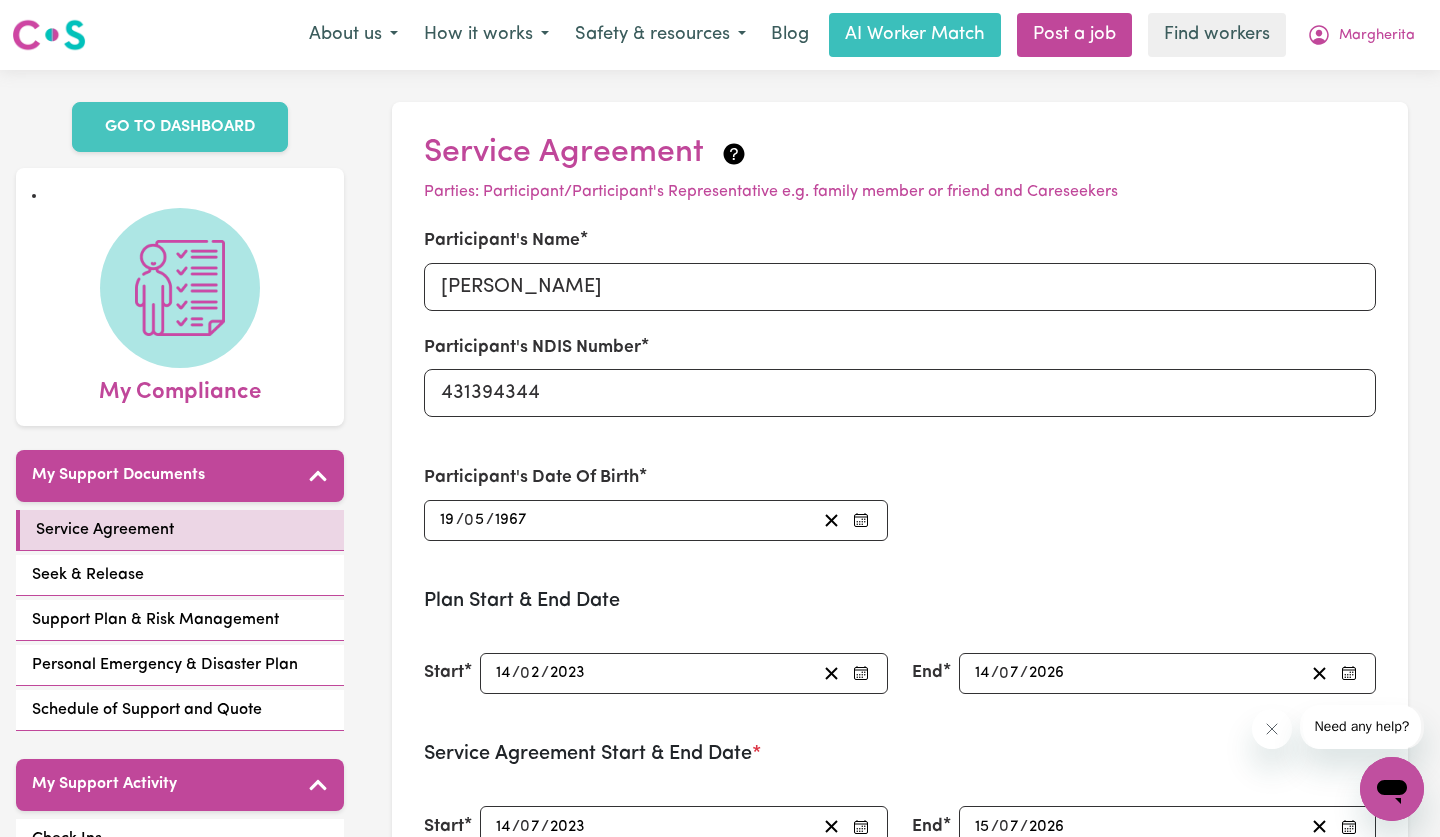 click on "NDIS Service Agreement
Participant contact details: Participant Name:   Margherita  Giorgi NDIS Number:   431394344 Date of Birth:   19/05/1967 Phone:   0435131861 Email:   margherita2@outlook.com Address:   4 Braeside Avenue, PENSHURST, New South Wales, 2222 Provider contact details: Careseekers Phone:  1300 765 465 Email:  info@careseekers.com.au Address:  Level 15/5 Martin Place Sydney NSW 2000 Agreement Details: Plan Start Date:   14/02/2023 Plan End Date:   14/07/2026 Agreement Start Date:   14/07/2023 Agreement End Date:   15/07/2026 This document is a Service Agreement (Agreement) that relates to the provision of supports that the National Disability Insurance Scheme (NDIS) has agreed to pay for, and that you have chosen to have delivered by a support worker engaged through the Careseekers platform. This Agreement creates a legal agreement between you and Careseekers. It sets out the terms you must abide by to engage workers from the Careseekers platform. 1. THE NDIS AND THIS AGREEMENT" at bounding box center [720, 418] 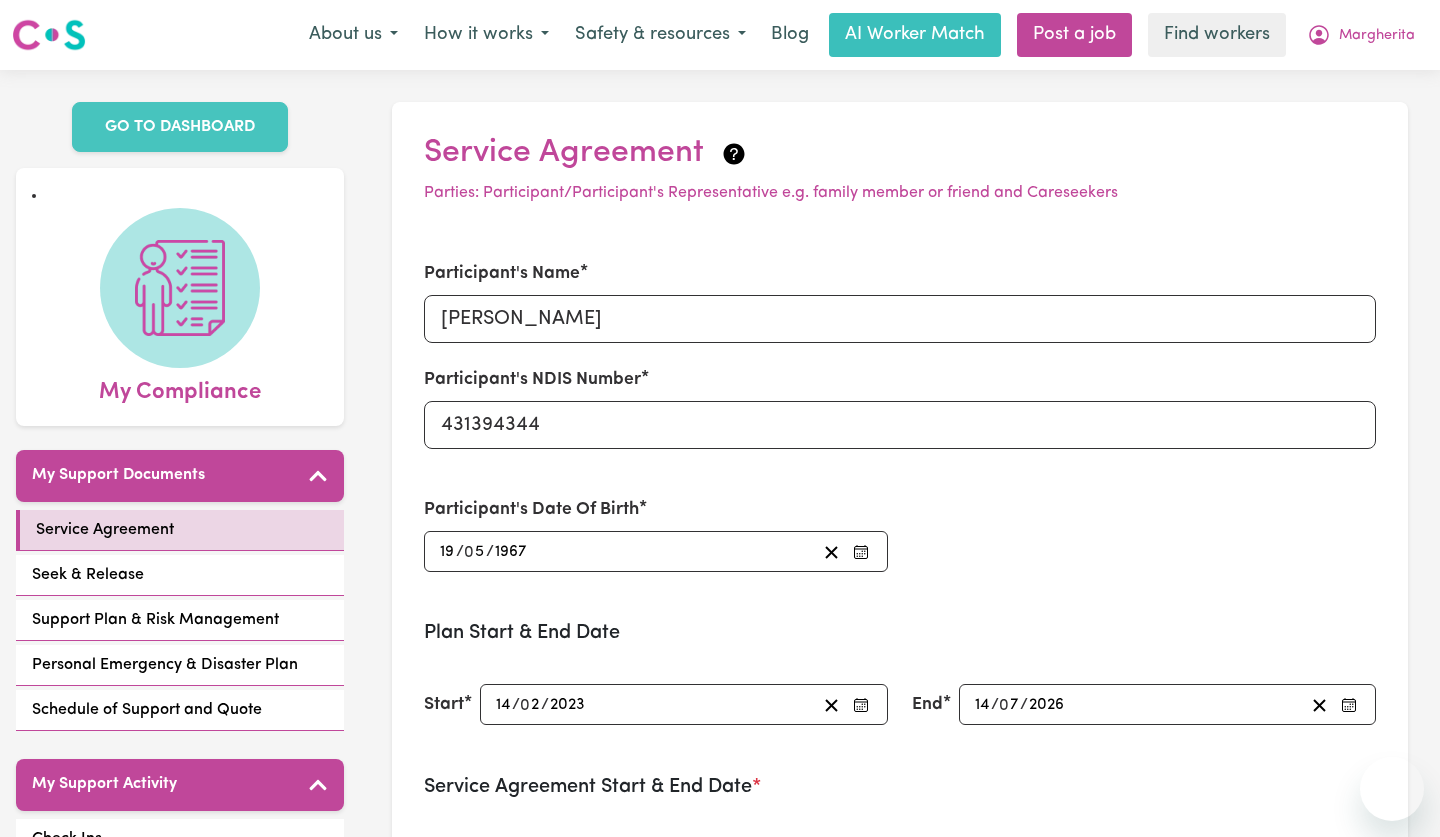 scroll, scrollTop: 0, scrollLeft: 0, axis: both 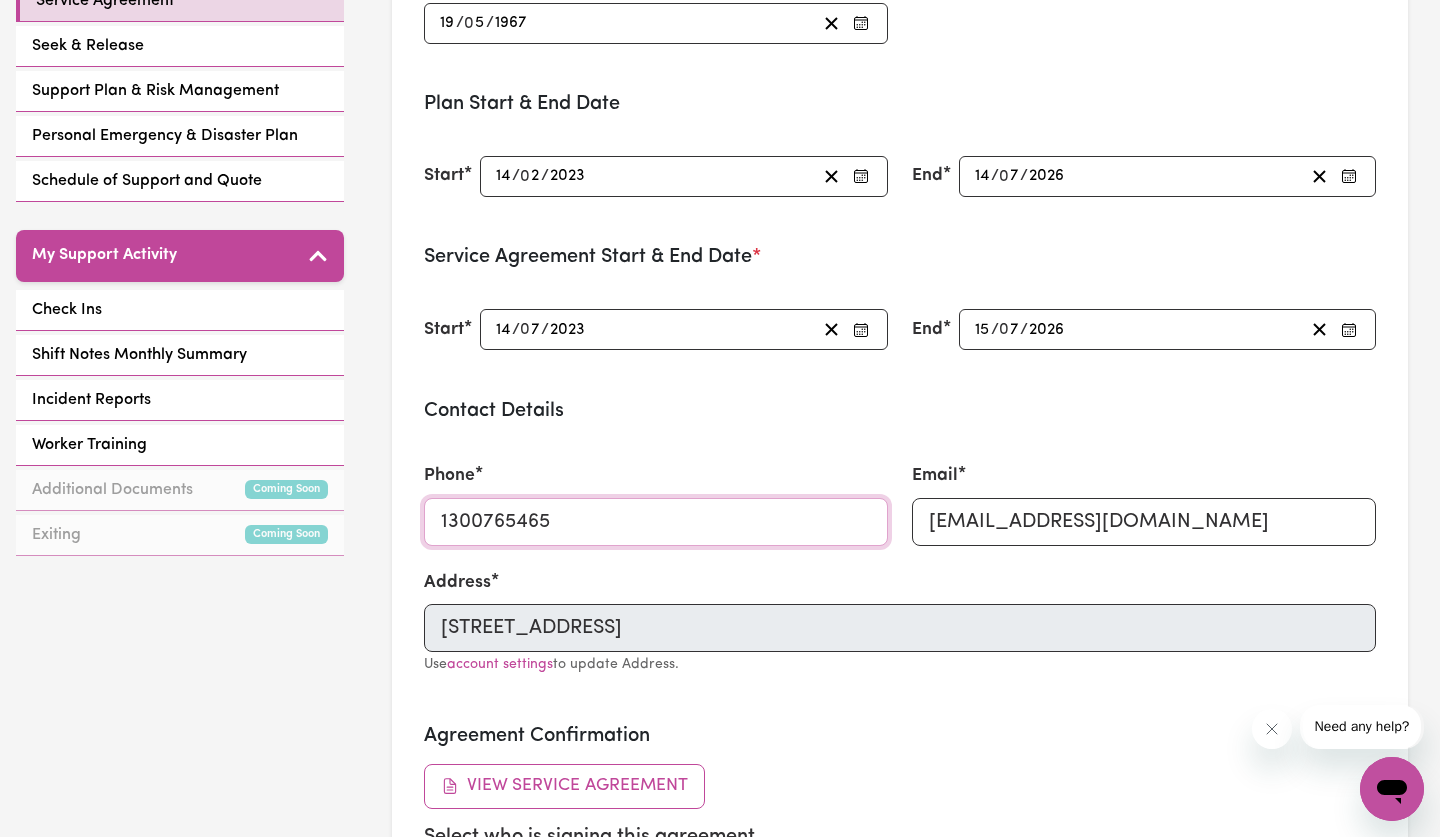 click on "1300765465" at bounding box center [656, 522] 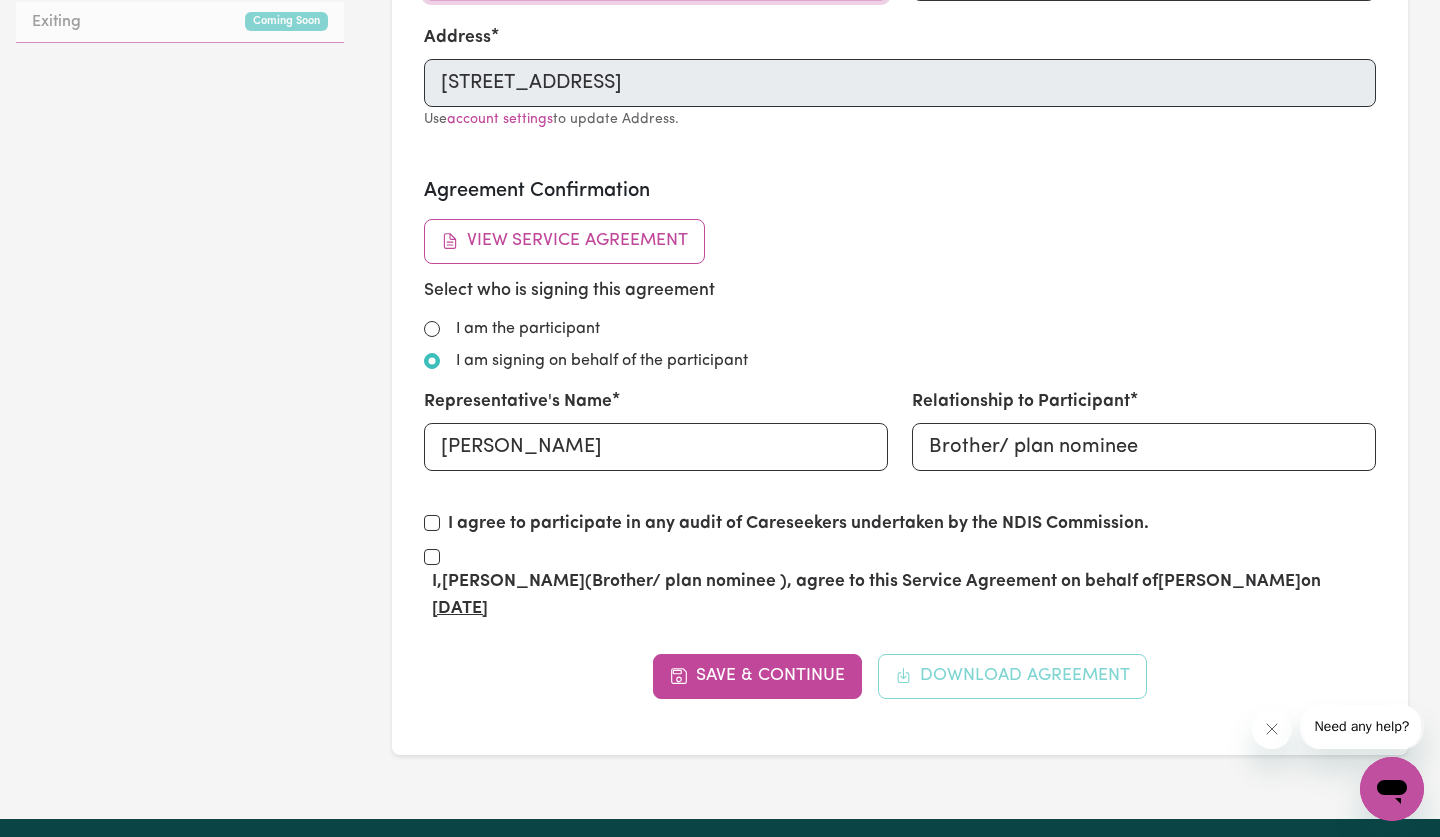 scroll, scrollTop: 1046, scrollLeft: 0, axis: vertical 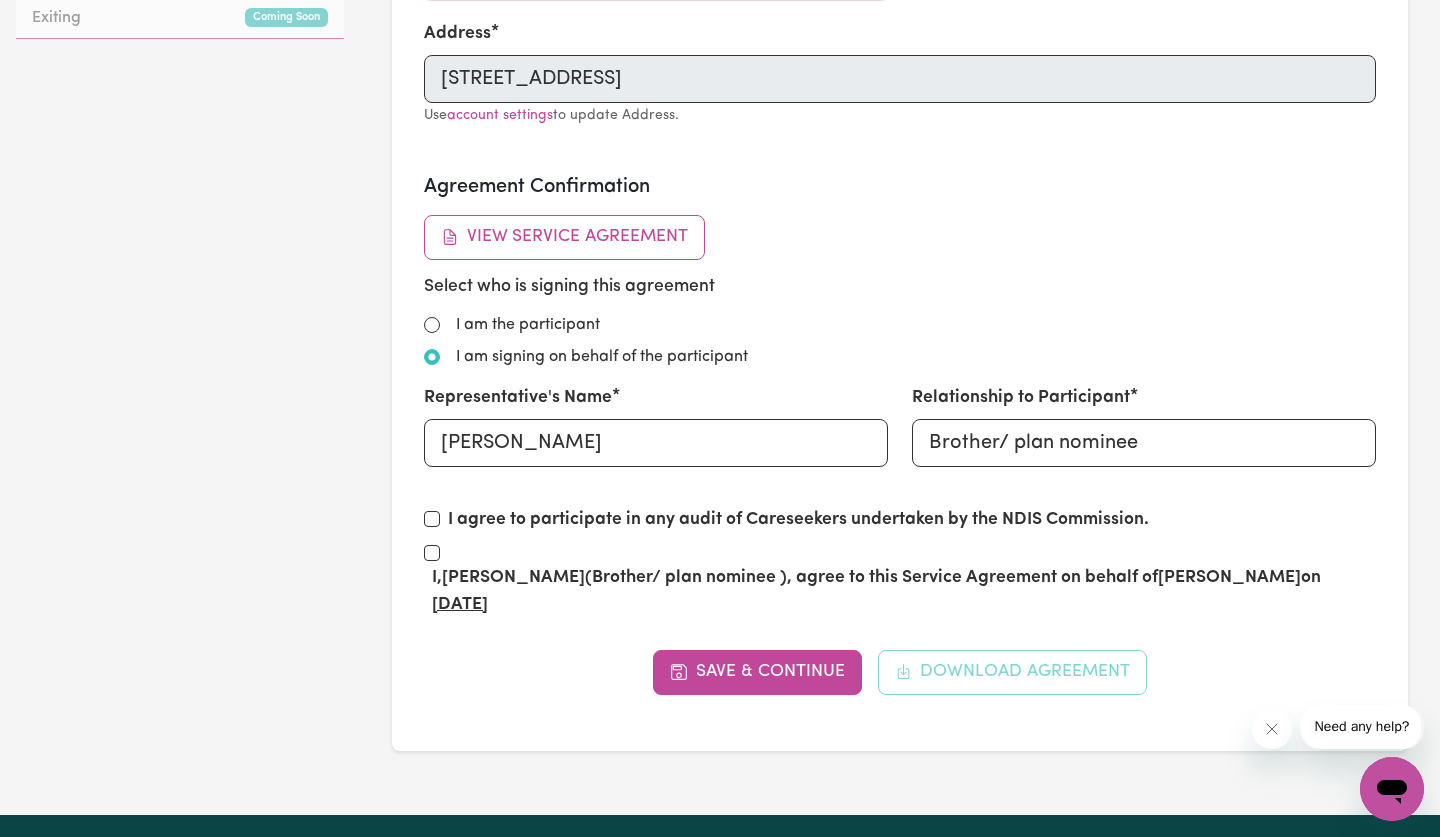 type on "0435131861" 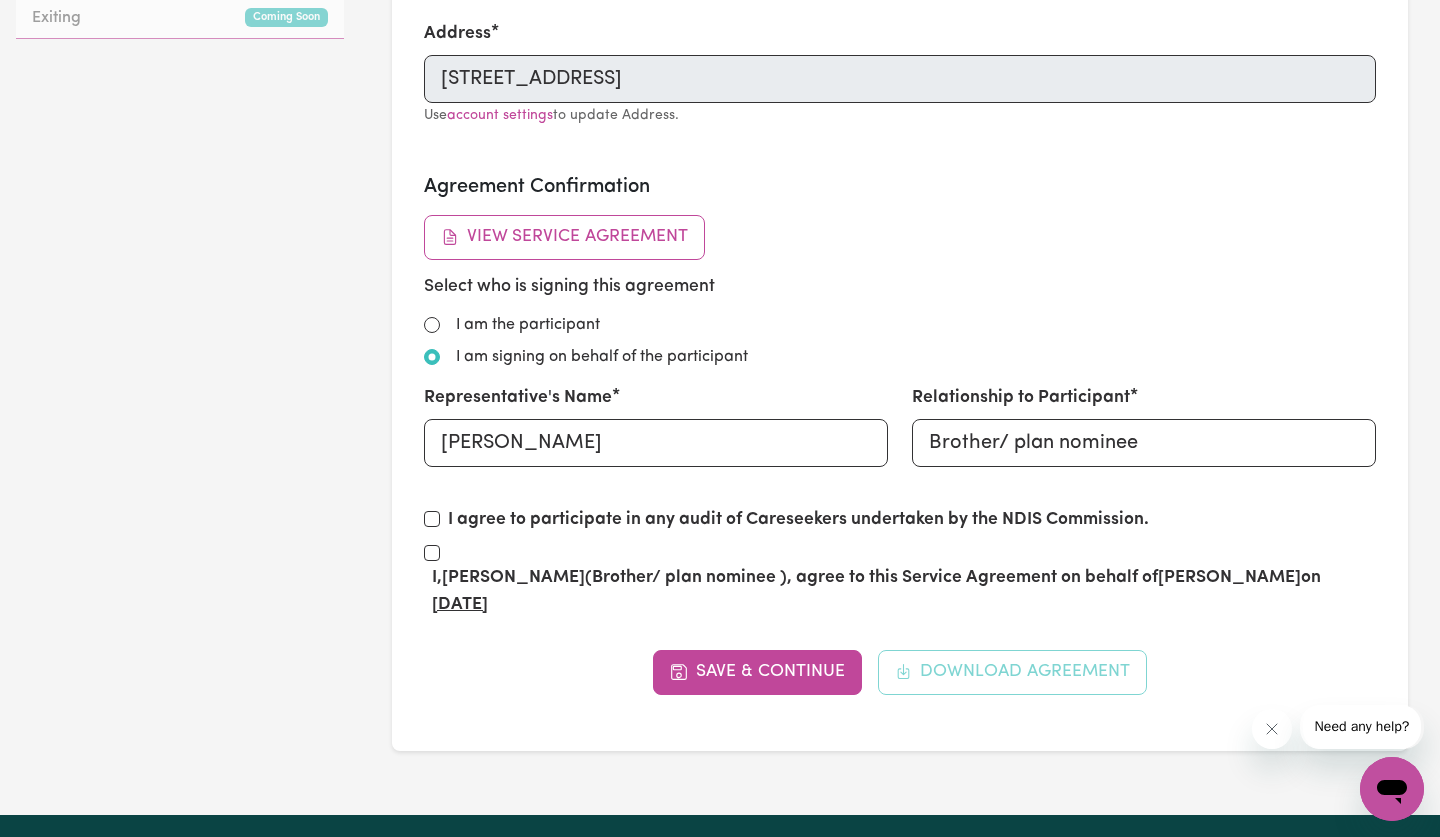 click on "Agreement Start Date:   [DATE]" at bounding box center [720, 531] 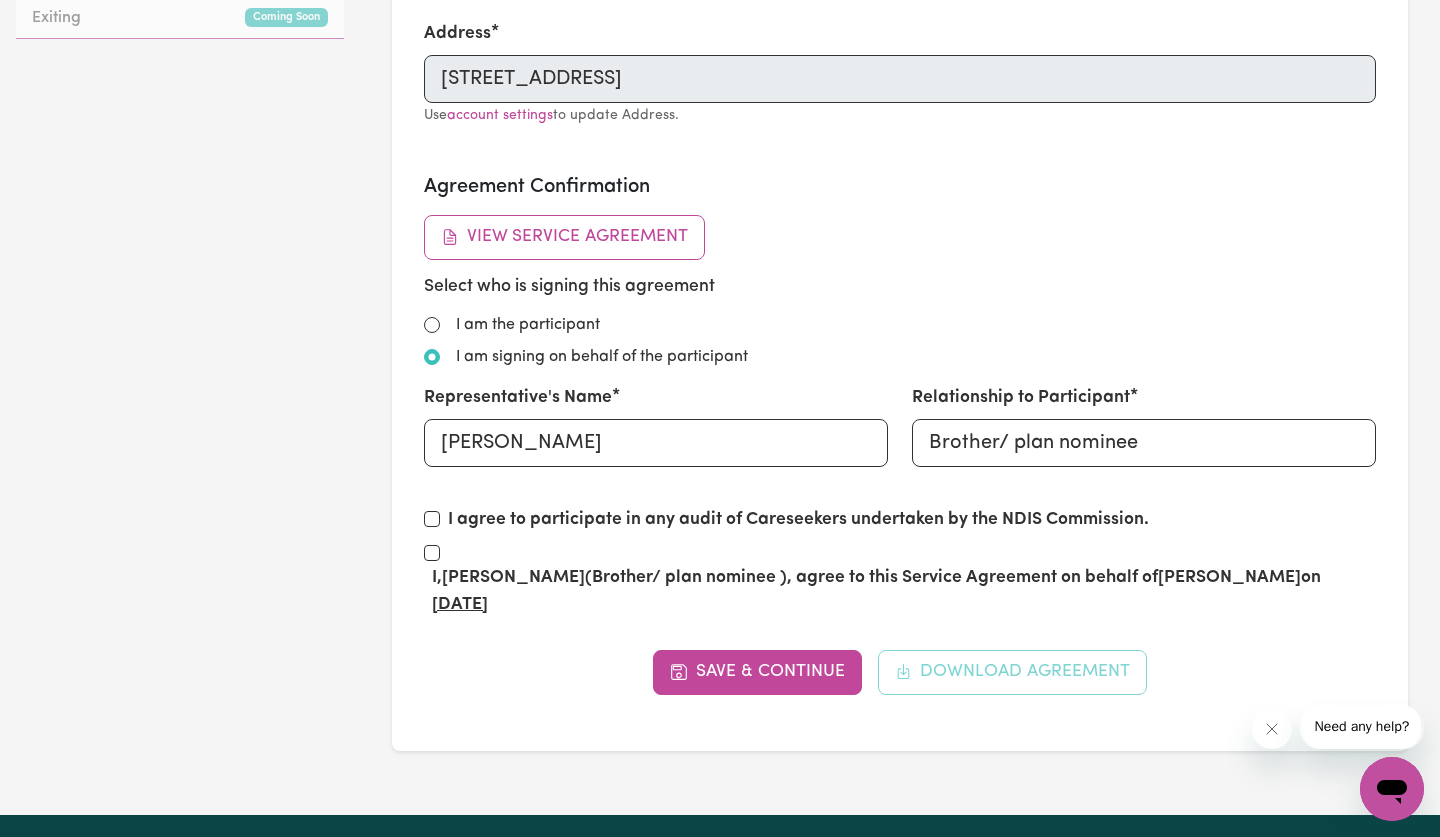 click on "Agreement End Date:" at bounding box center [441, 555] 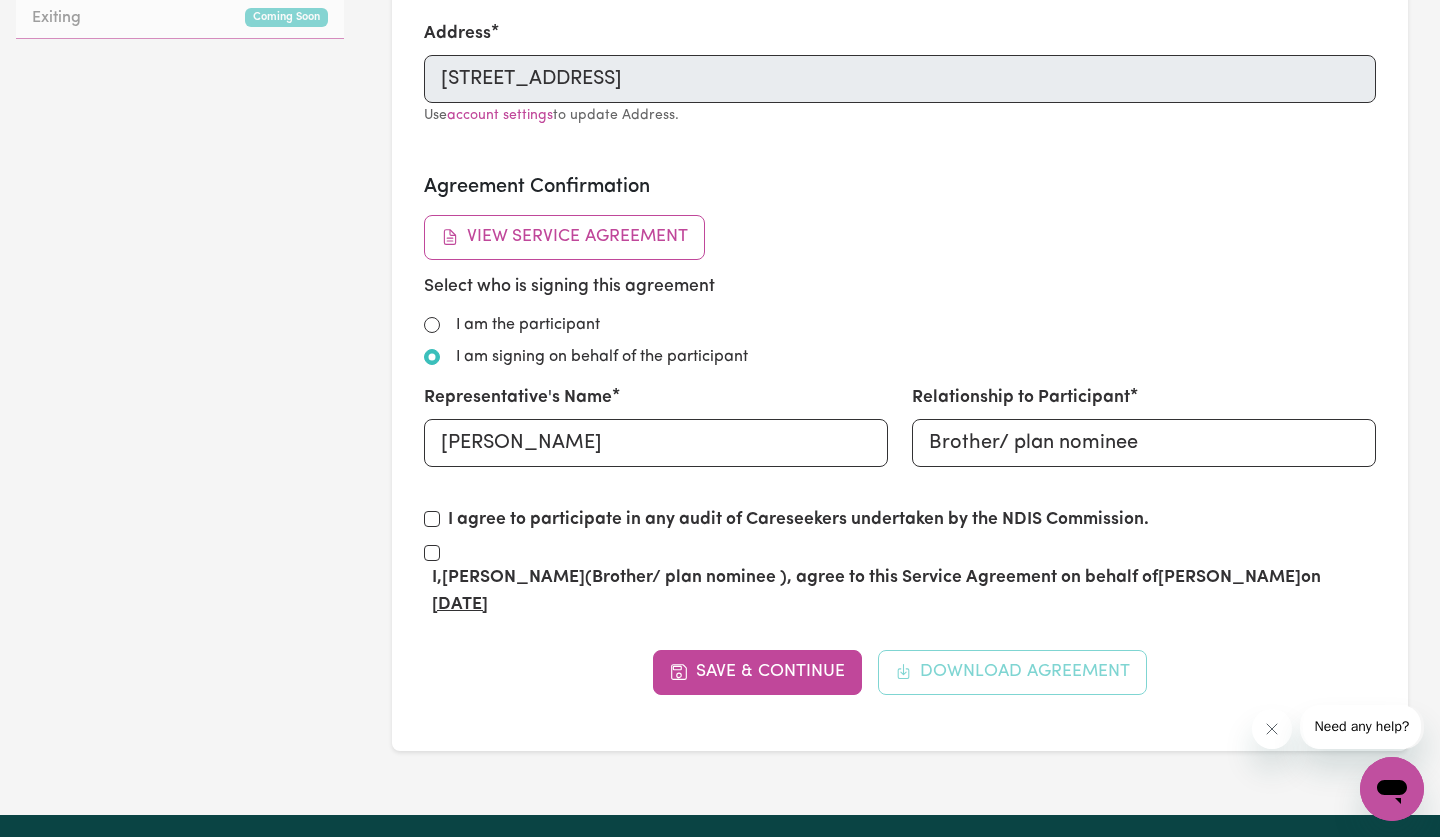click on "Agreement End Date:" at bounding box center [441, 555] 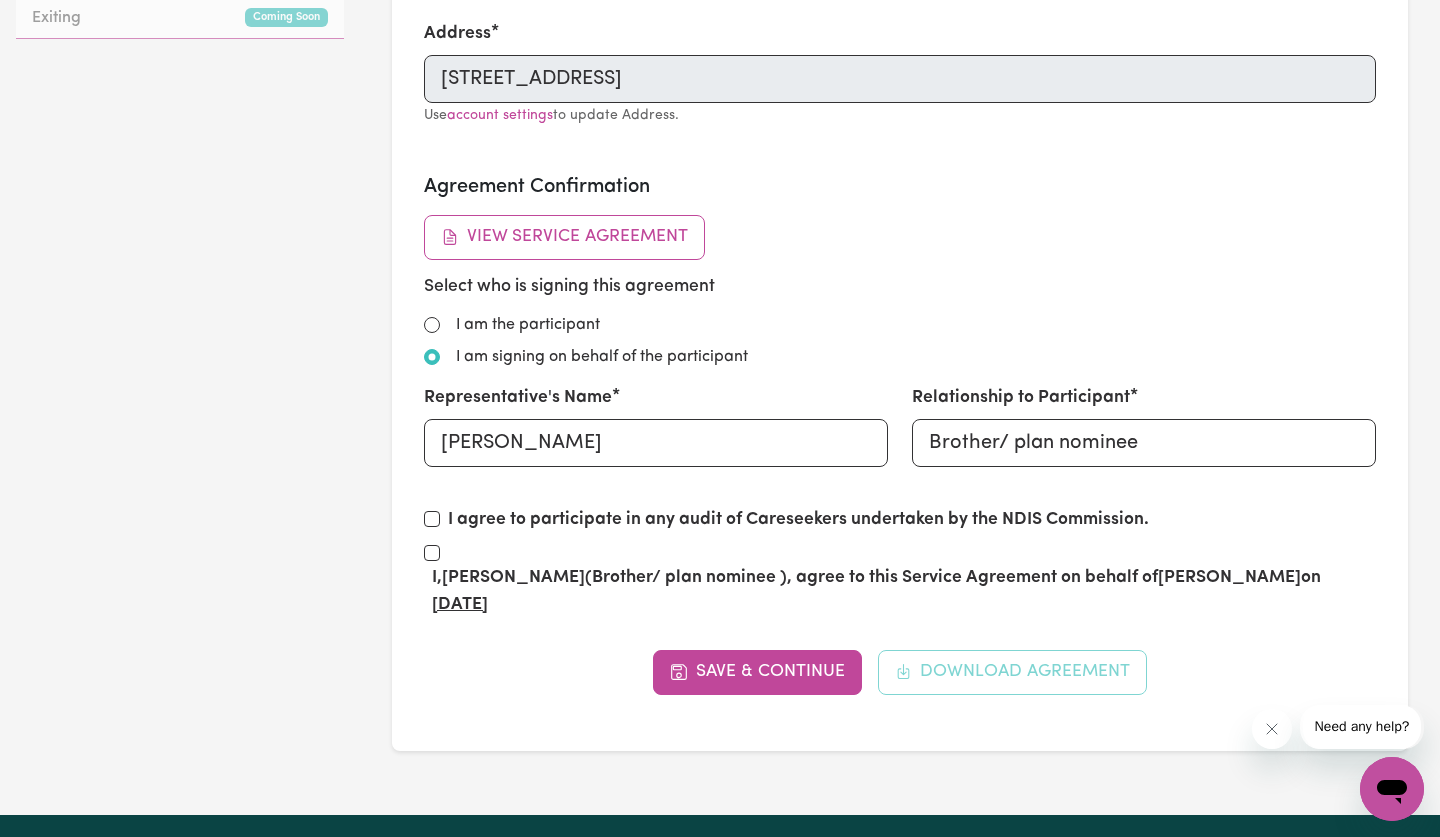click on "Agreement Start Date:" at bounding box center [446, 531] 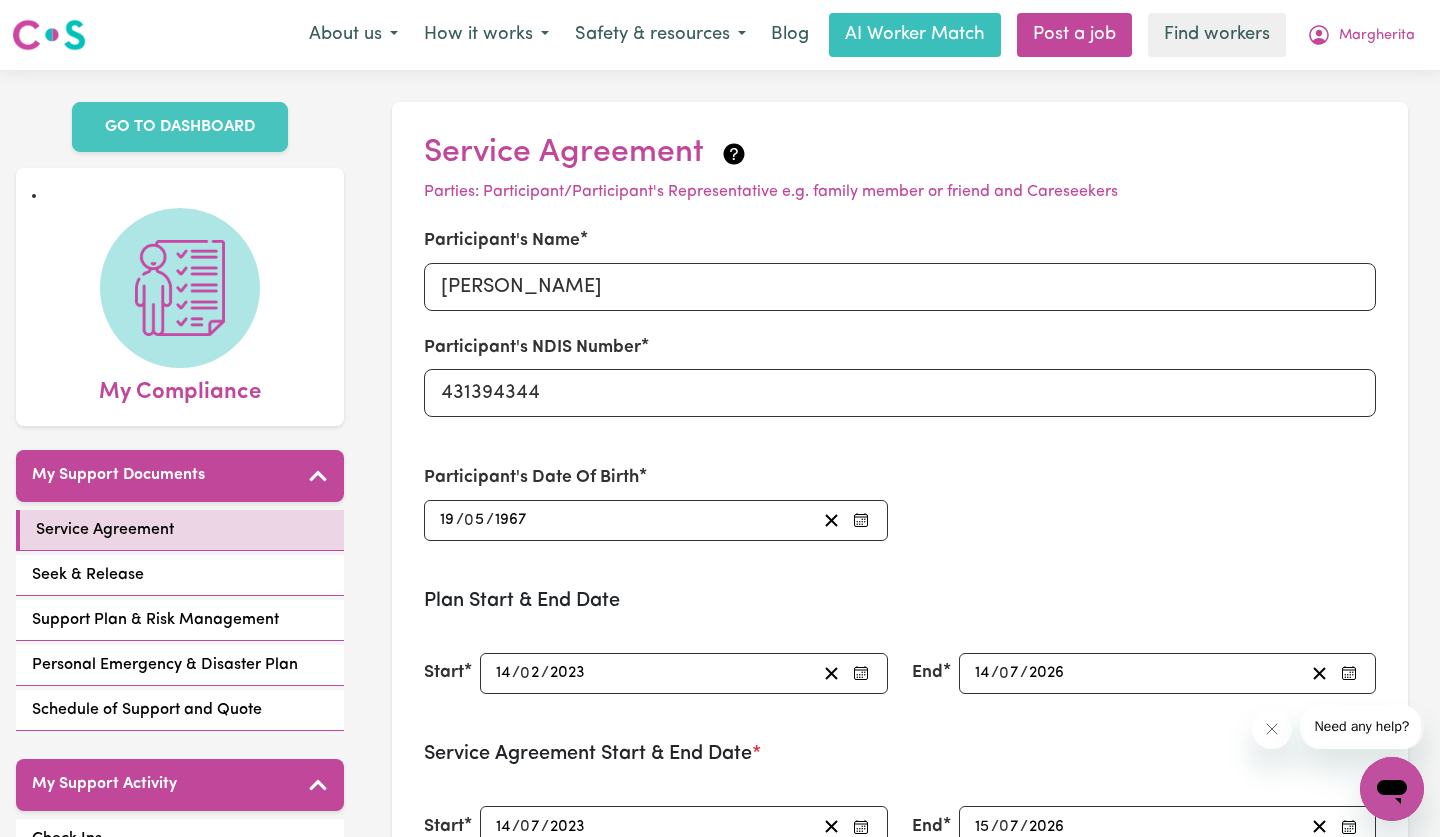 scroll, scrollTop: 0, scrollLeft: 0, axis: both 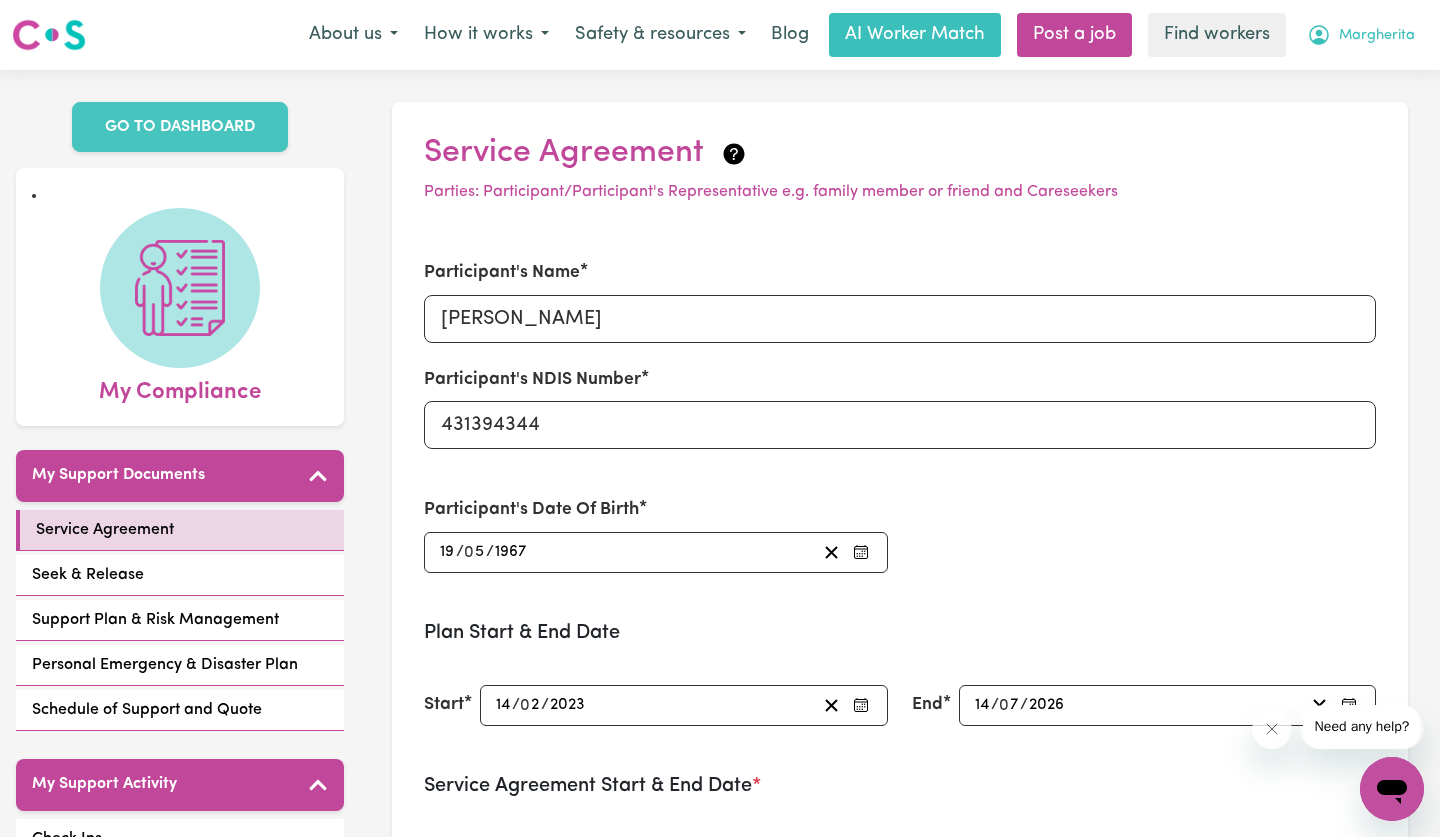 click on "Margherita" at bounding box center [1377, 36] 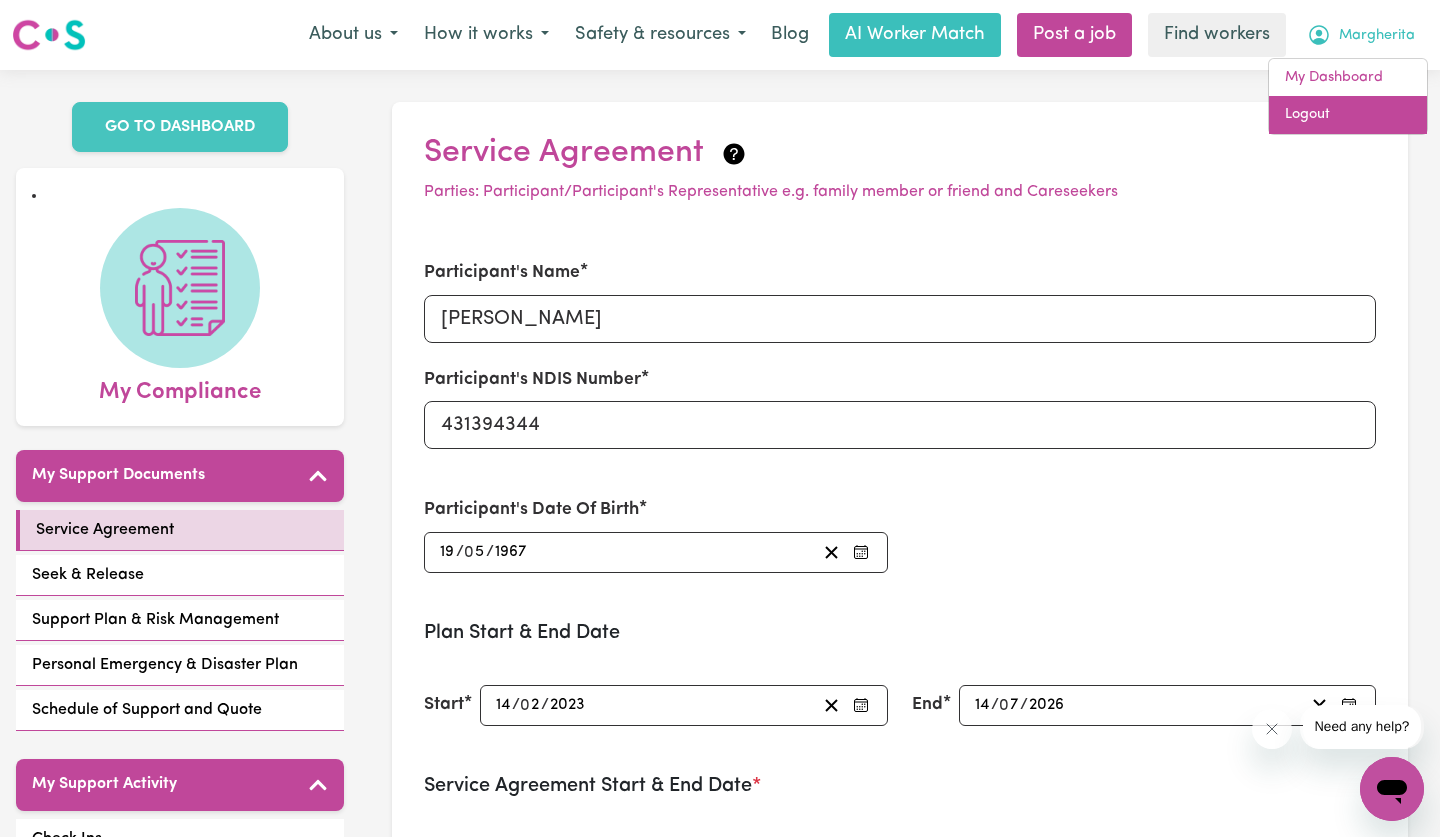 click on "Logout" at bounding box center (1348, 115) 